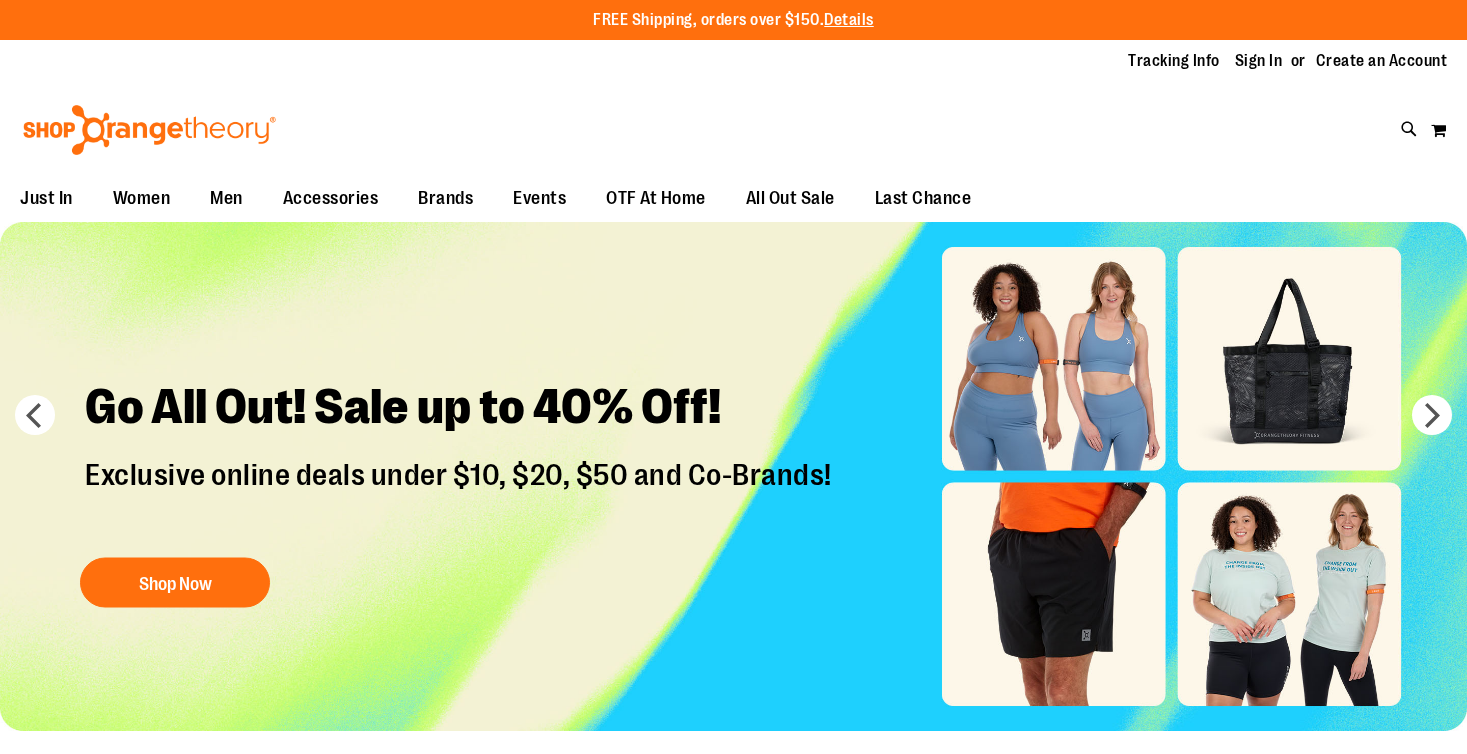 scroll, scrollTop: 0, scrollLeft: 0, axis: both 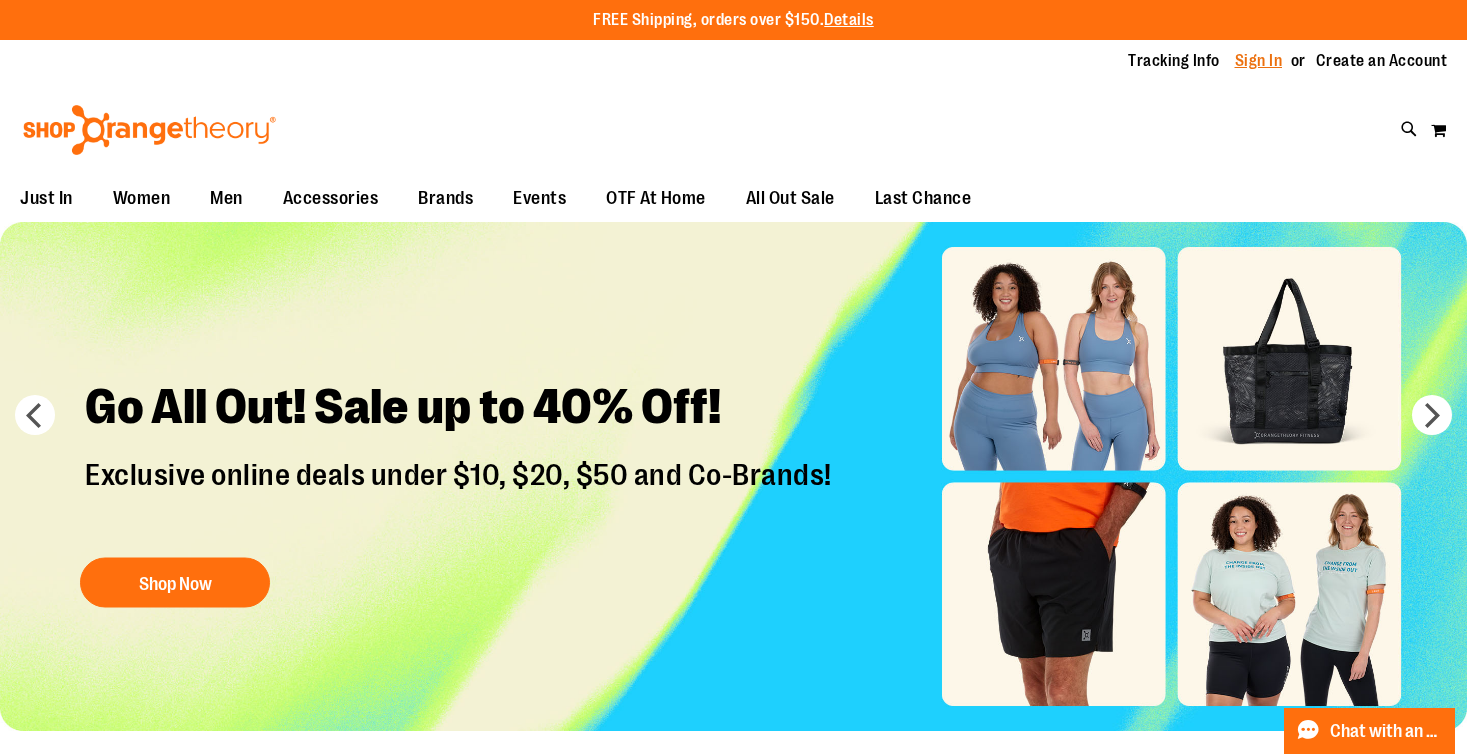 click on "Sign In" at bounding box center [1259, 61] 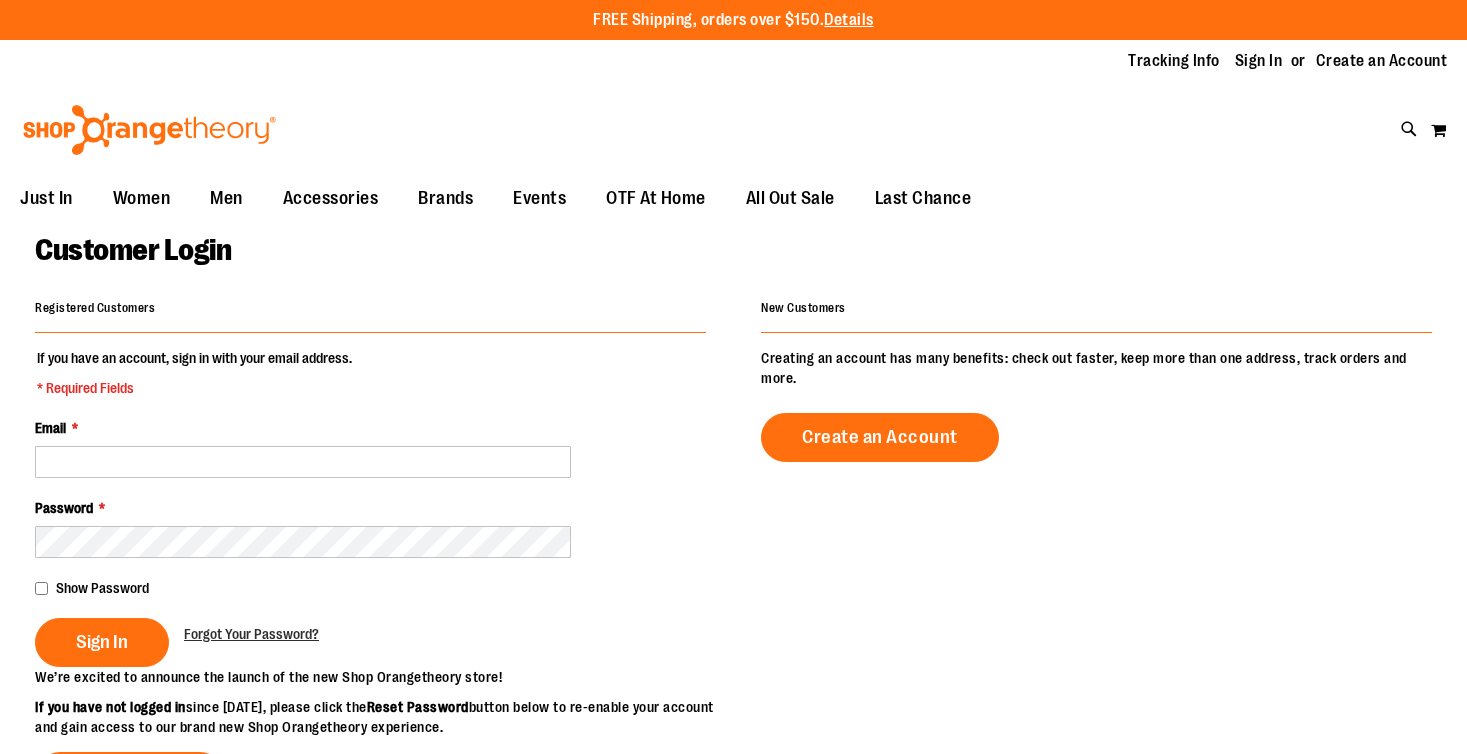 scroll, scrollTop: 0, scrollLeft: 0, axis: both 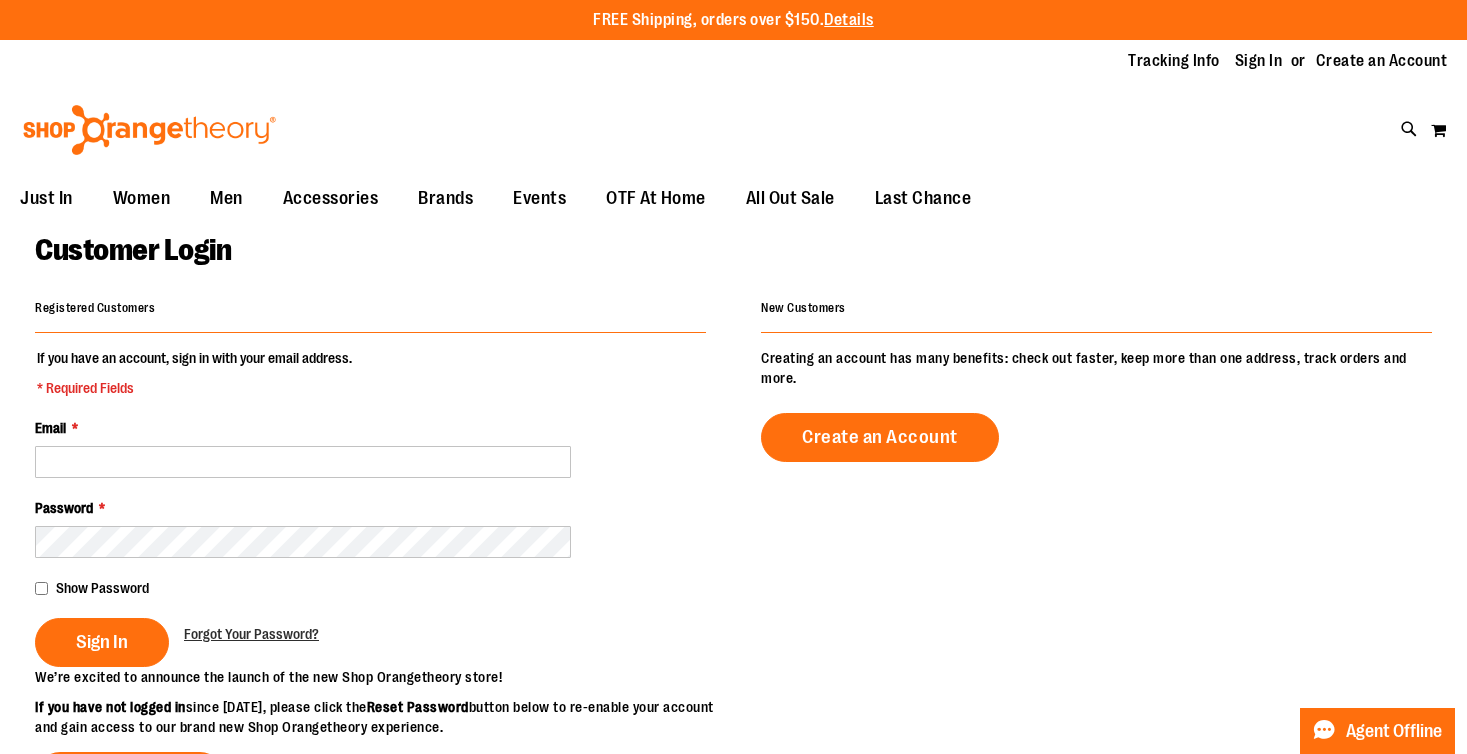 click on "If you have an account, sign in with your email address.                     * Required Fields
Email *
Password *
Show Password
Sign In
Forgot Your Password?" at bounding box center [370, 507] 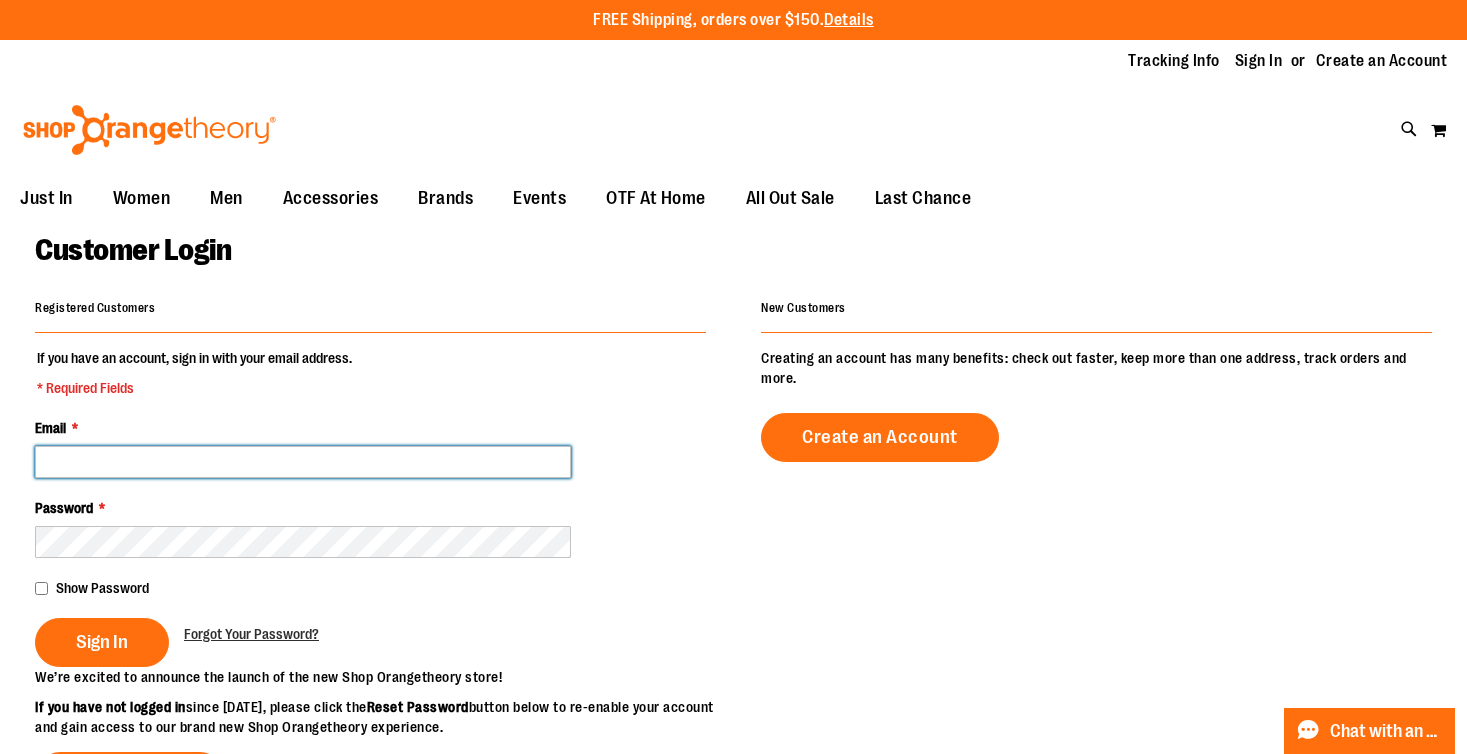 click on "Email *" at bounding box center (303, 462) 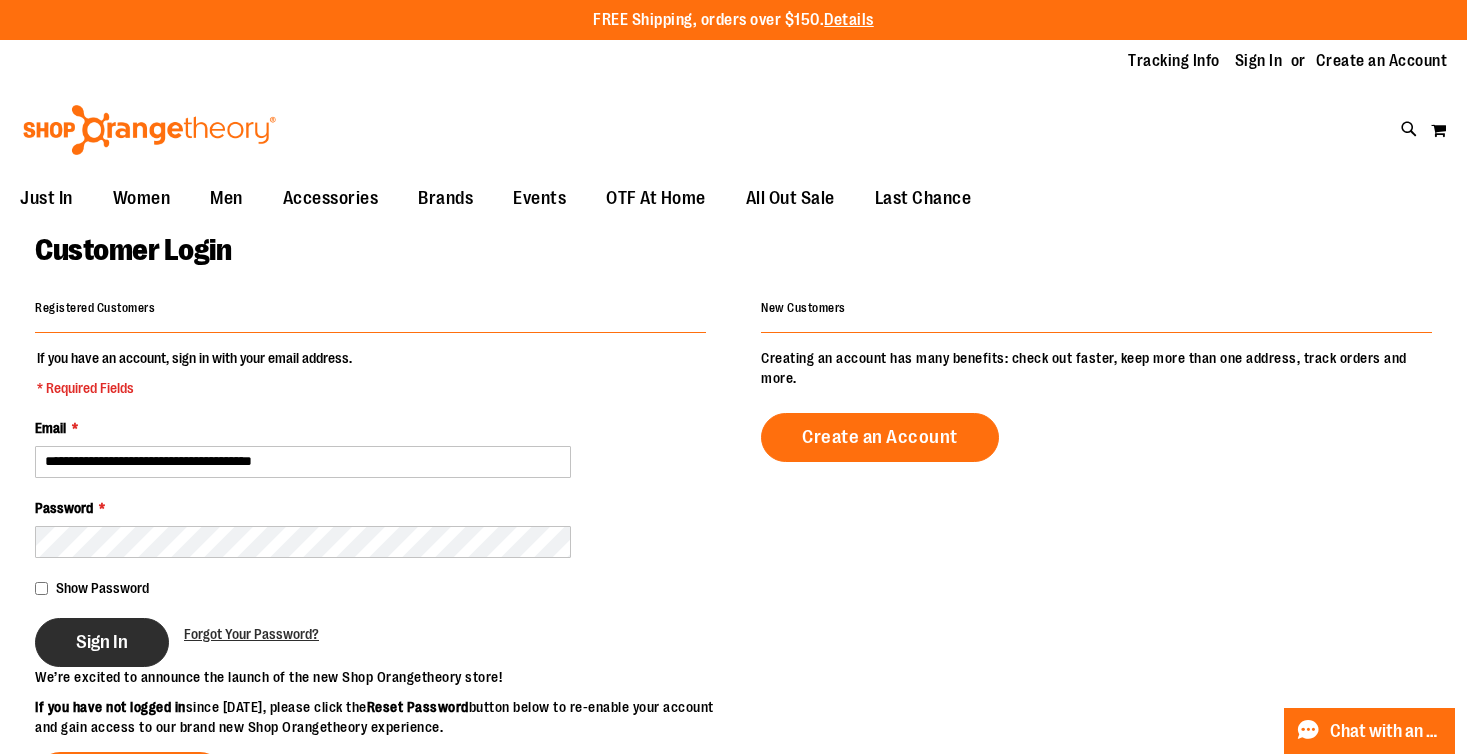 click on "Sign In" at bounding box center (102, 642) 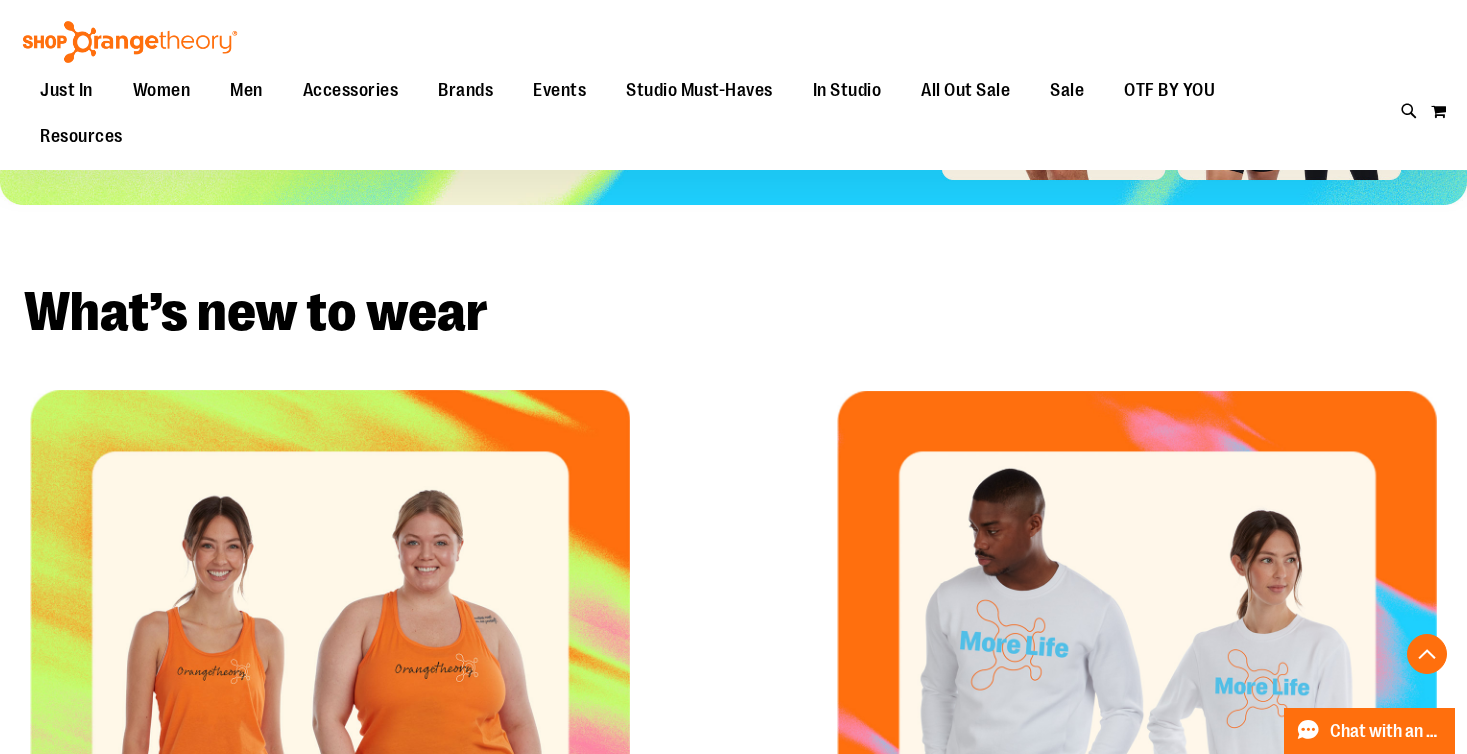scroll, scrollTop: 0, scrollLeft: 0, axis: both 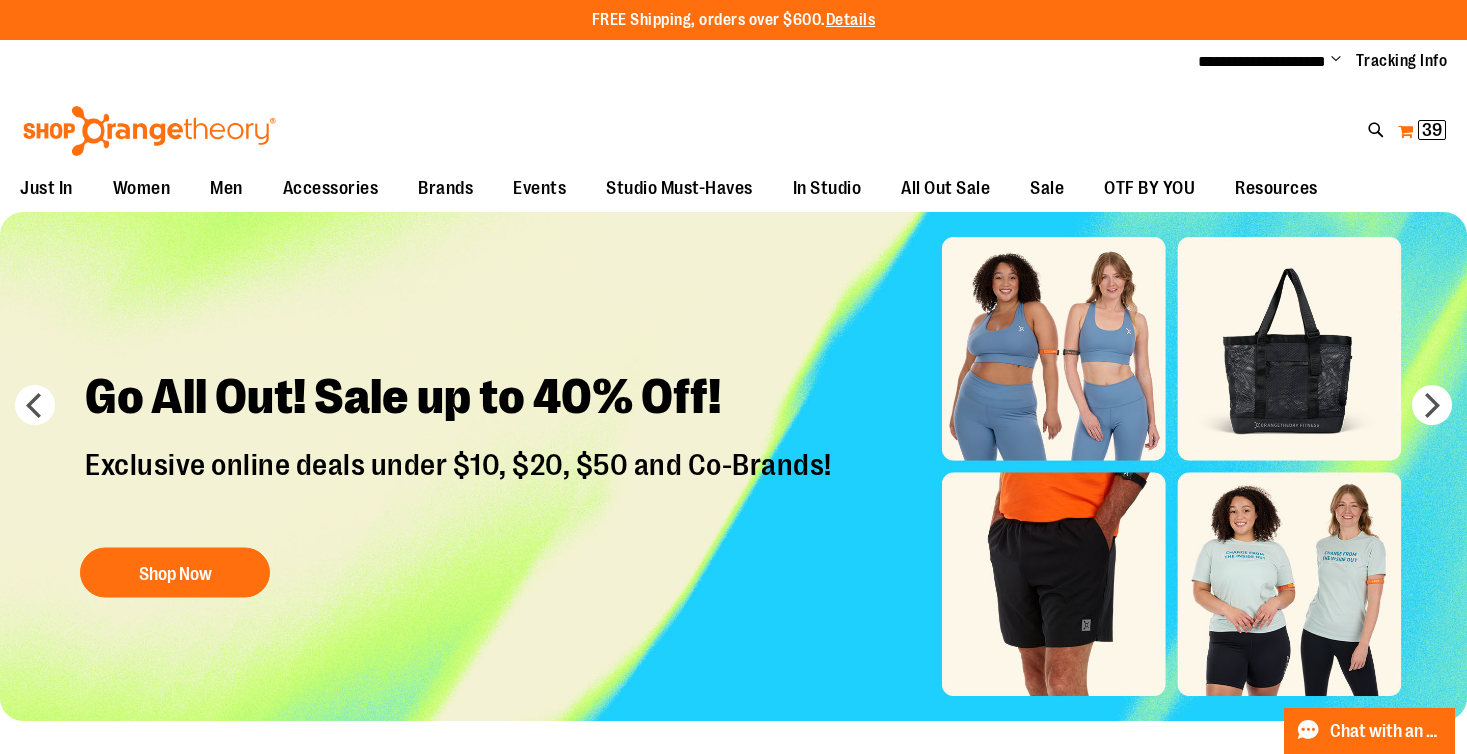click on "My Cart
39
39
items" at bounding box center (1422, 131) 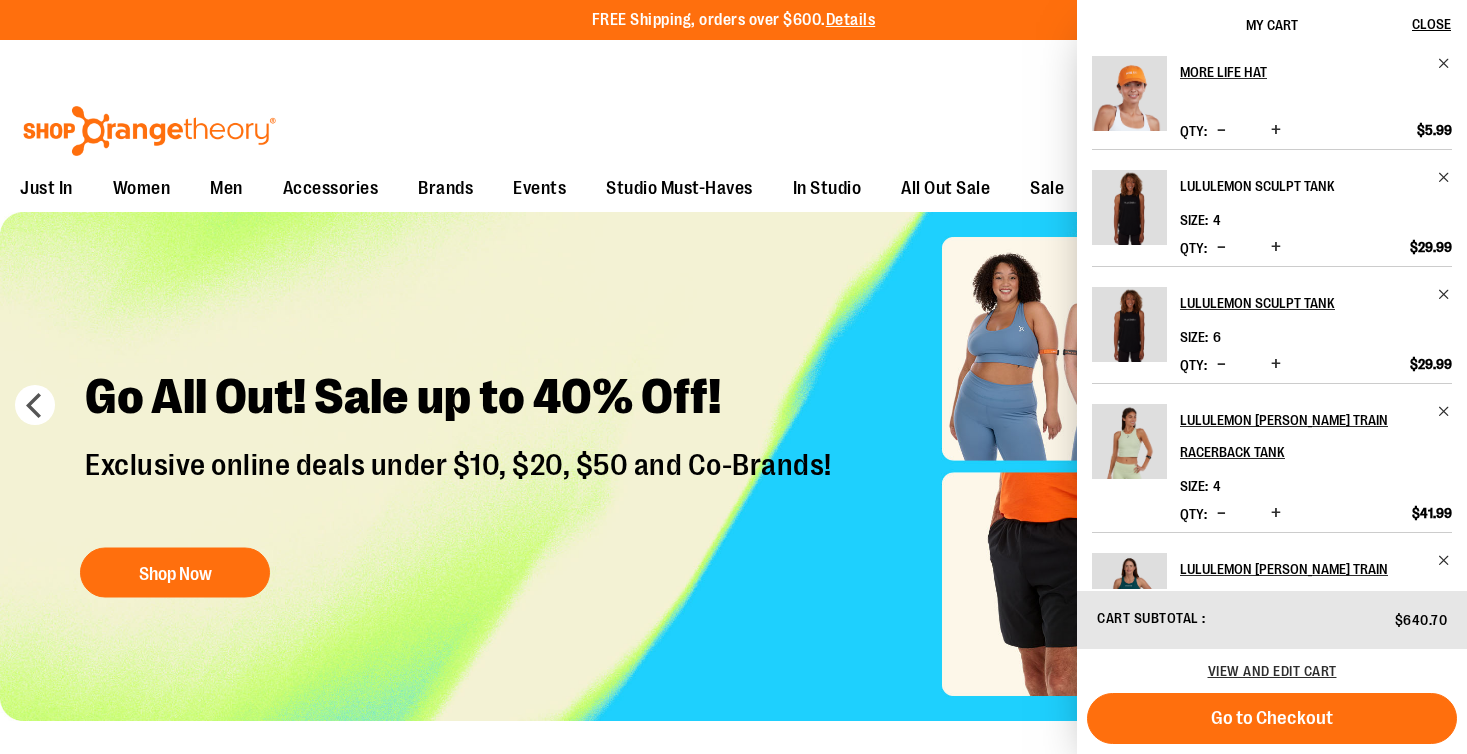scroll, scrollTop: 11, scrollLeft: 0, axis: vertical 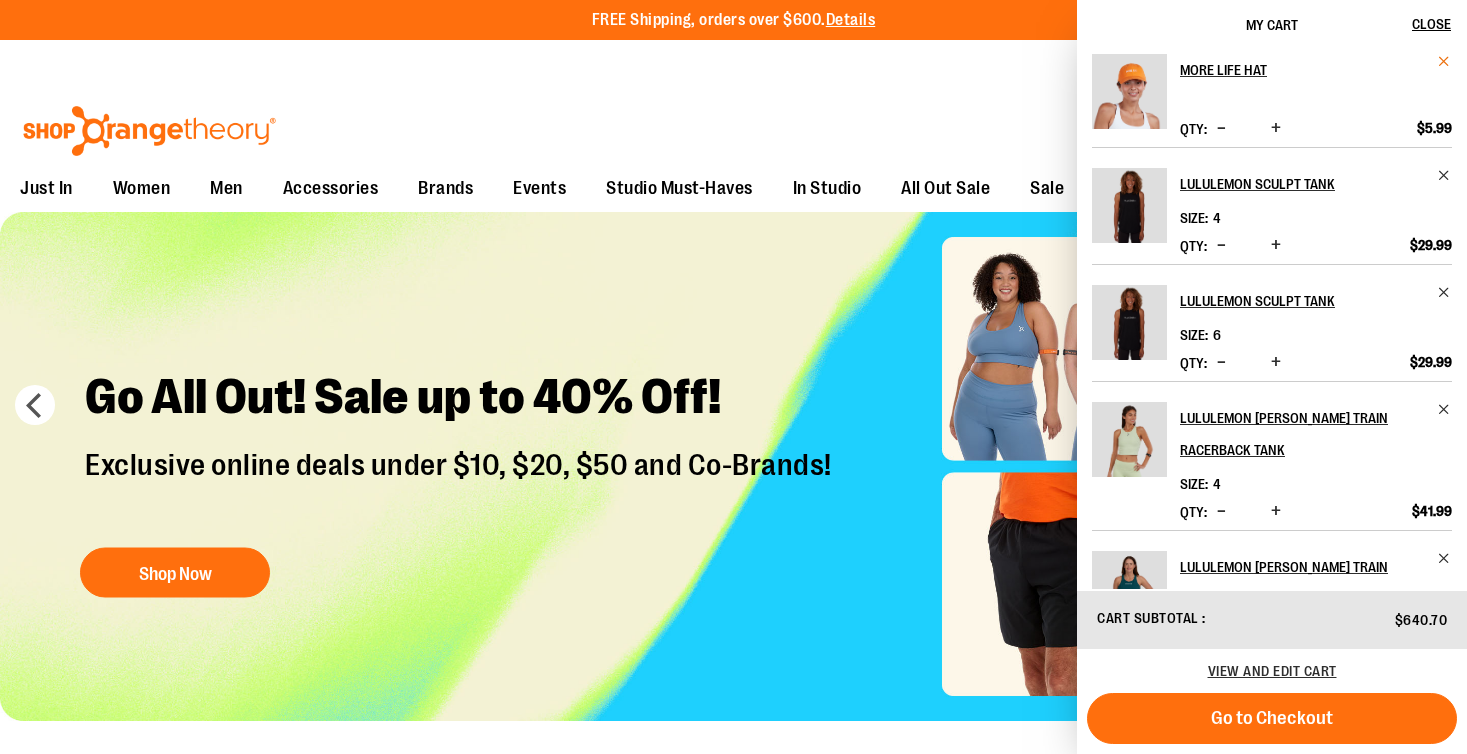 click at bounding box center (1444, 61) 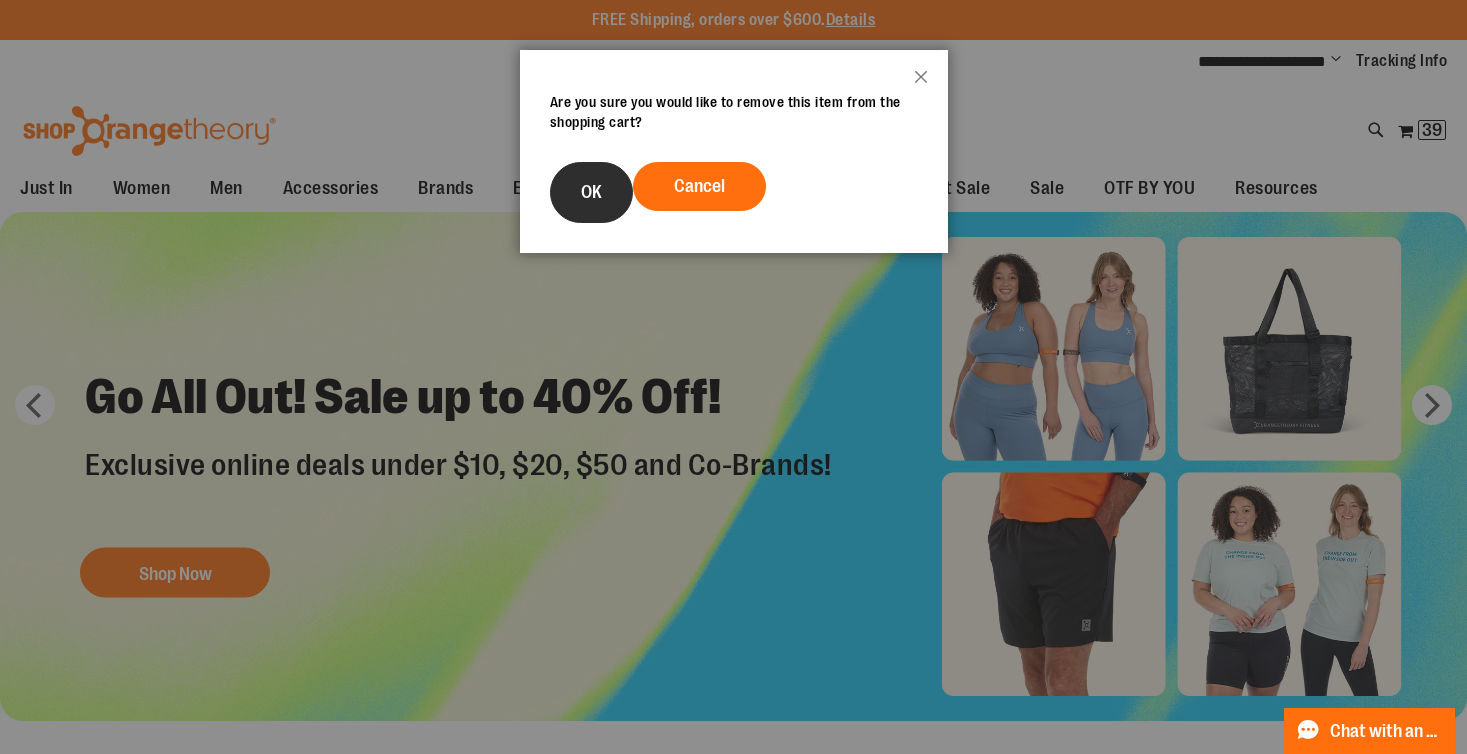 click on "OK" at bounding box center (591, 192) 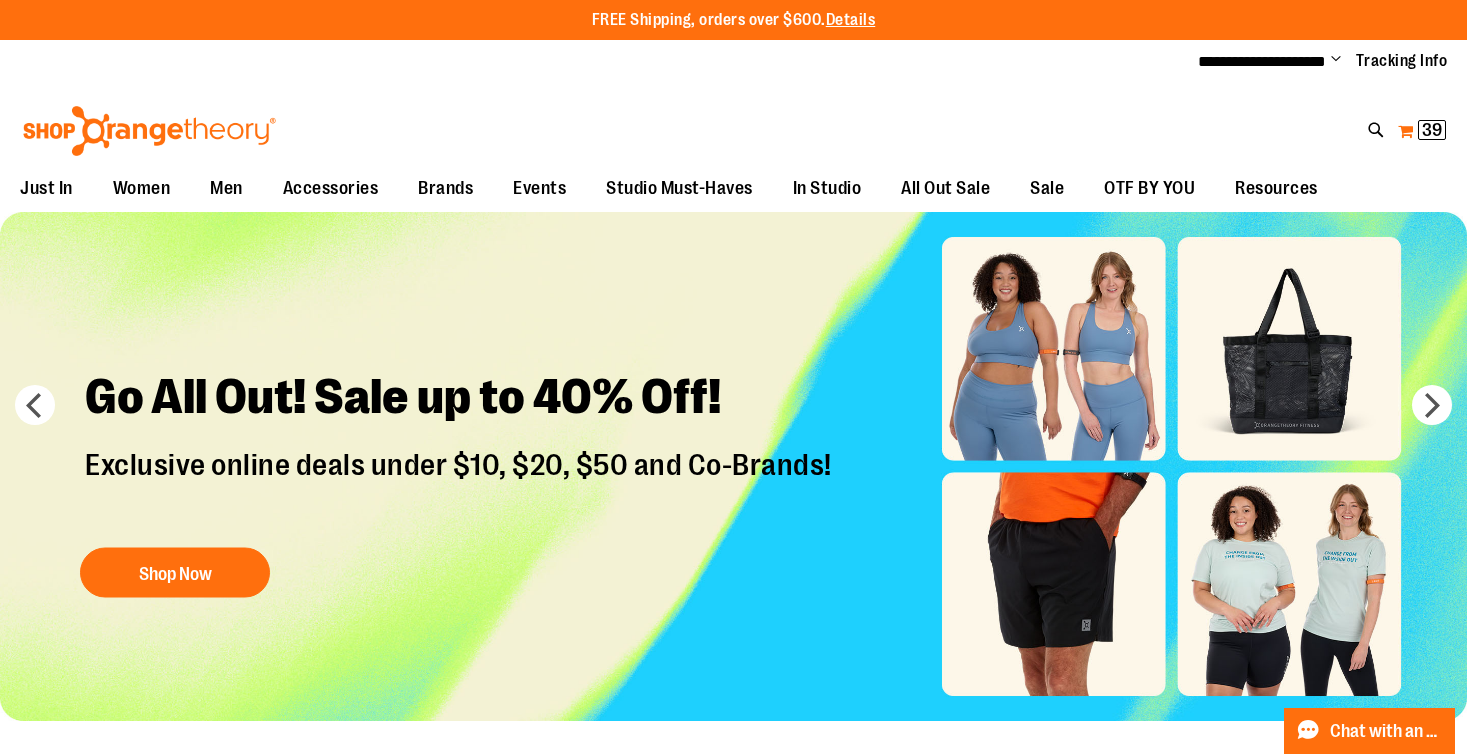 click on "39
39
items" at bounding box center (1432, 130) 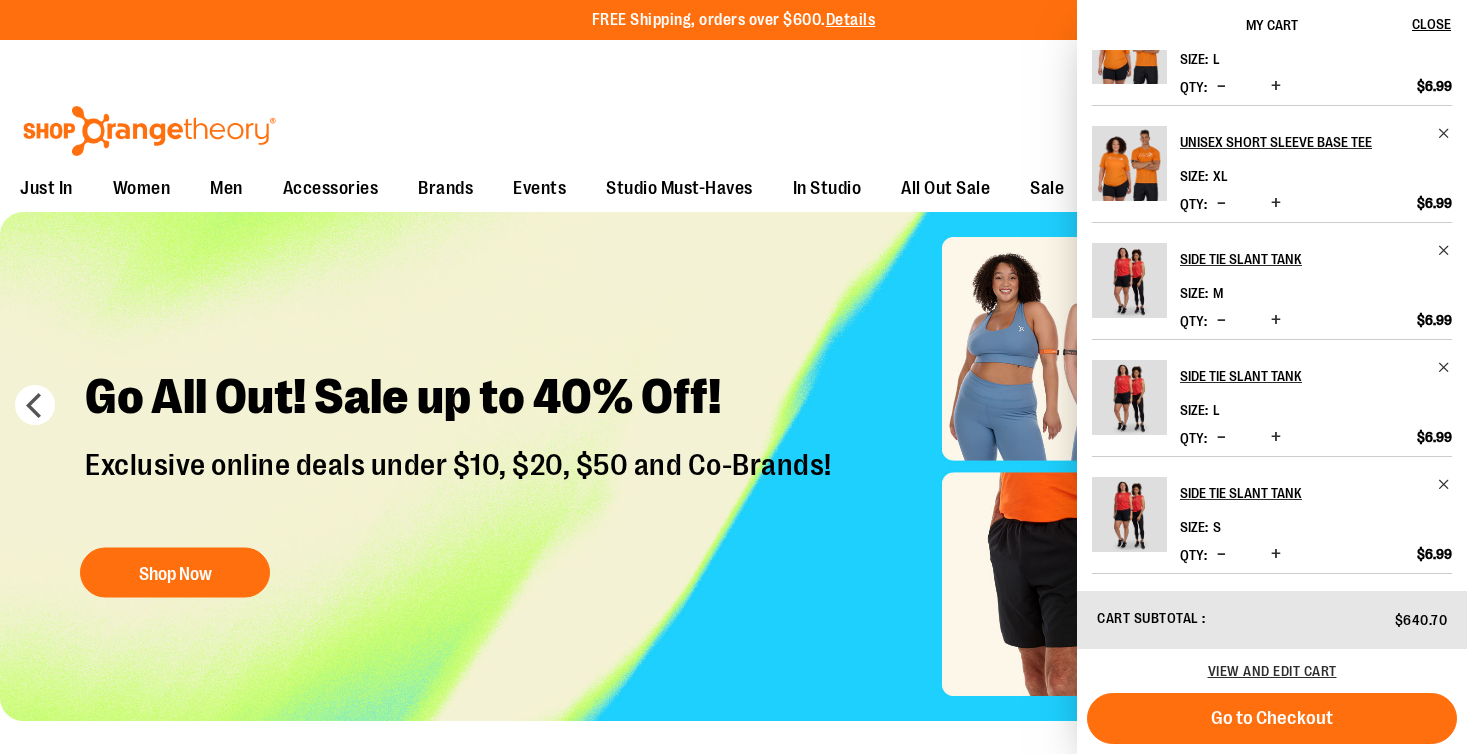scroll, scrollTop: 701, scrollLeft: 0, axis: vertical 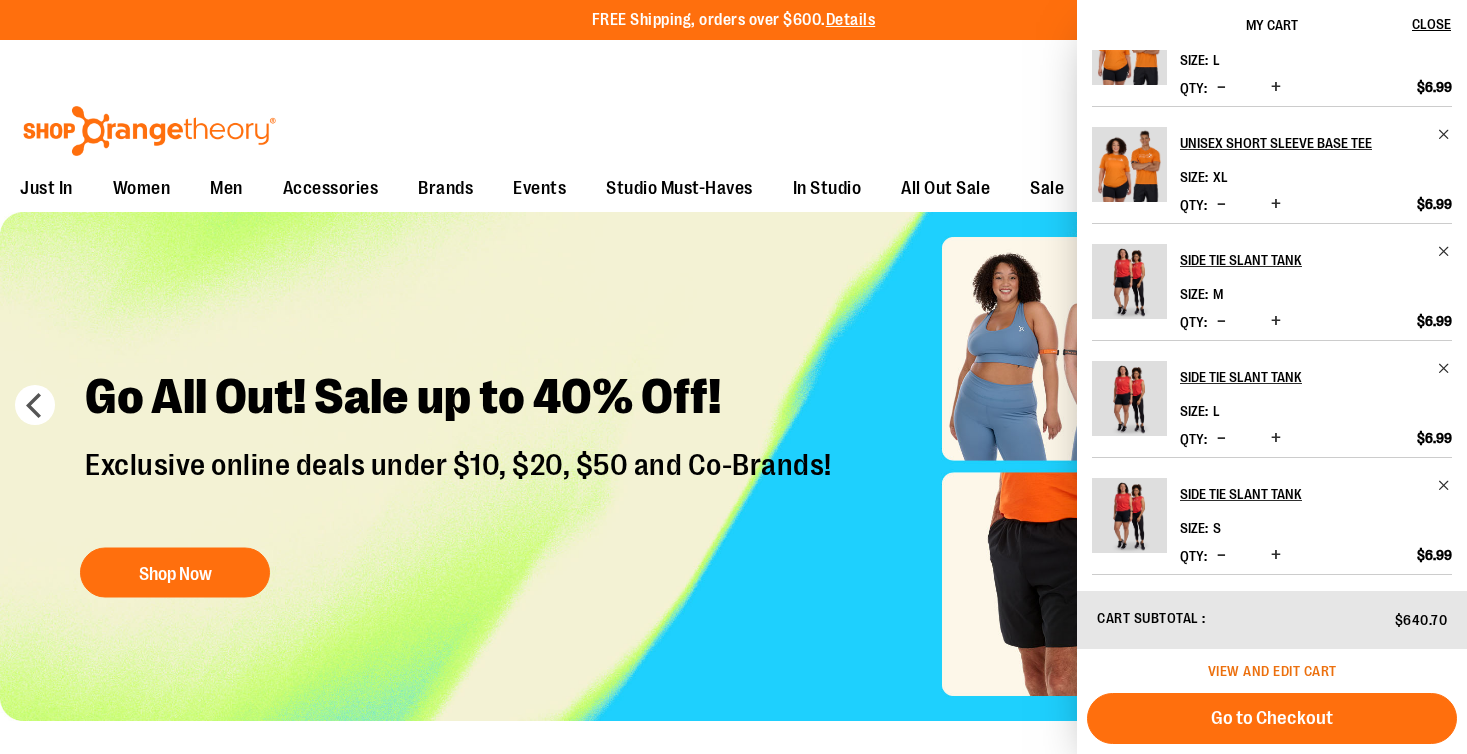 click on "View and edit cart" at bounding box center (1272, 671) 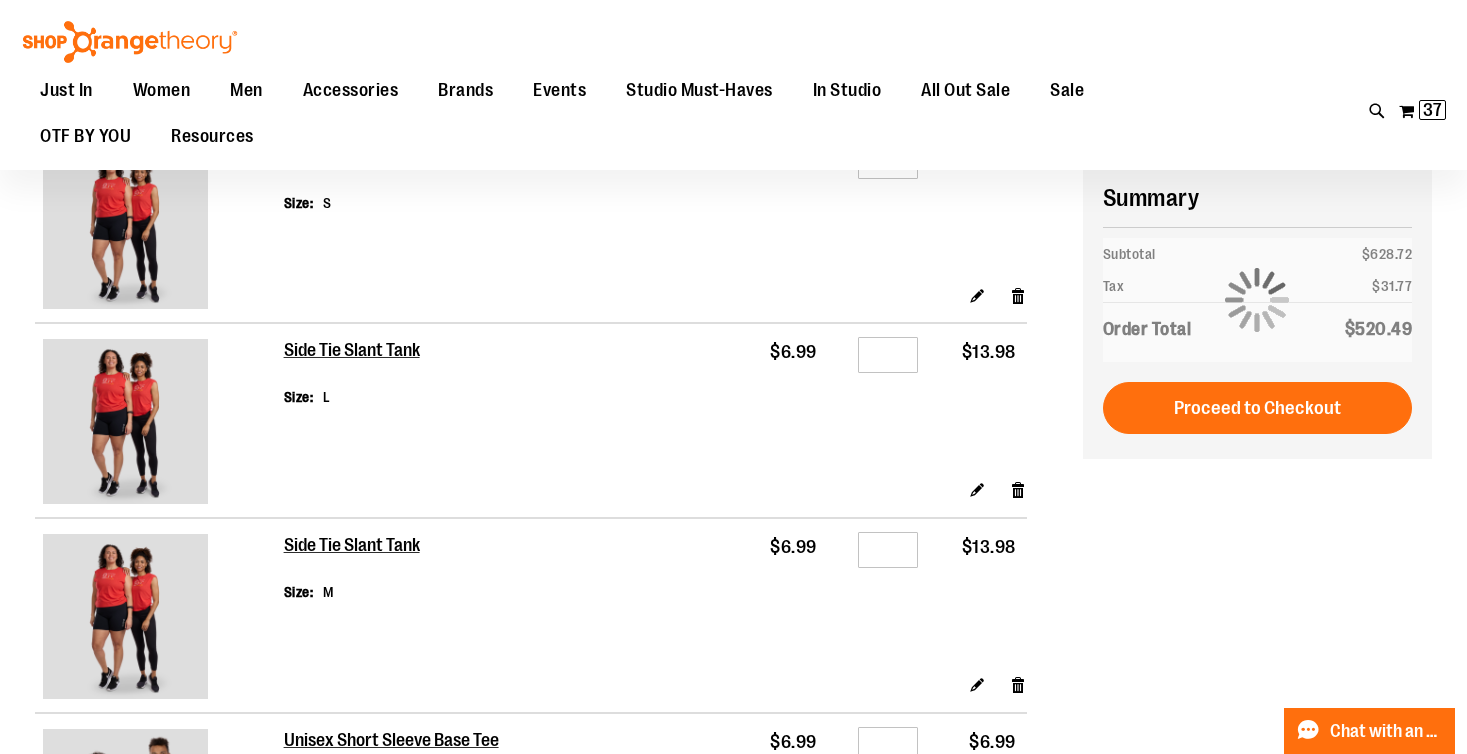 scroll, scrollTop: 252, scrollLeft: 0, axis: vertical 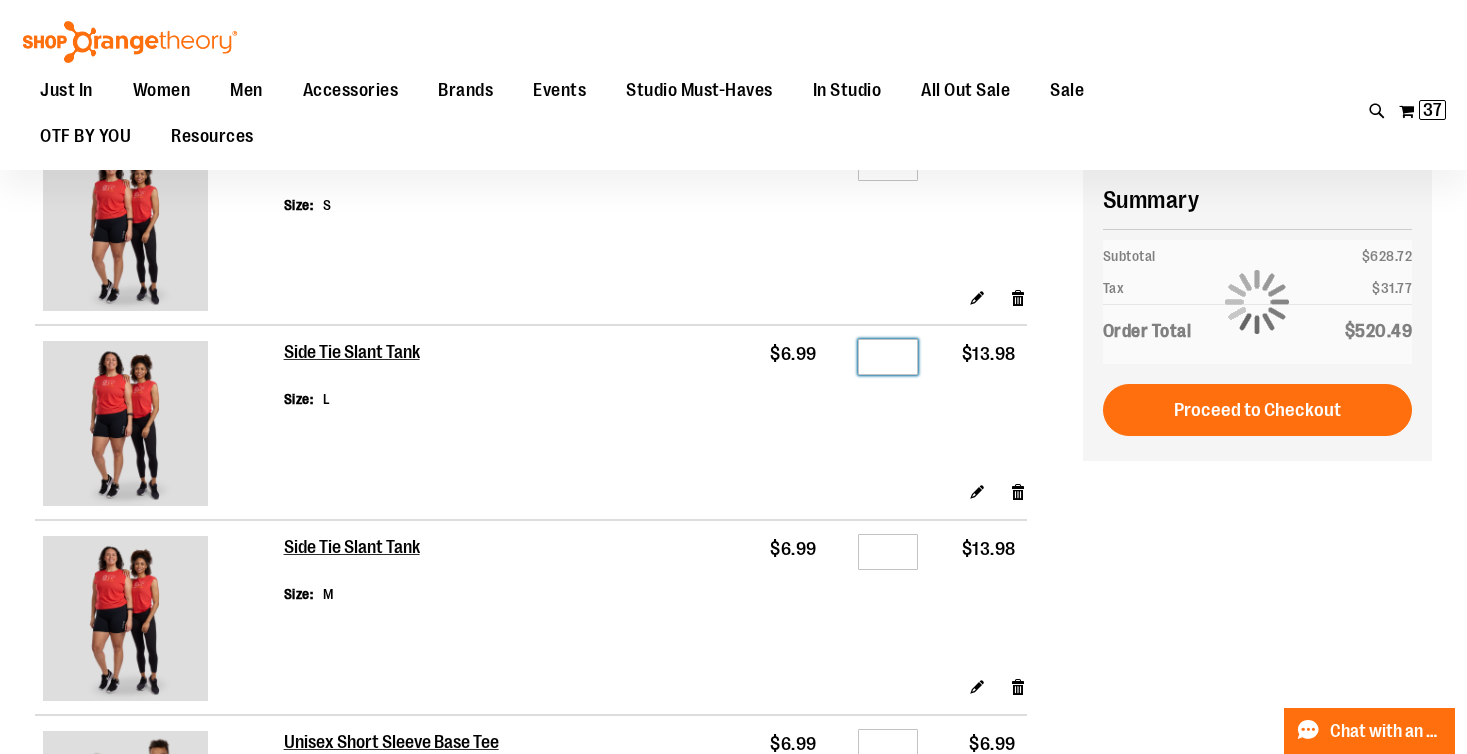 click on "*" at bounding box center [888, 357] 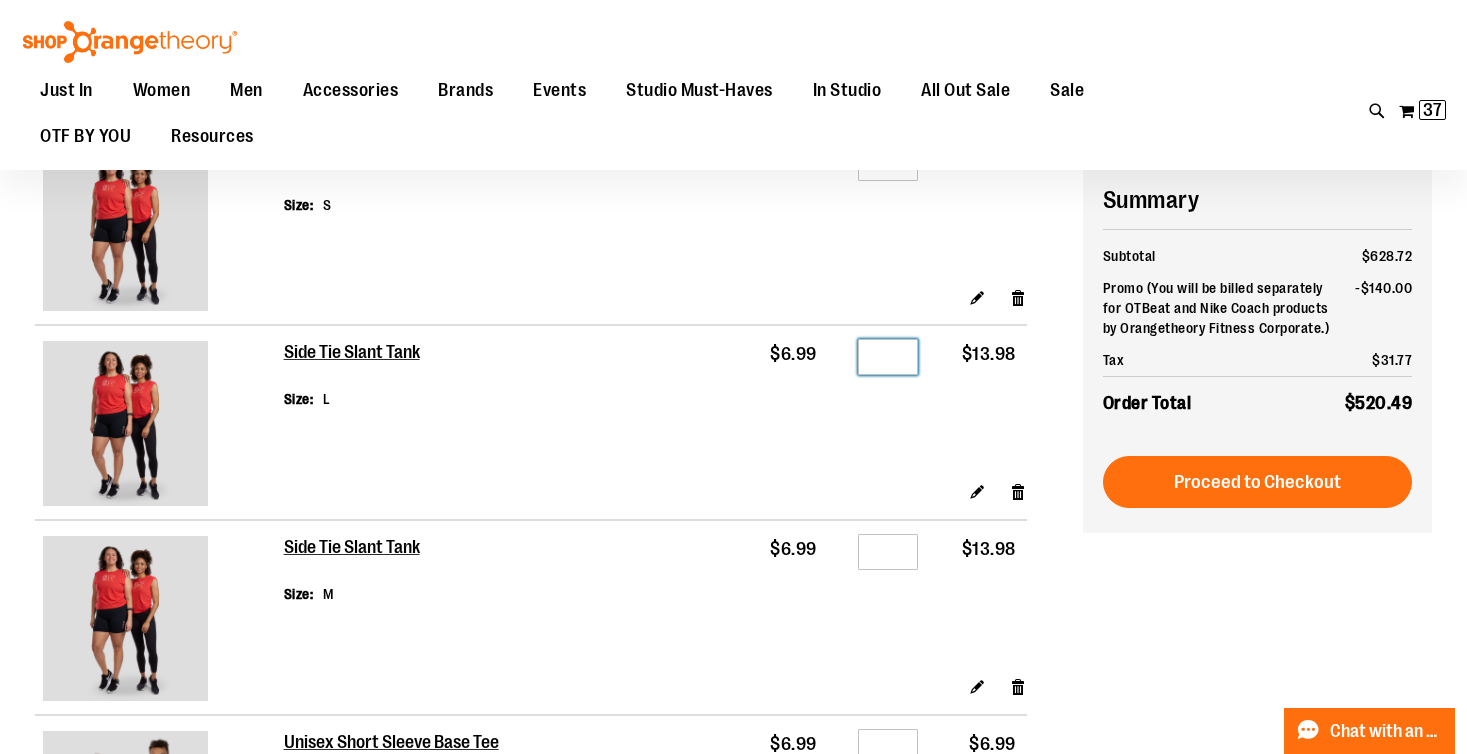 type on "*" 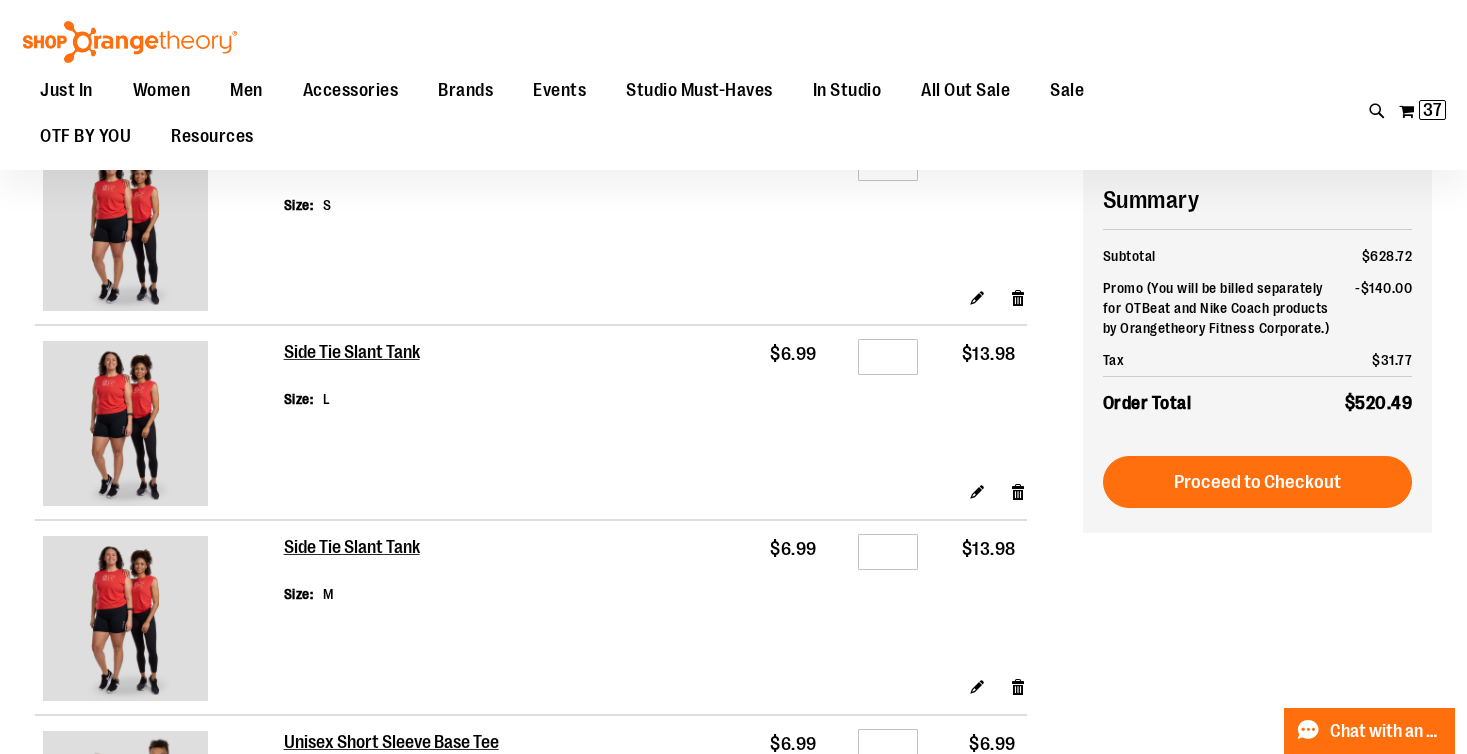 click on "Items 1 to 20 of 33 total
Page
You're currently reading page
1
Page
2
Page
Next
Item" at bounding box center (559, 2098) 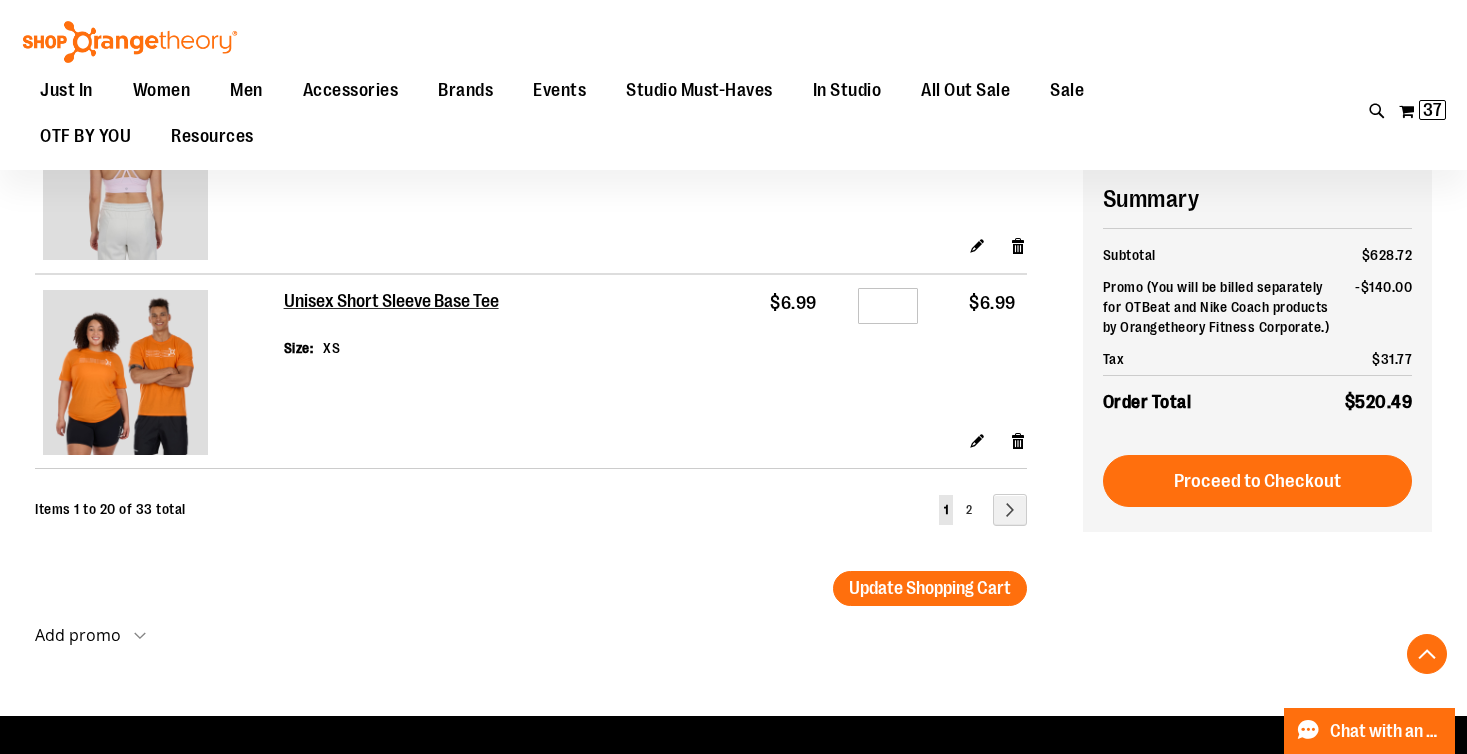 scroll, scrollTop: 3809, scrollLeft: 0, axis: vertical 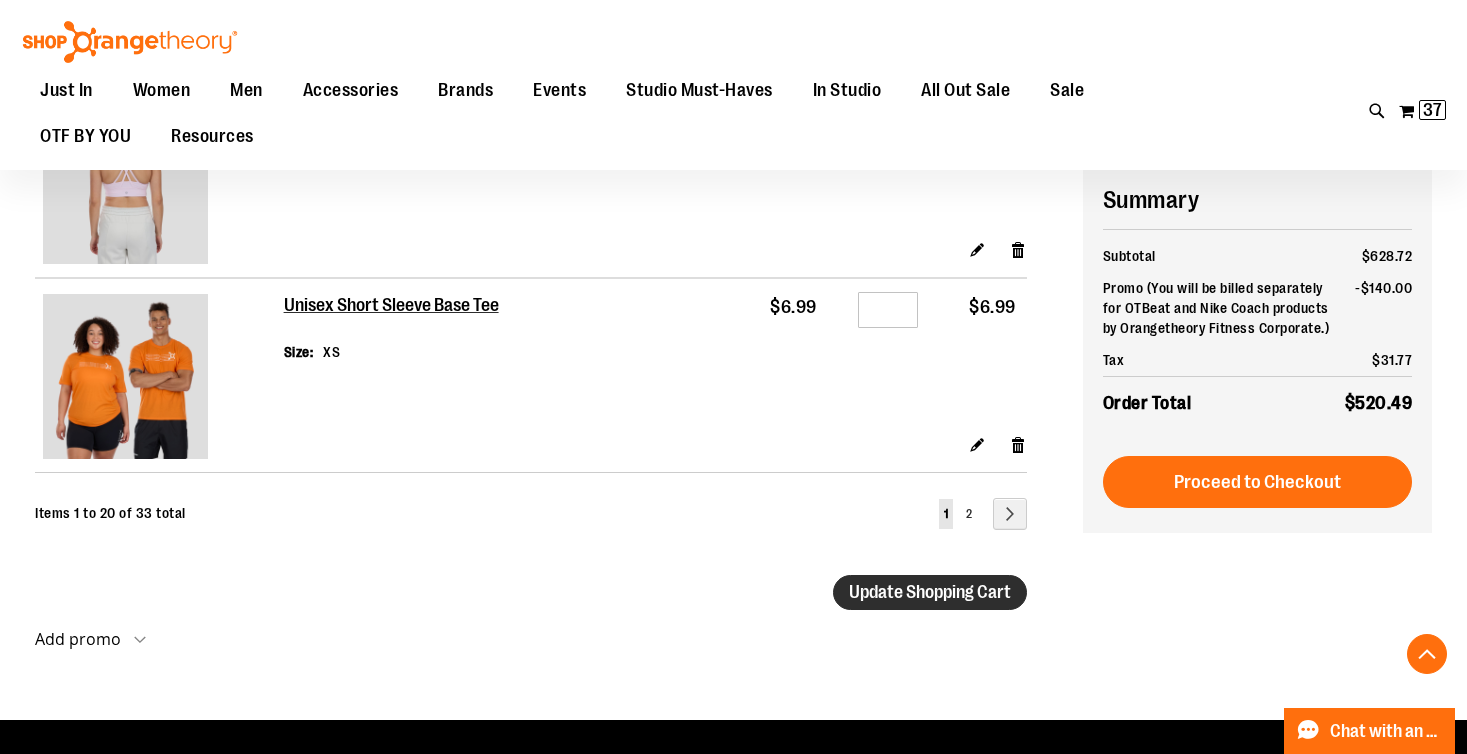 click on "Update Shopping Cart" at bounding box center (930, 592) 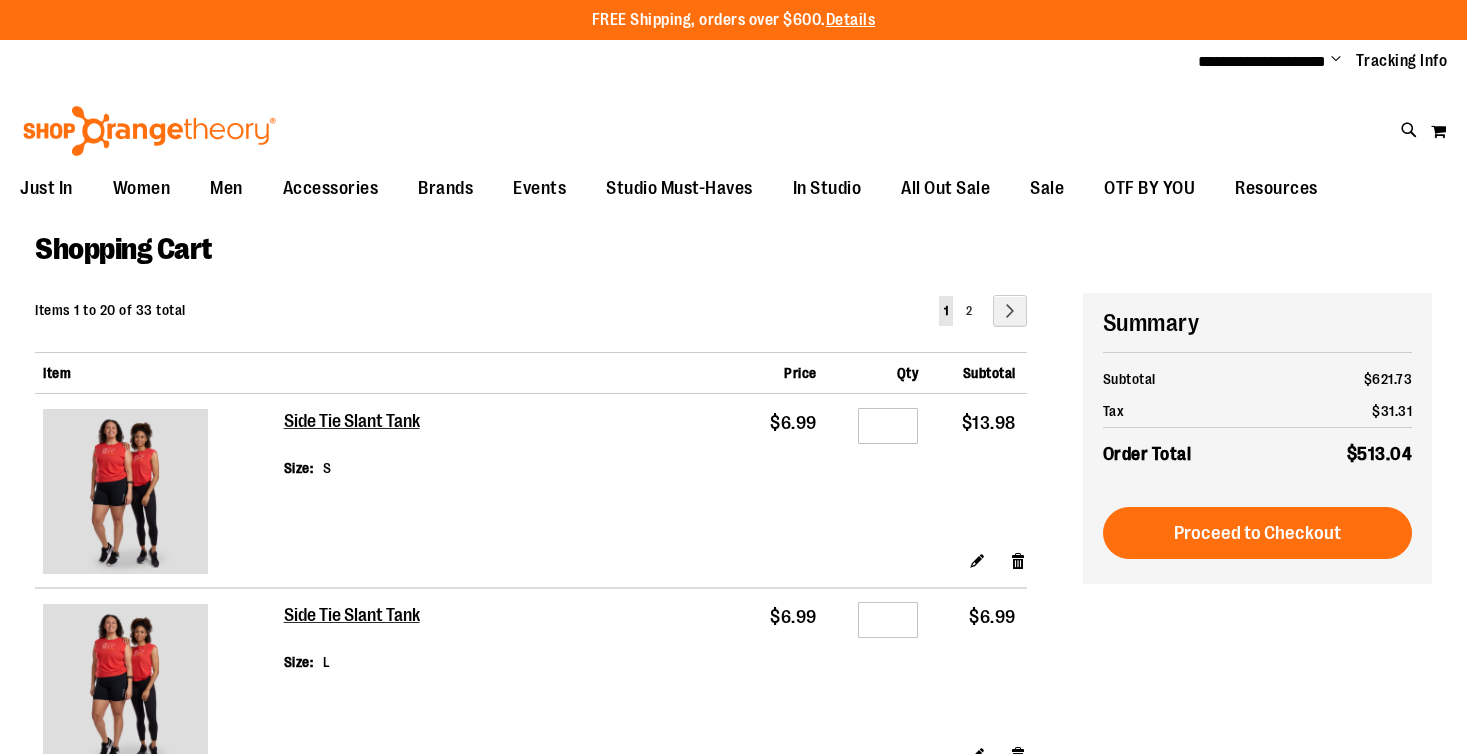 scroll, scrollTop: 0, scrollLeft: 0, axis: both 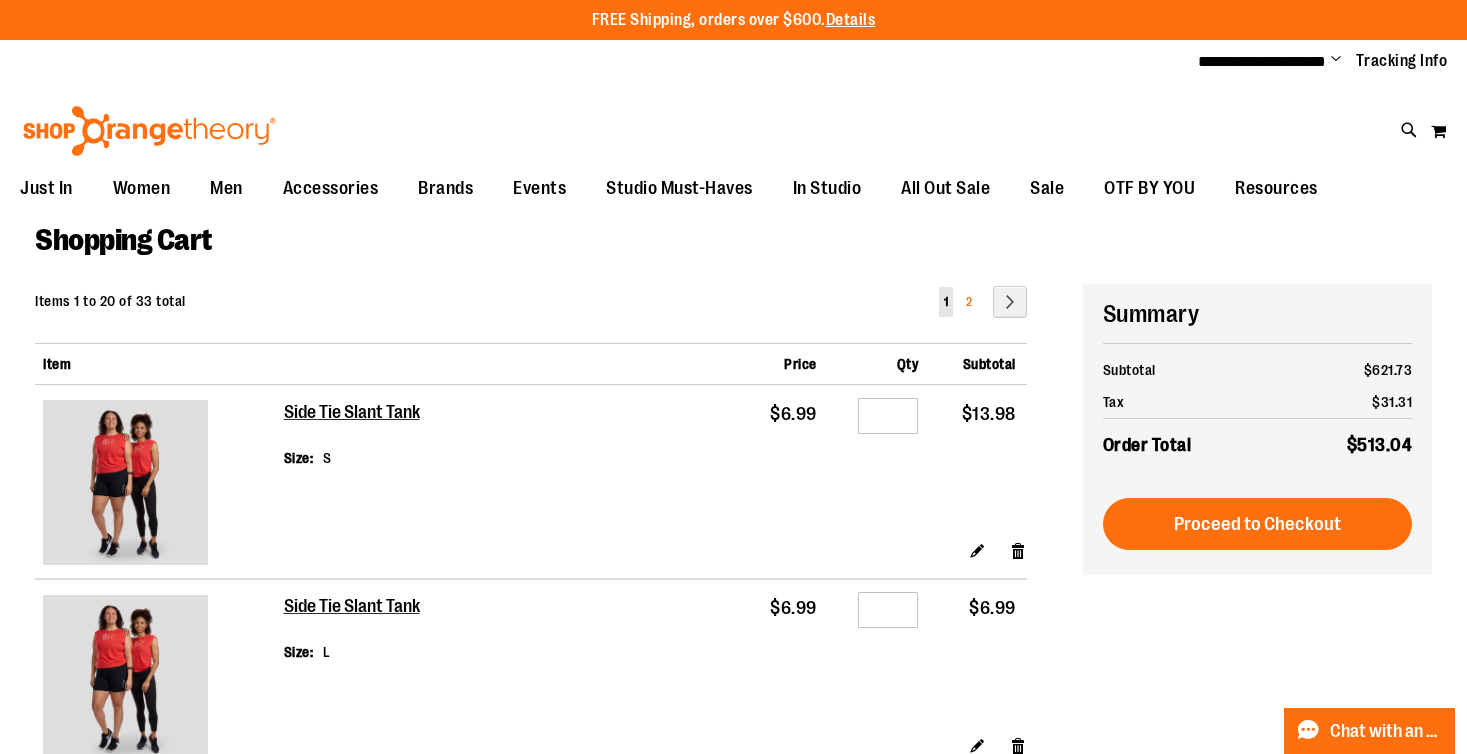 click on "Page
2" at bounding box center (969, 302) 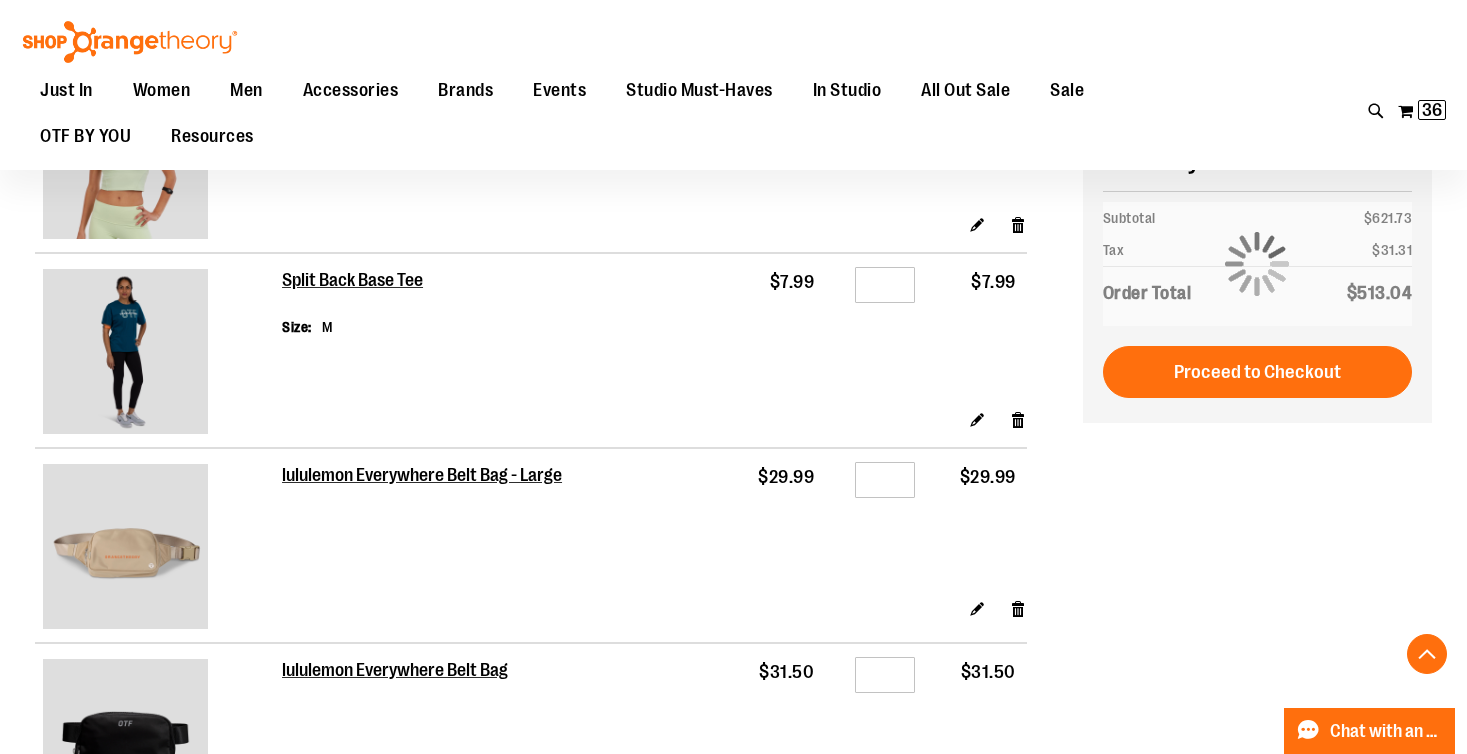 scroll, scrollTop: 1064, scrollLeft: 0, axis: vertical 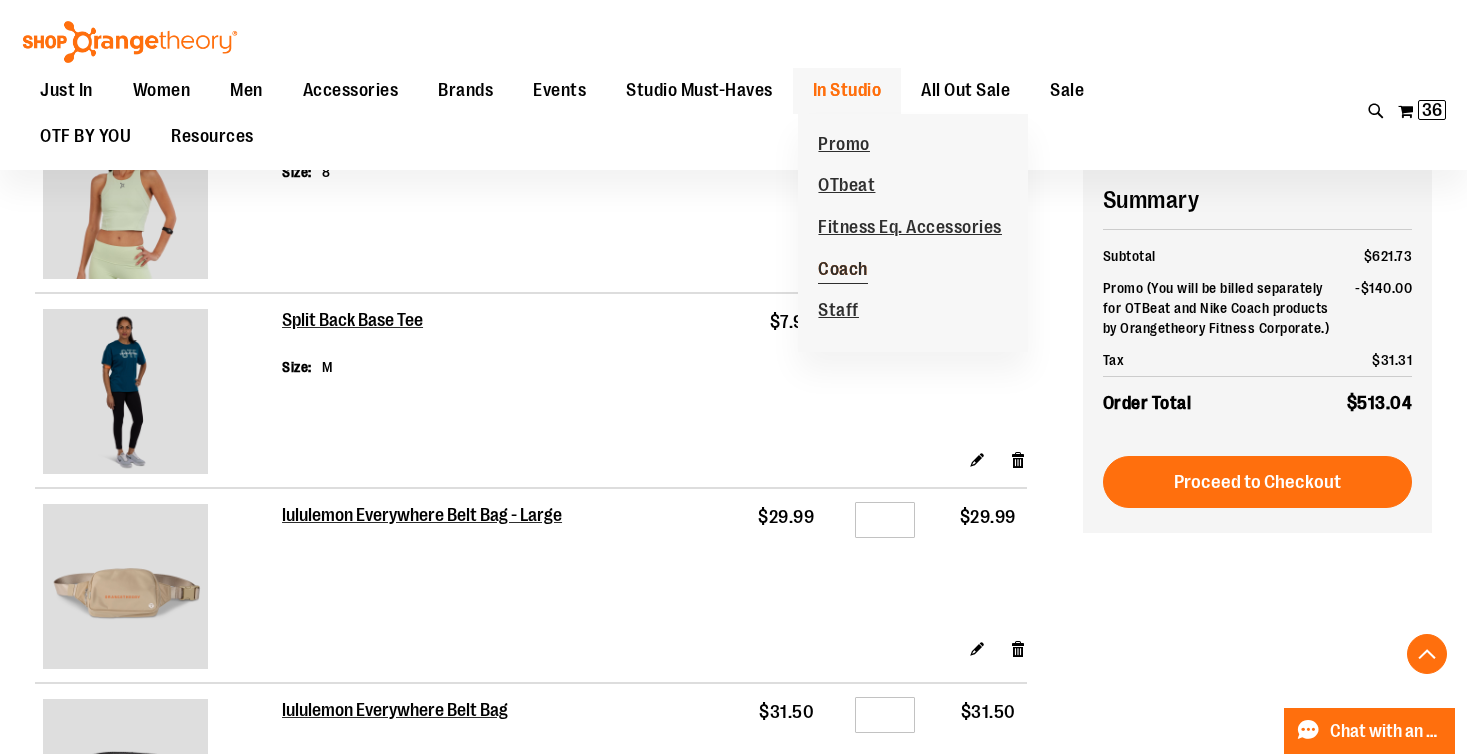 click on "Coach" at bounding box center (843, 271) 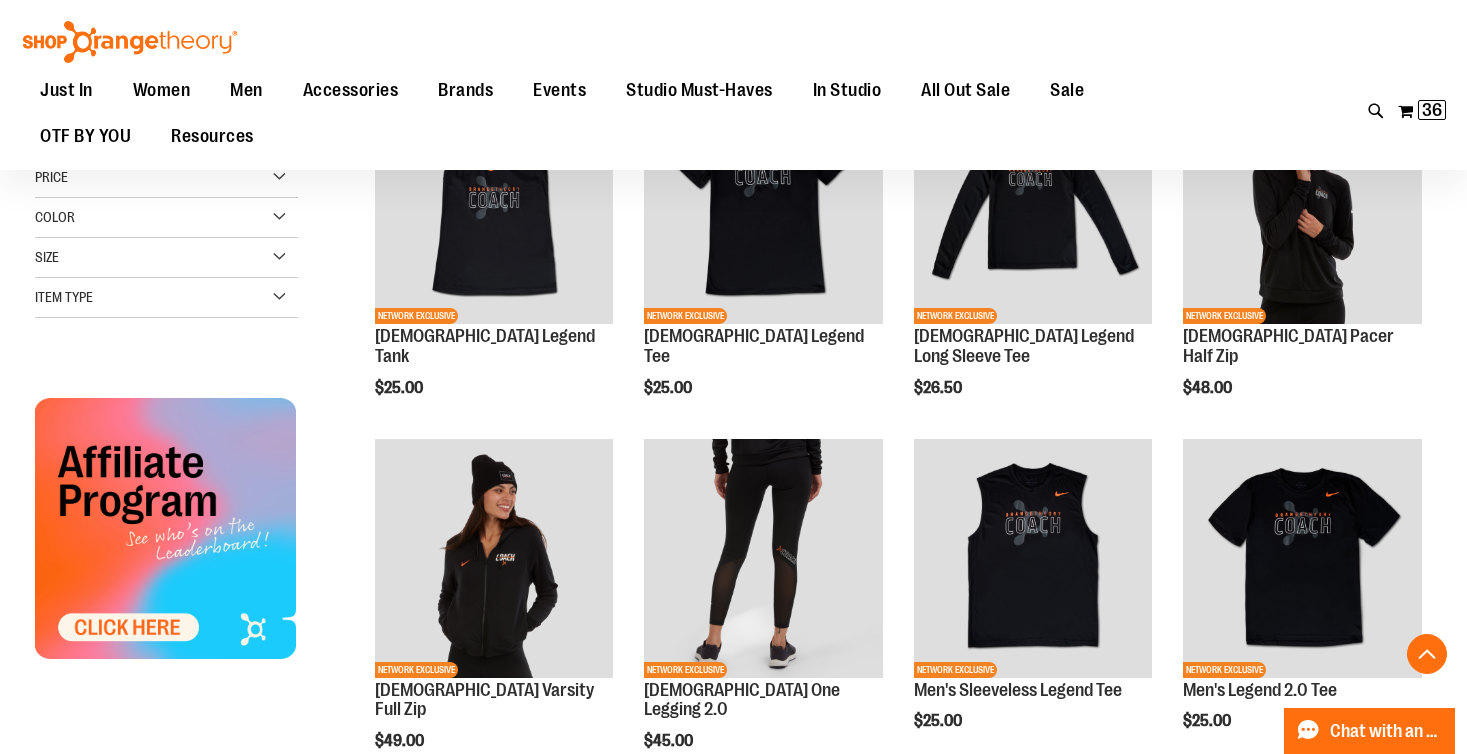 scroll, scrollTop: 316, scrollLeft: 0, axis: vertical 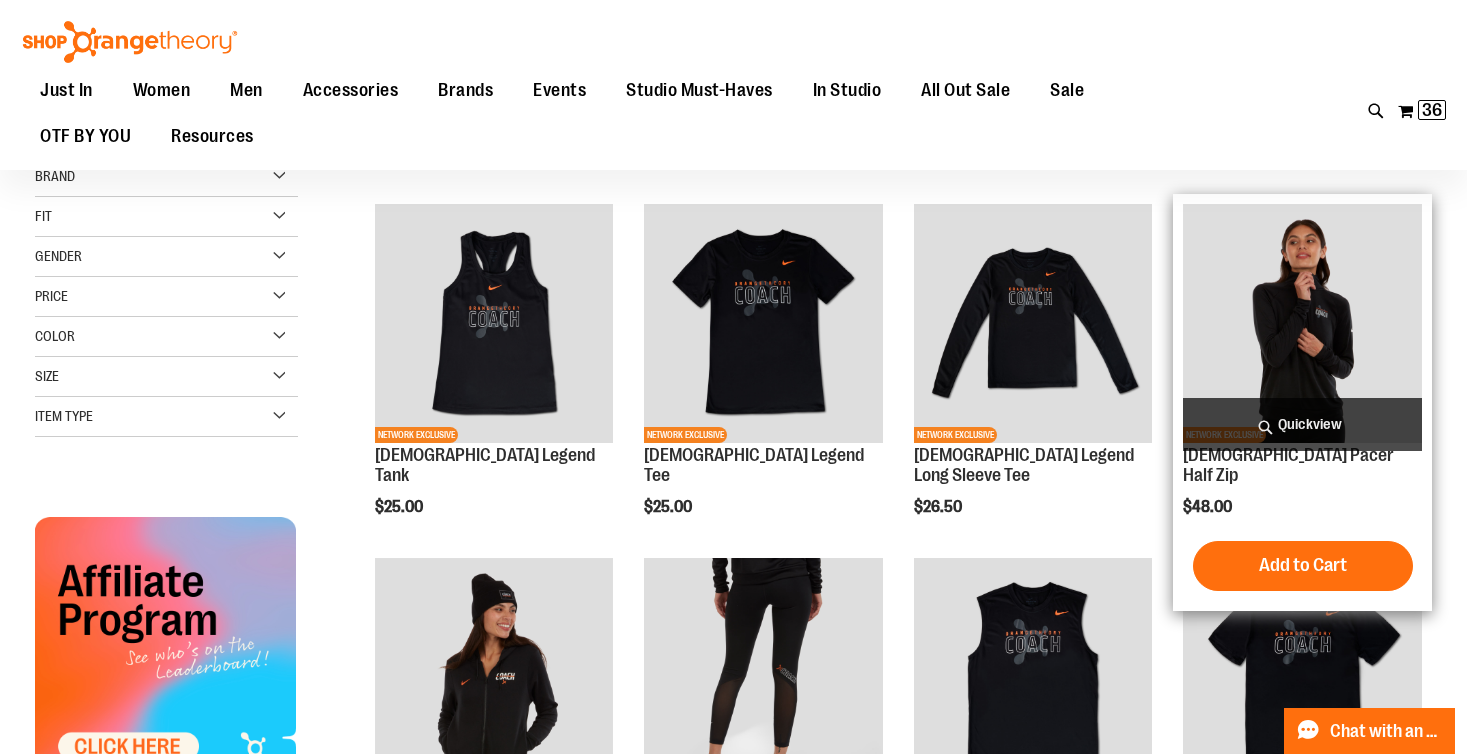 click at bounding box center (1302, 323) 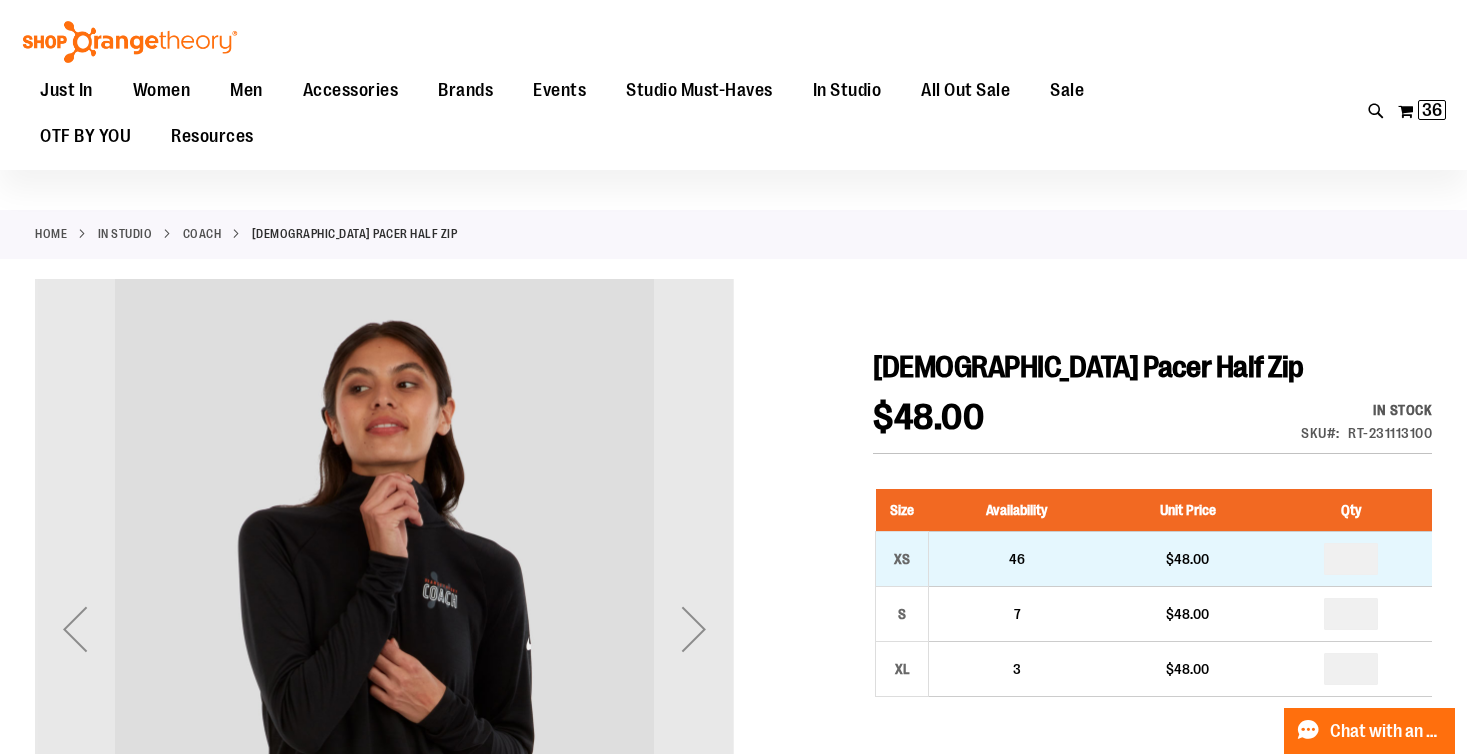 scroll, scrollTop: 80, scrollLeft: 0, axis: vertical 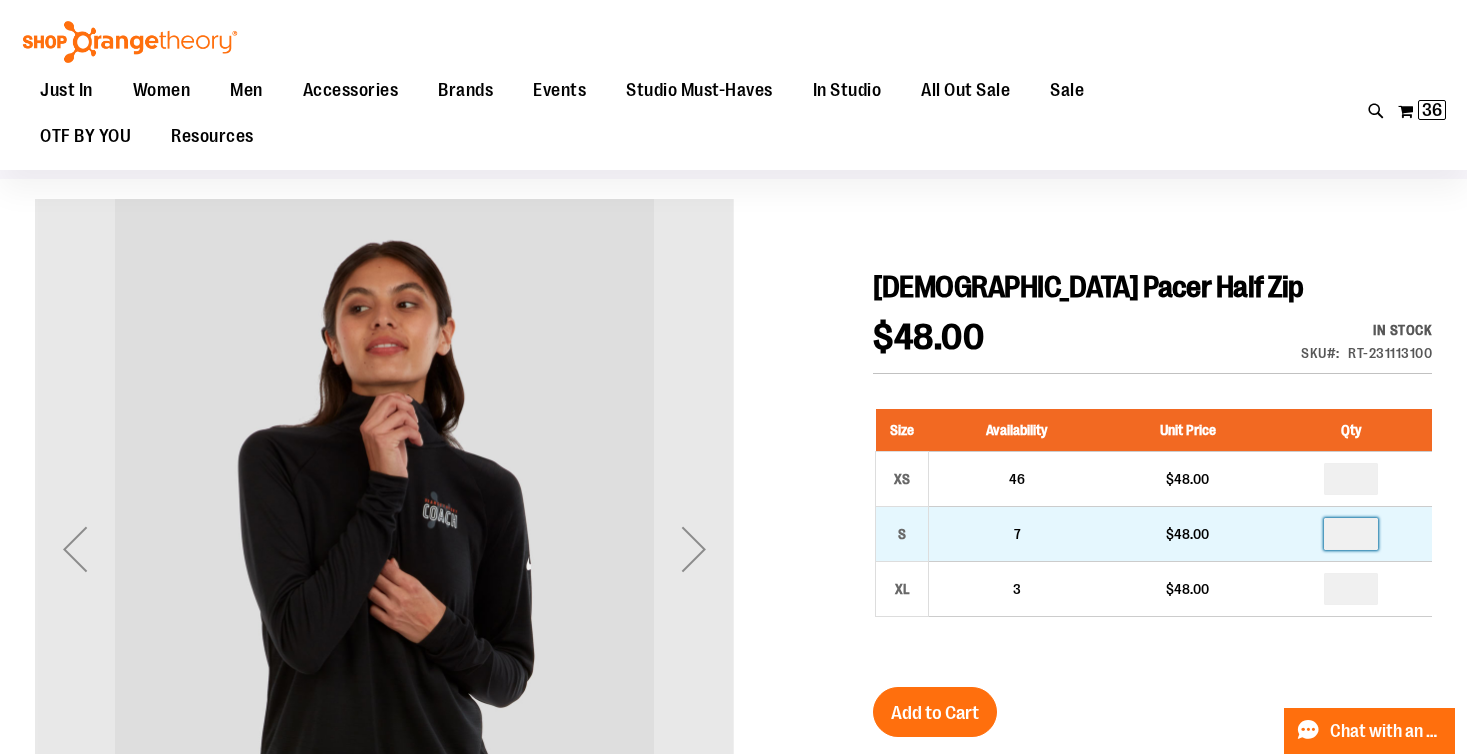 click at bounding box center [1351, 534] 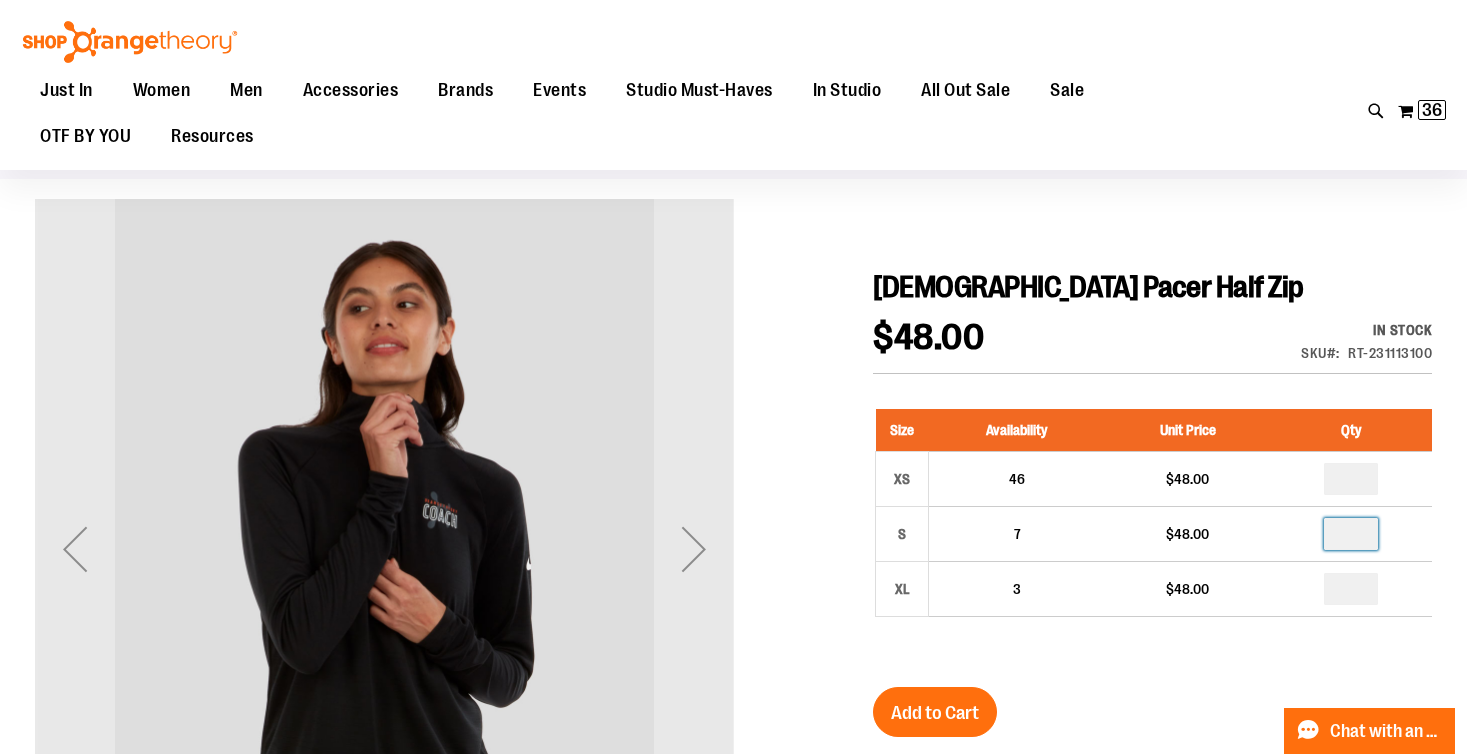 click on "Size
Availability
Unit Price
Qty
XS
46
$48.00
*
S
7" at bounding box center (1152, 528) 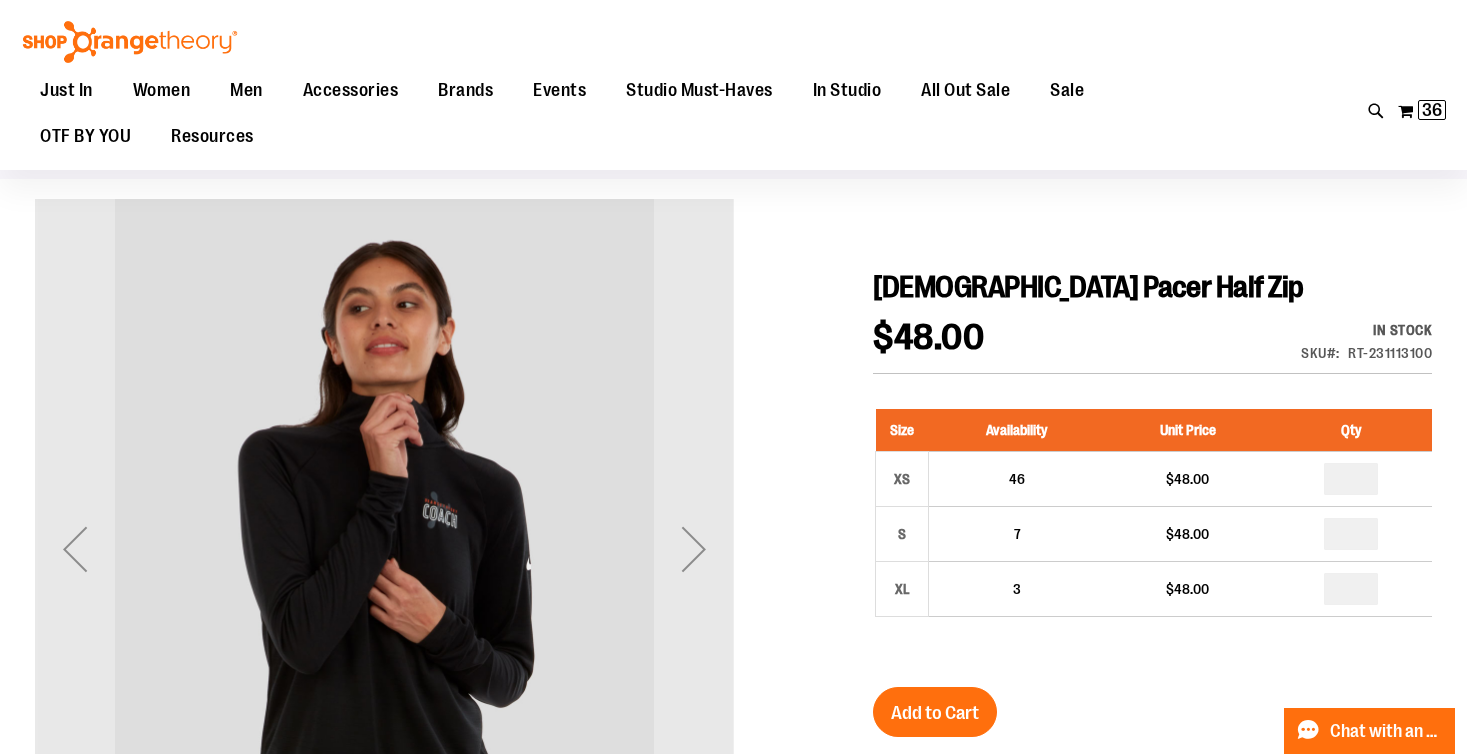 click on "Add to Cart" at bounding box center (935, 724) 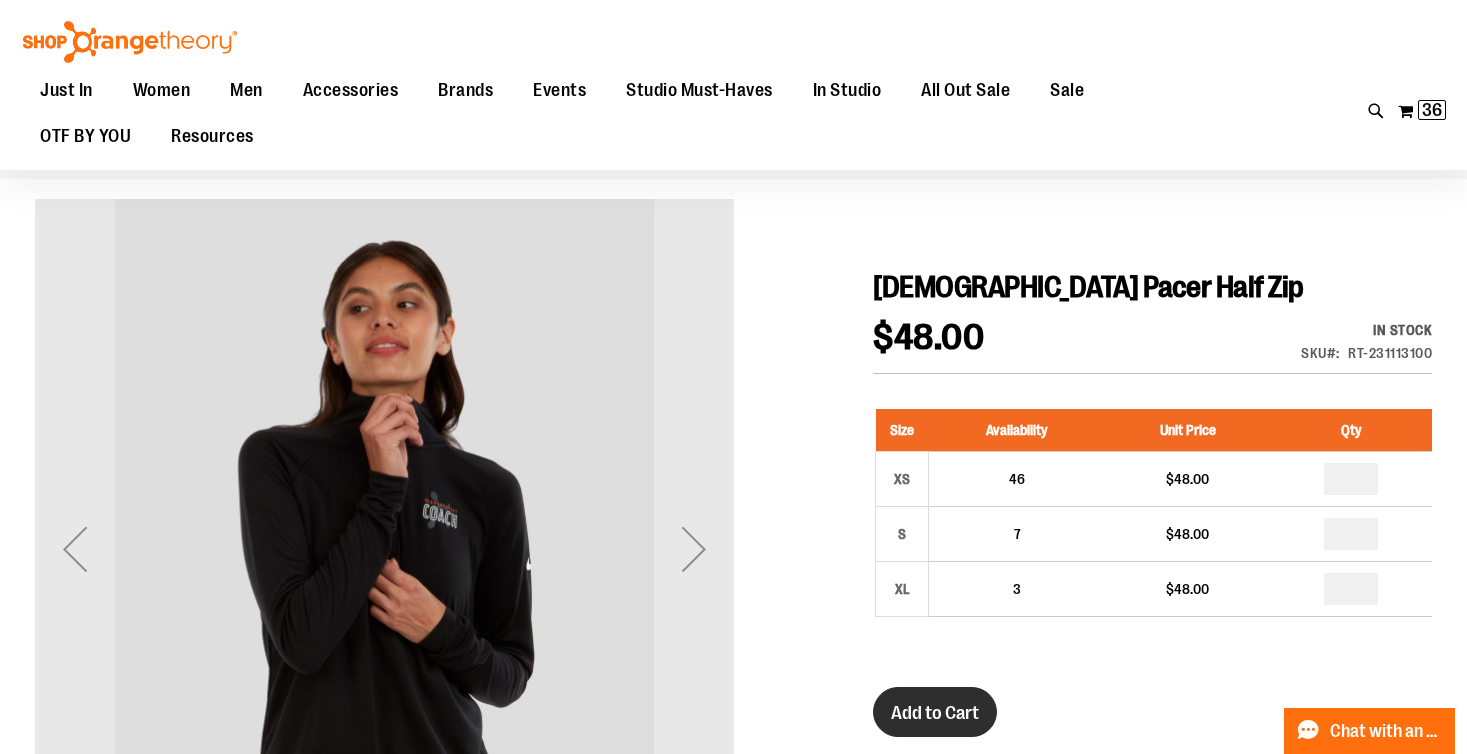 click on "Add to Cart" at bounding box center [935, 712] 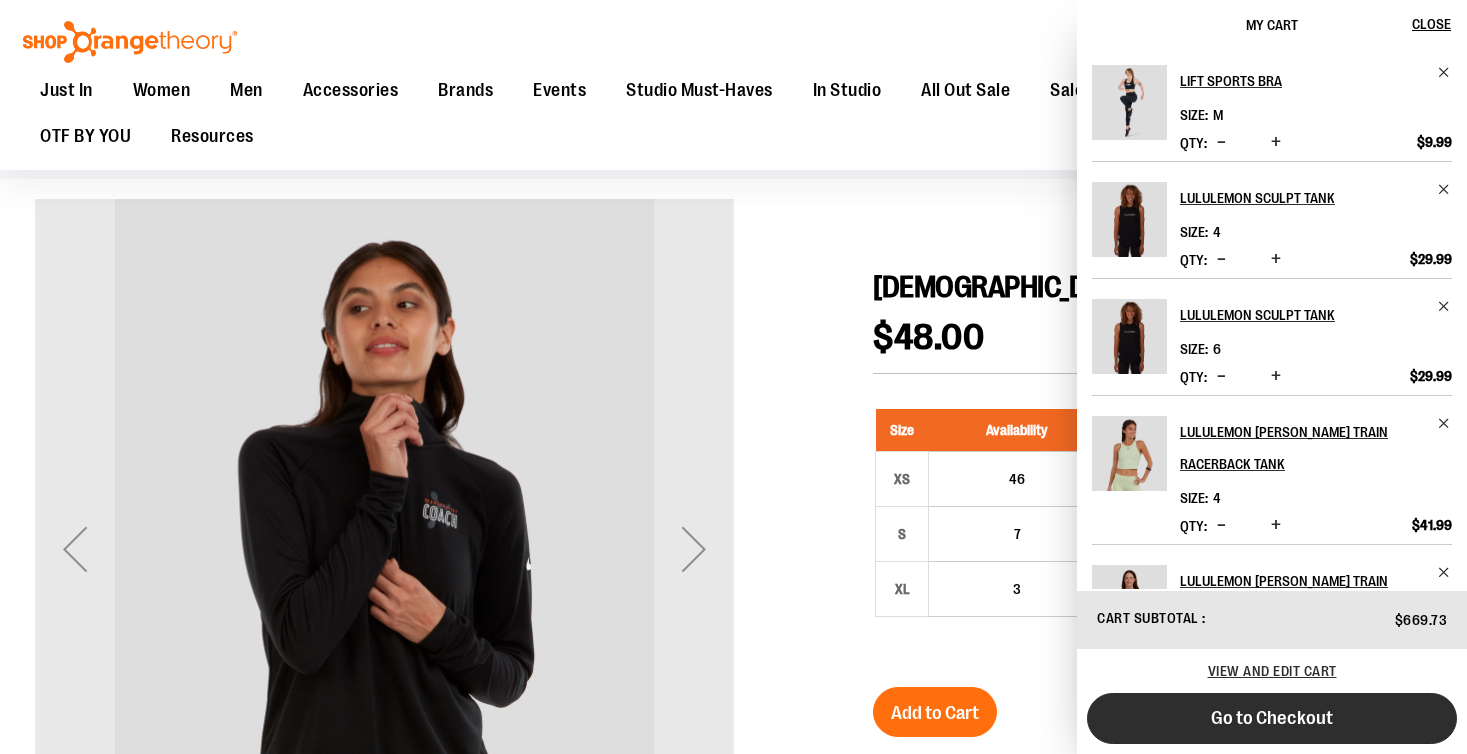 click on "Go to Checkout" at bounding box center (1272, 718) 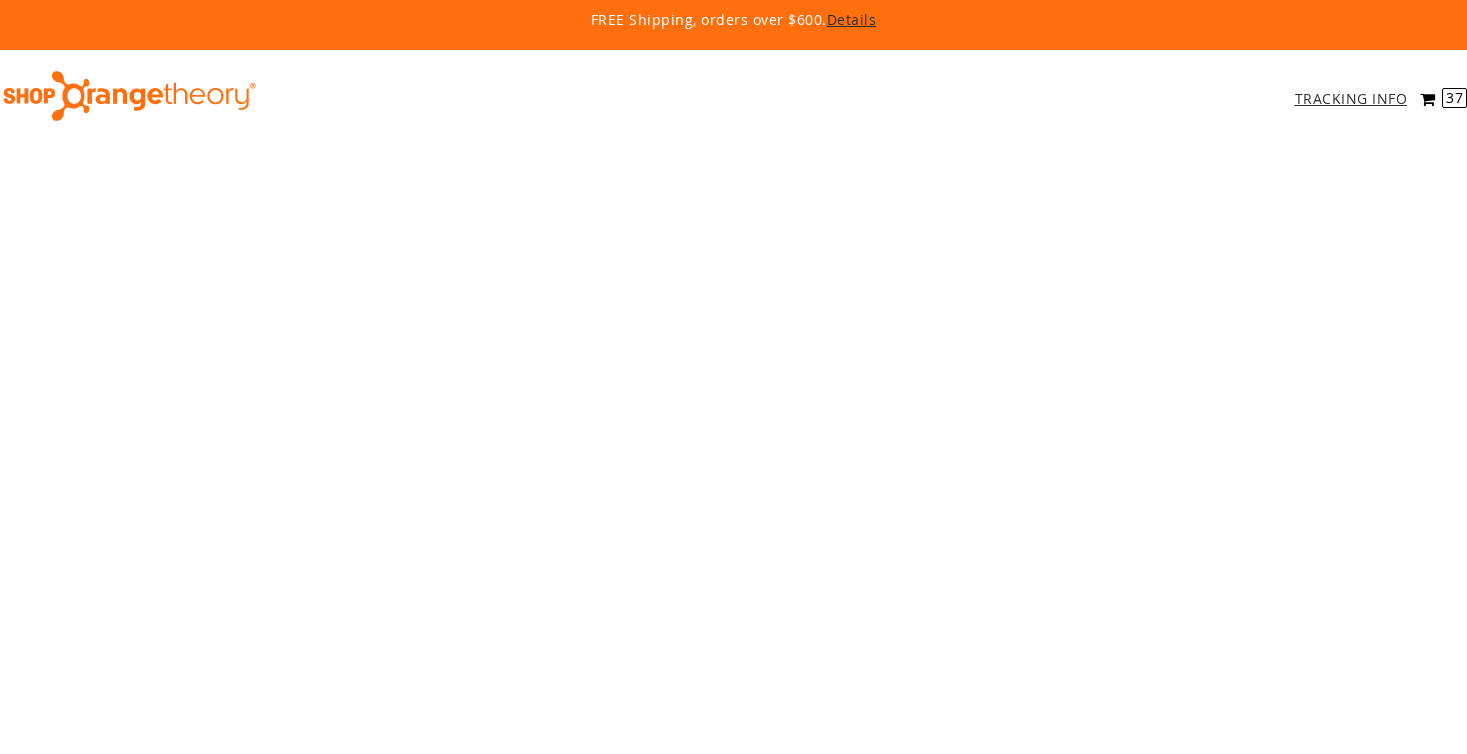 scroll, scrollTop: 0, scrollLeft: 0, axis: both 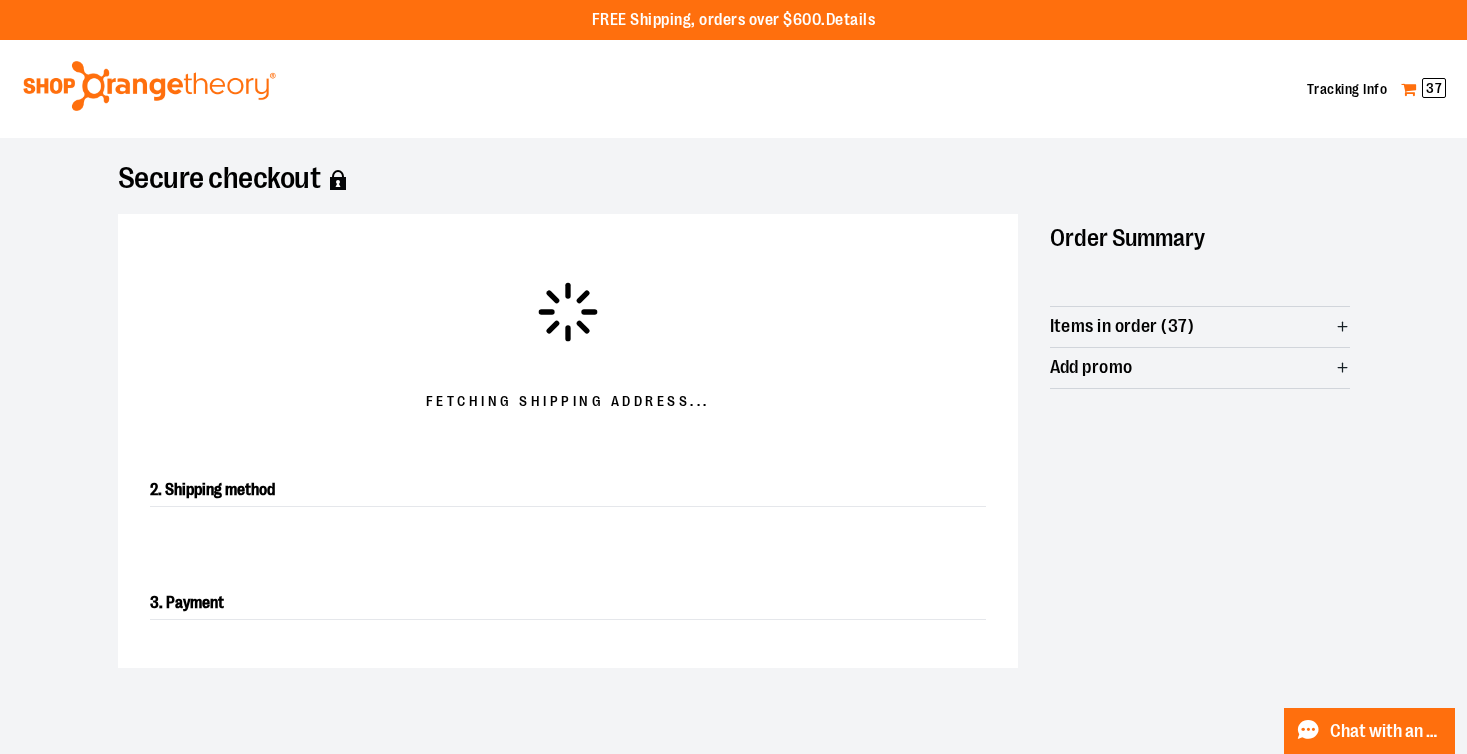 click on "37" at bounding box center (1434, 88) 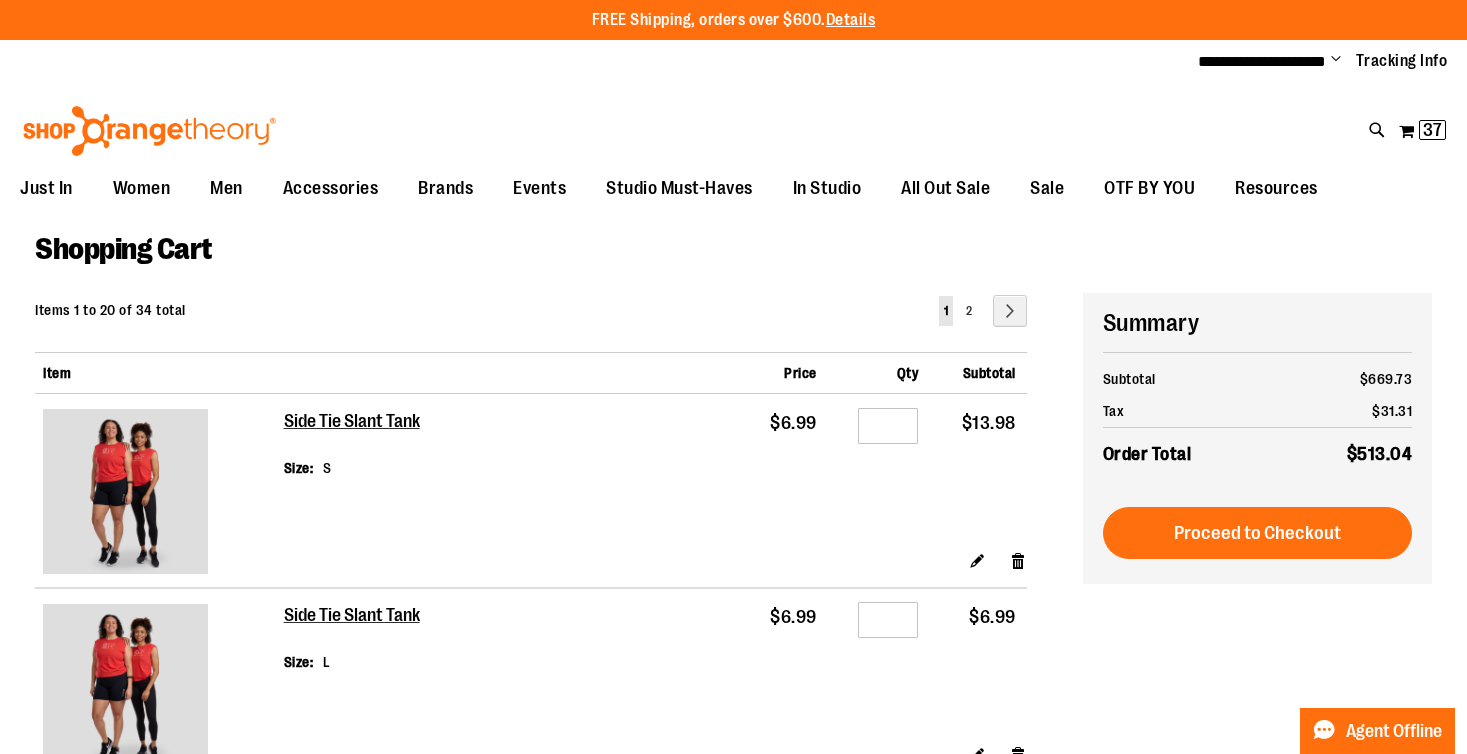 scroll, scrollTop: 0, scrollLeft: 0, axis: both 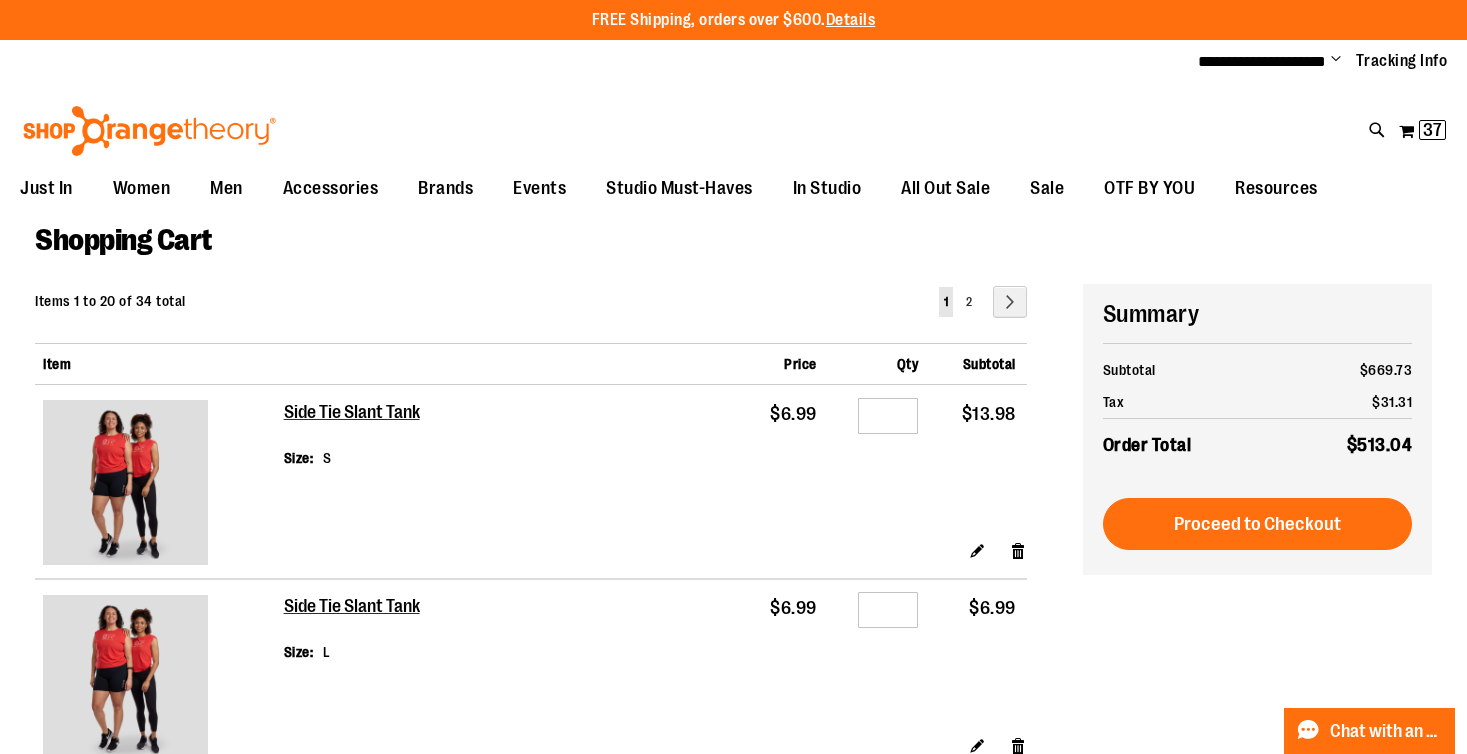 click on "Page
Next" at bounding box center [1006, 302] 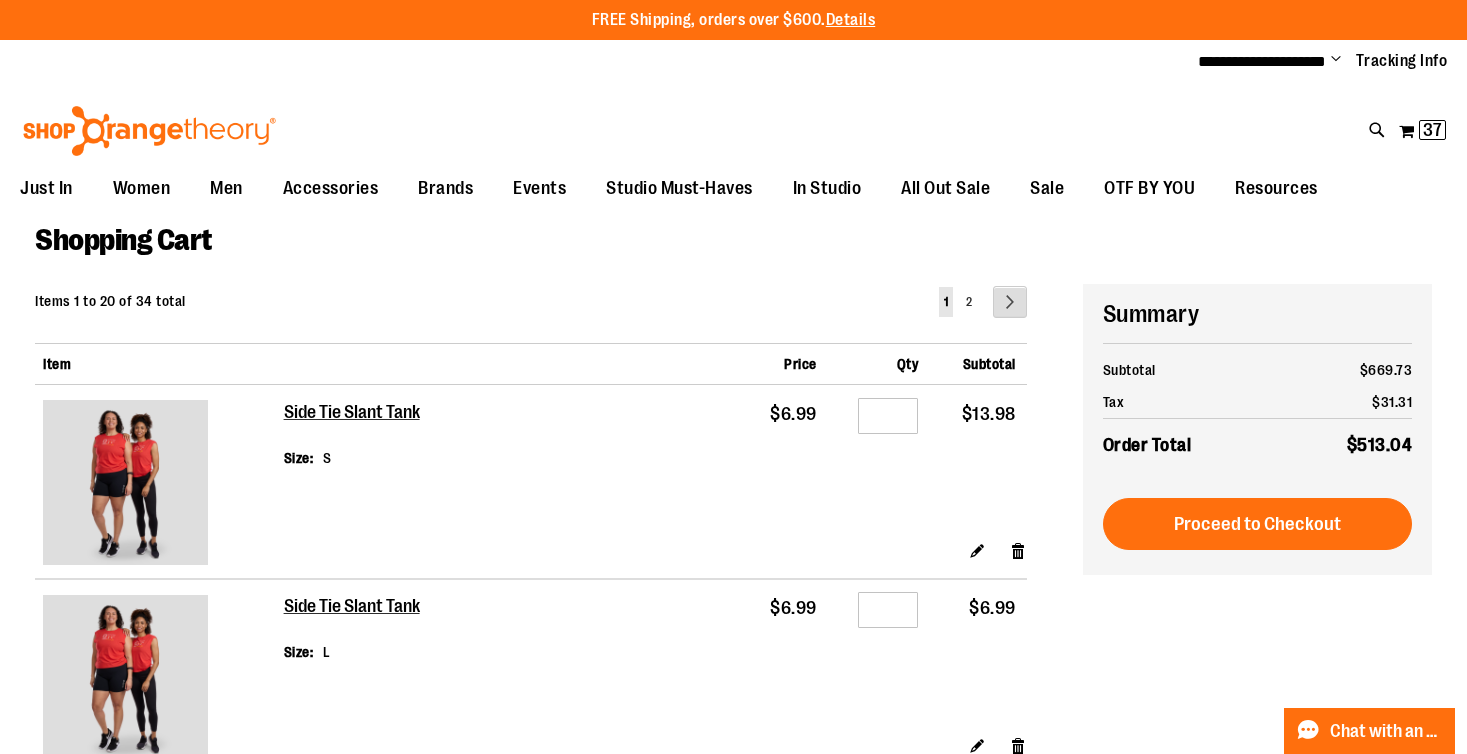 click on "Page
Next" at bounding box center [1010, 302] 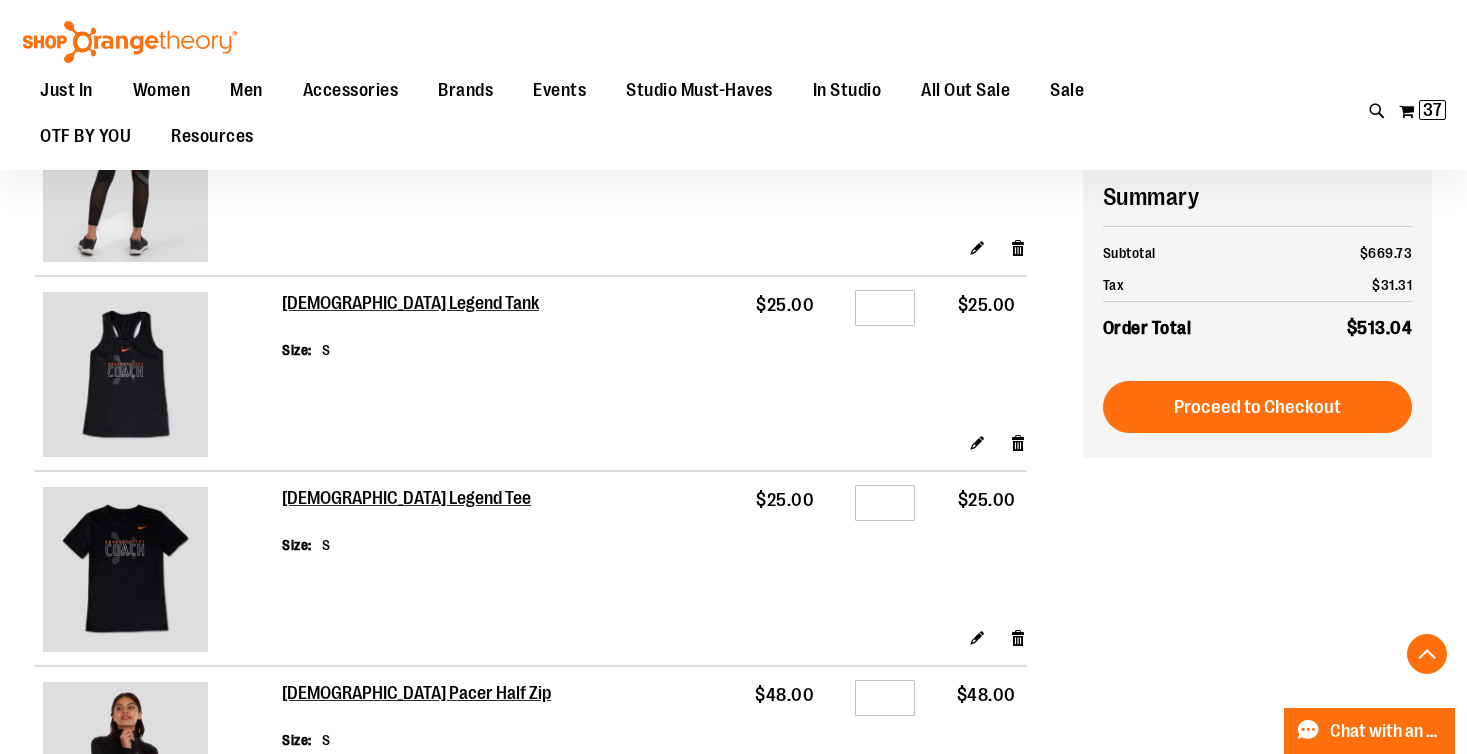 scroll, scrollTop: 2248, scrollLeft: 0, axis: vertical 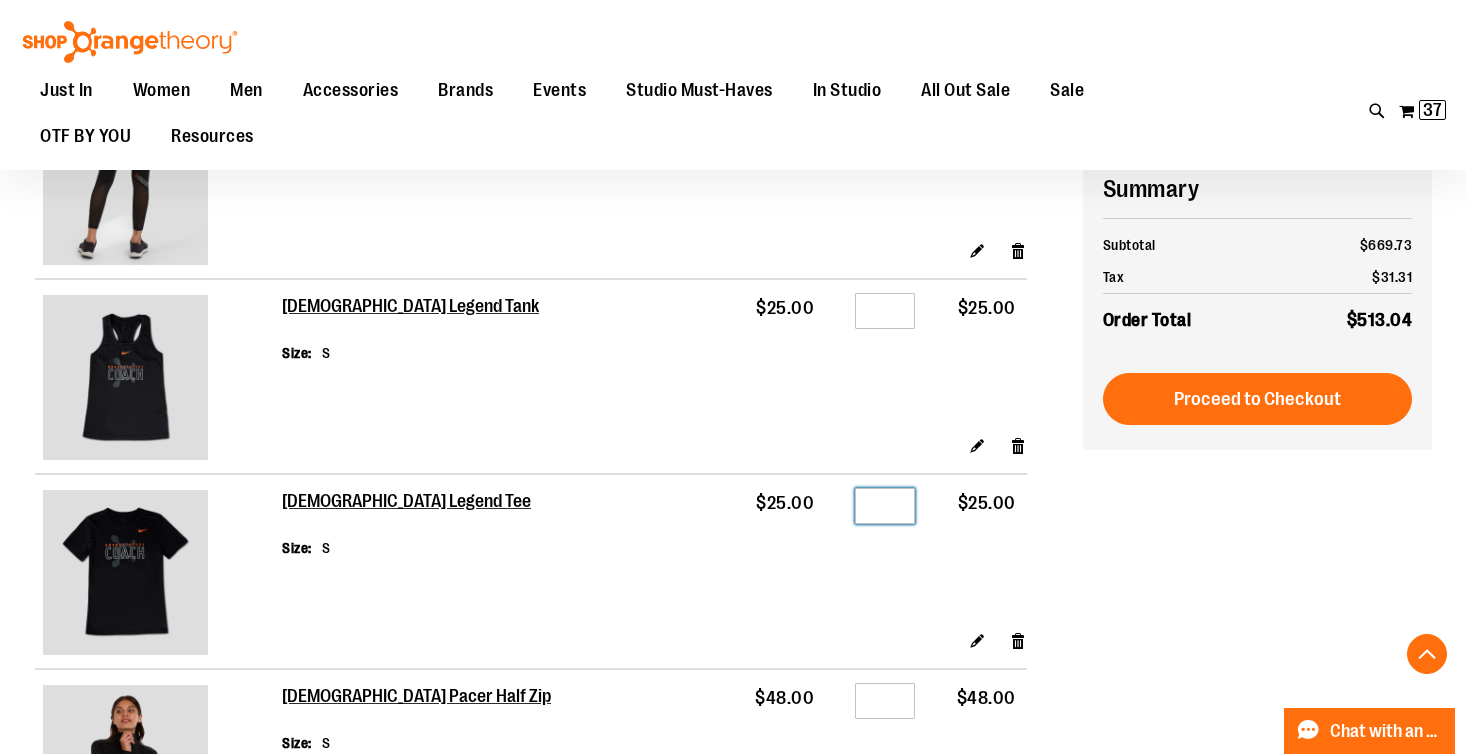 click on "*" at bounding box center [885, 506] 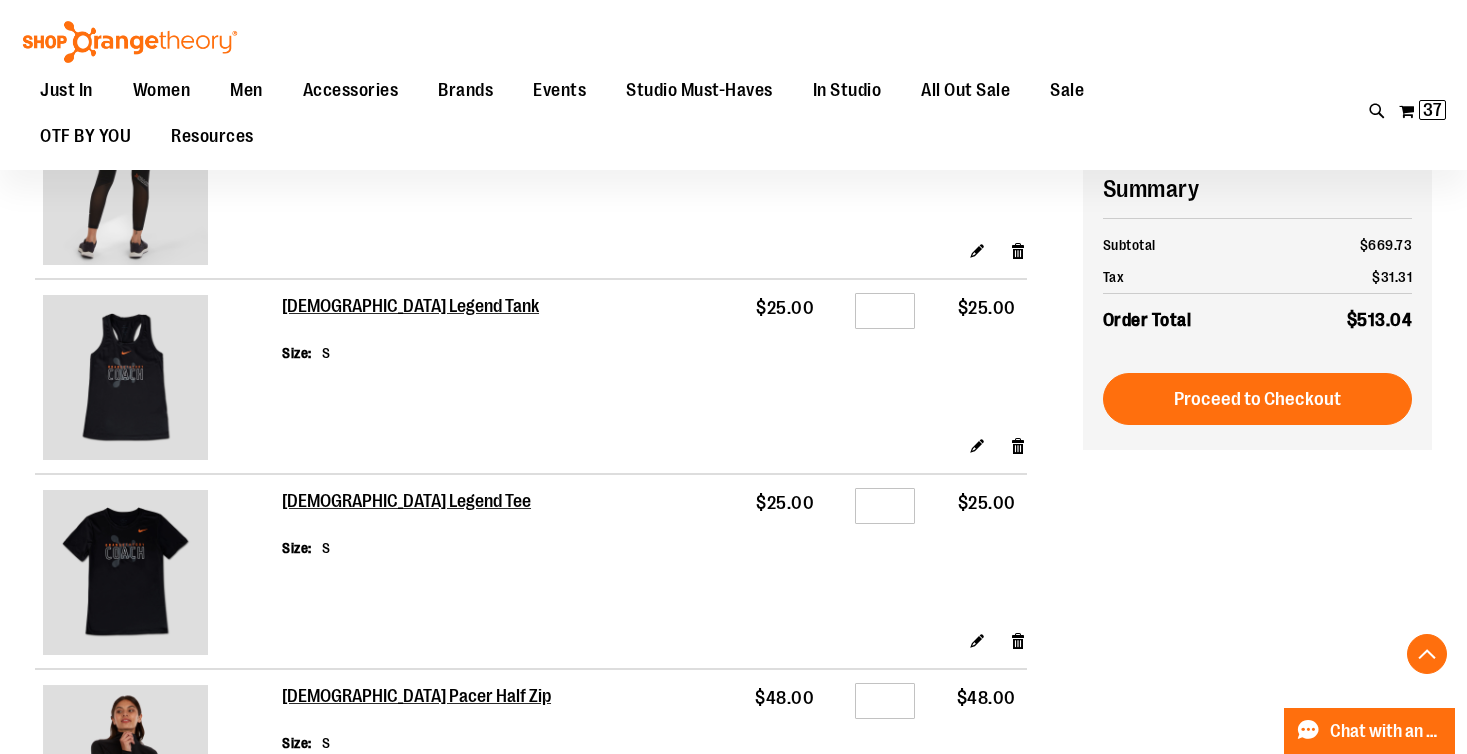 click on "**********" at bounding box center (733, -453) 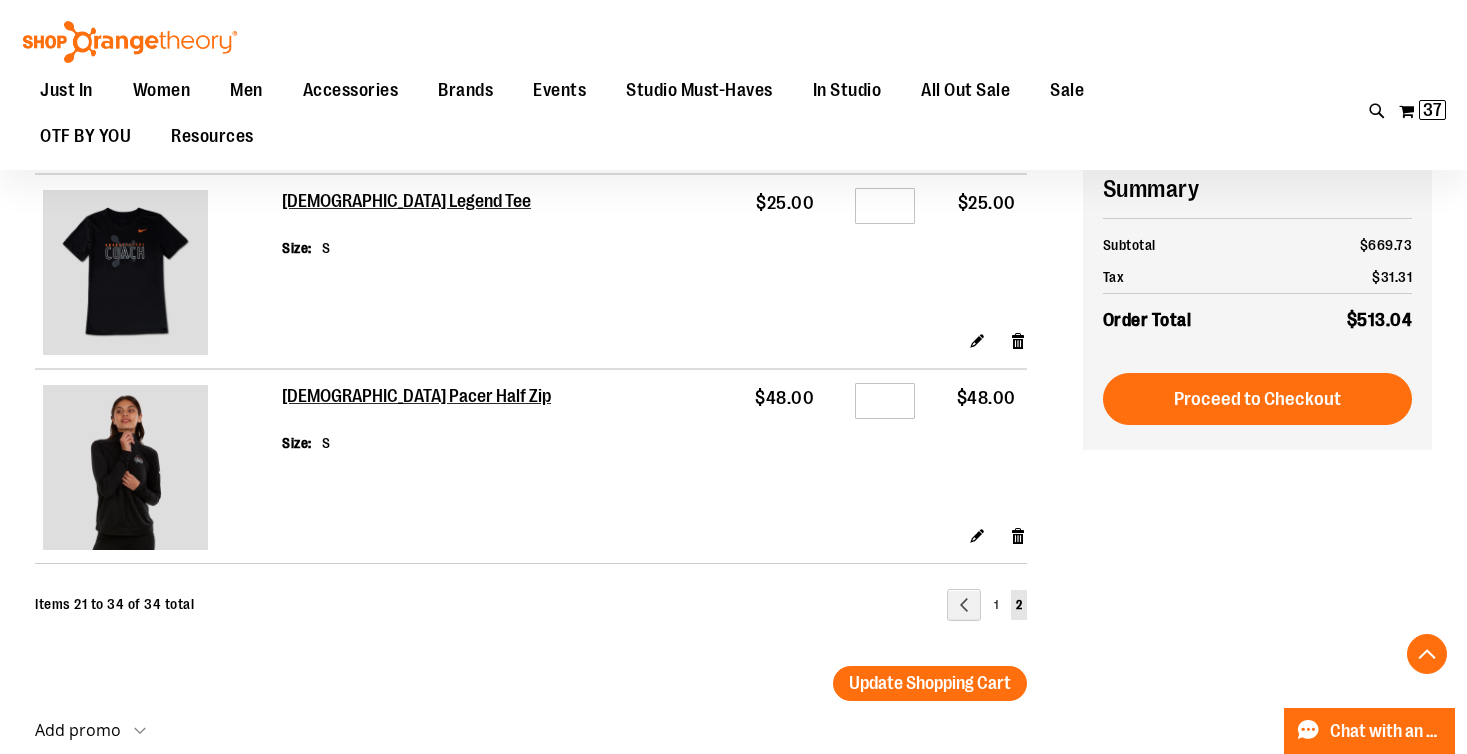scroll, scrollTop: 2588, scrollLeft: 0, axis: vertical 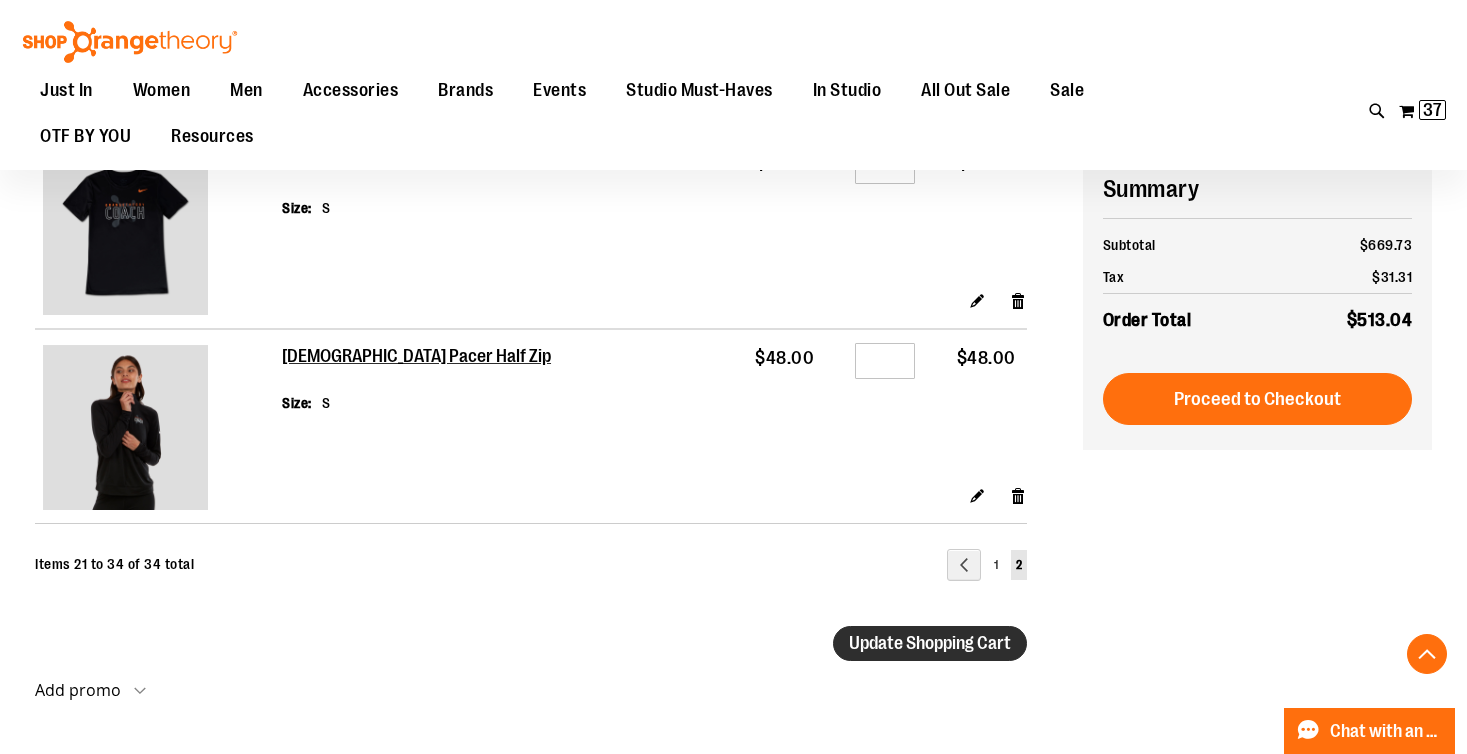 click on "Update Shopping Cart" at bounding box center (930, 643) 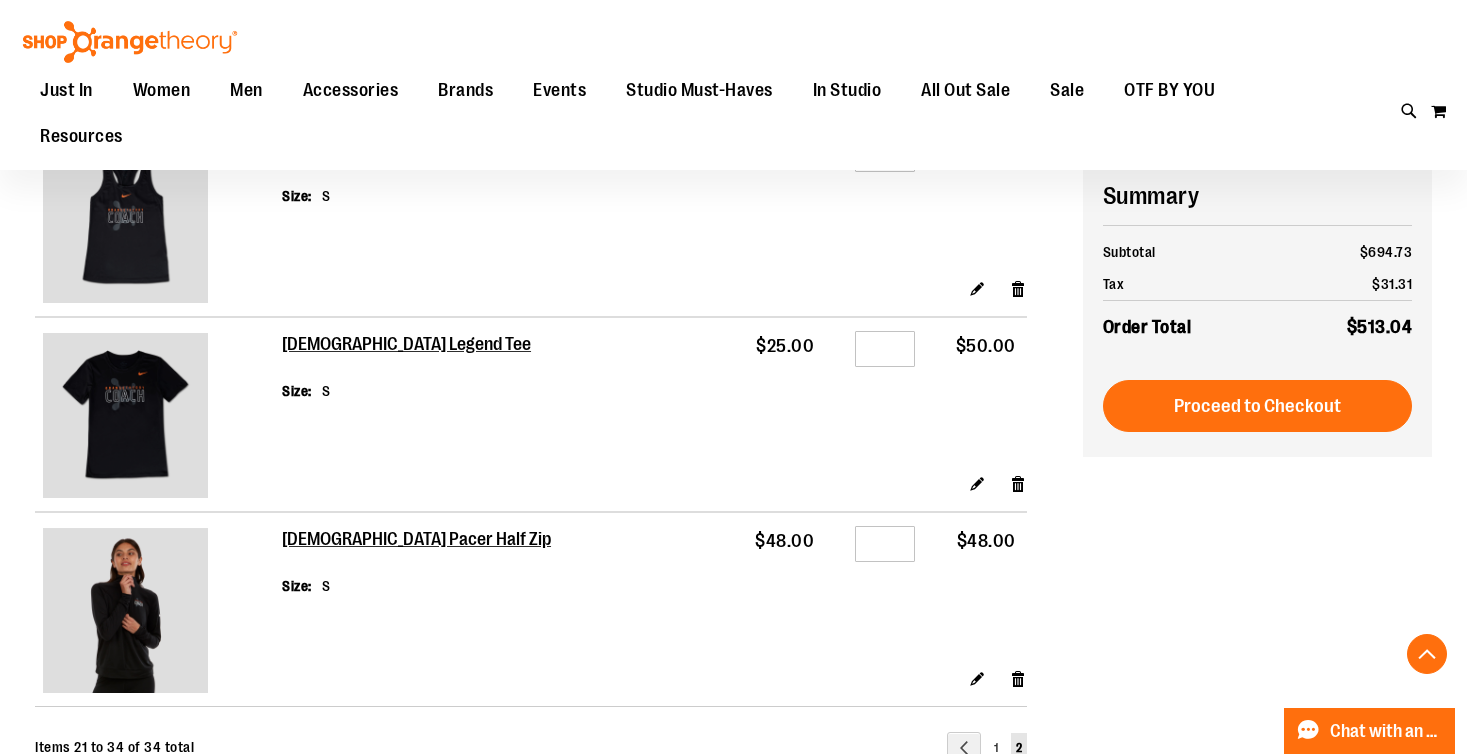 scroll, scrollTop: 2400, scrollLeft: 0, axis: vertical 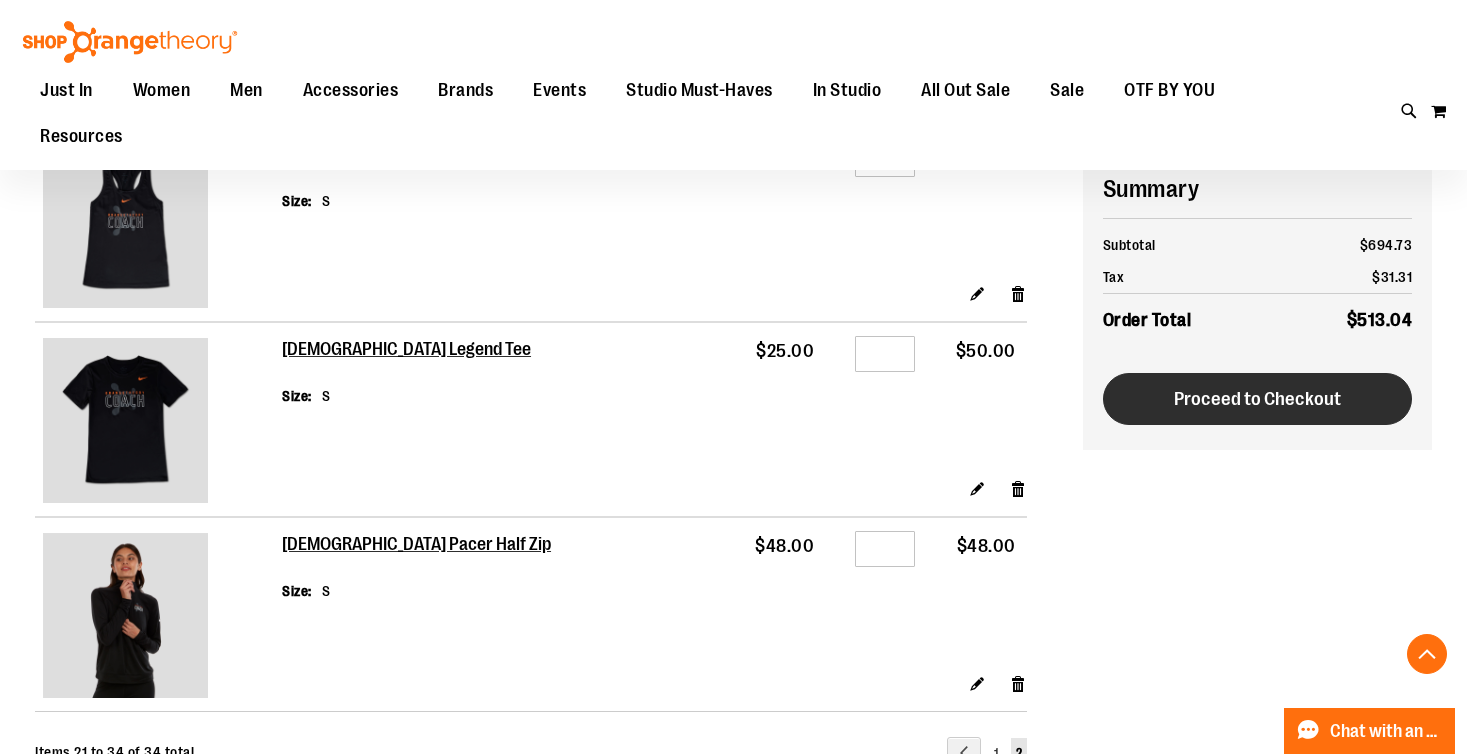 click on "Proceed to Checkout" at bounding box center (1257, 399) 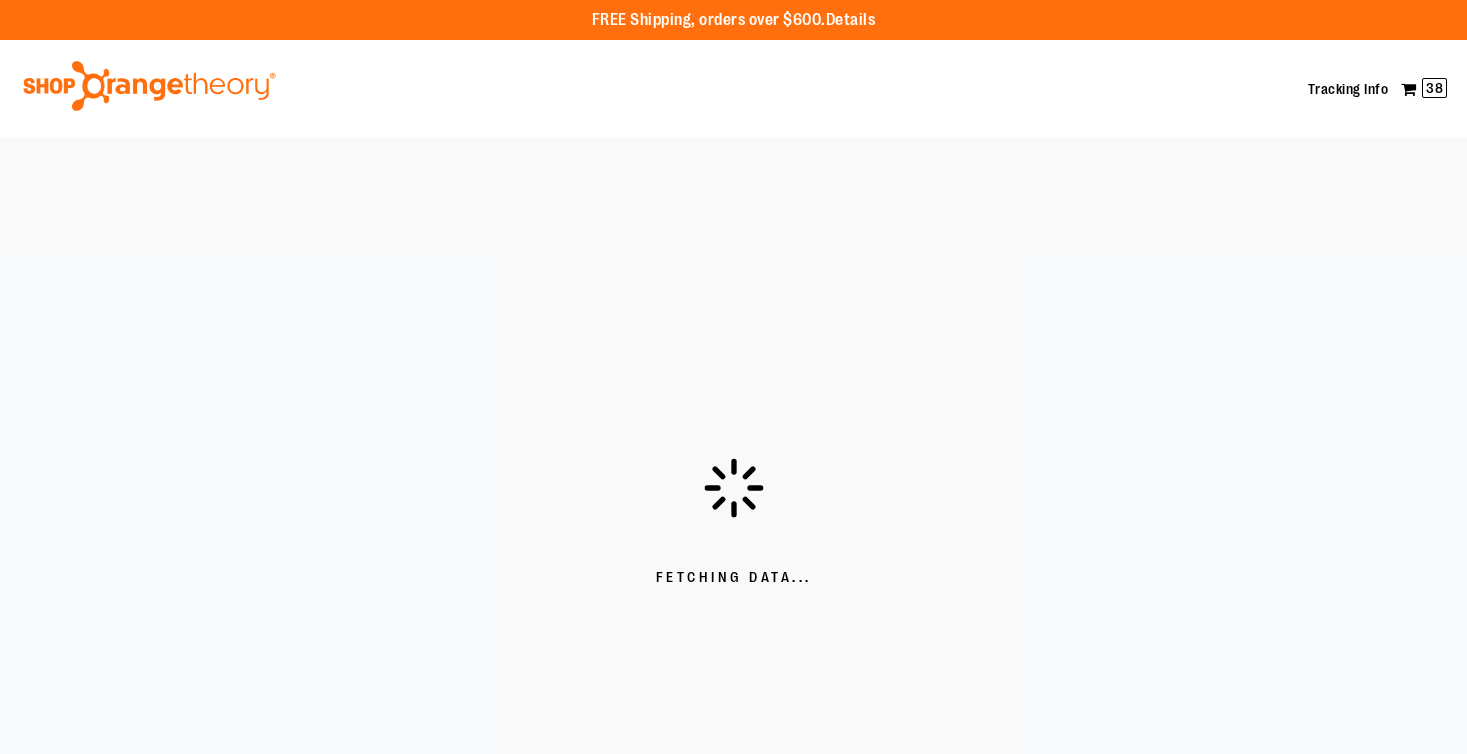 scroll, scrollTop: 0, scrollLeft: 0, axis: both 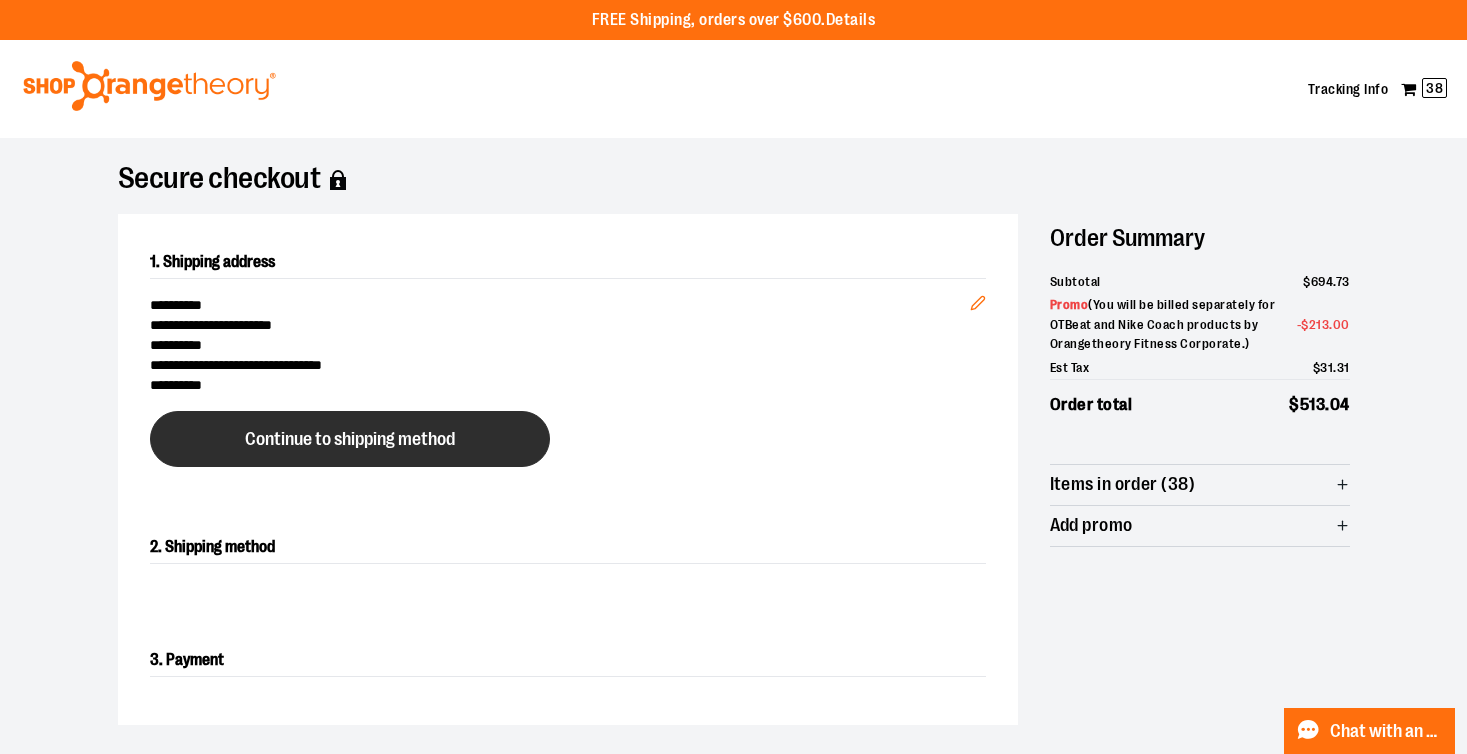 click on "Continue to shipping method" at bounding box center [350, 439] 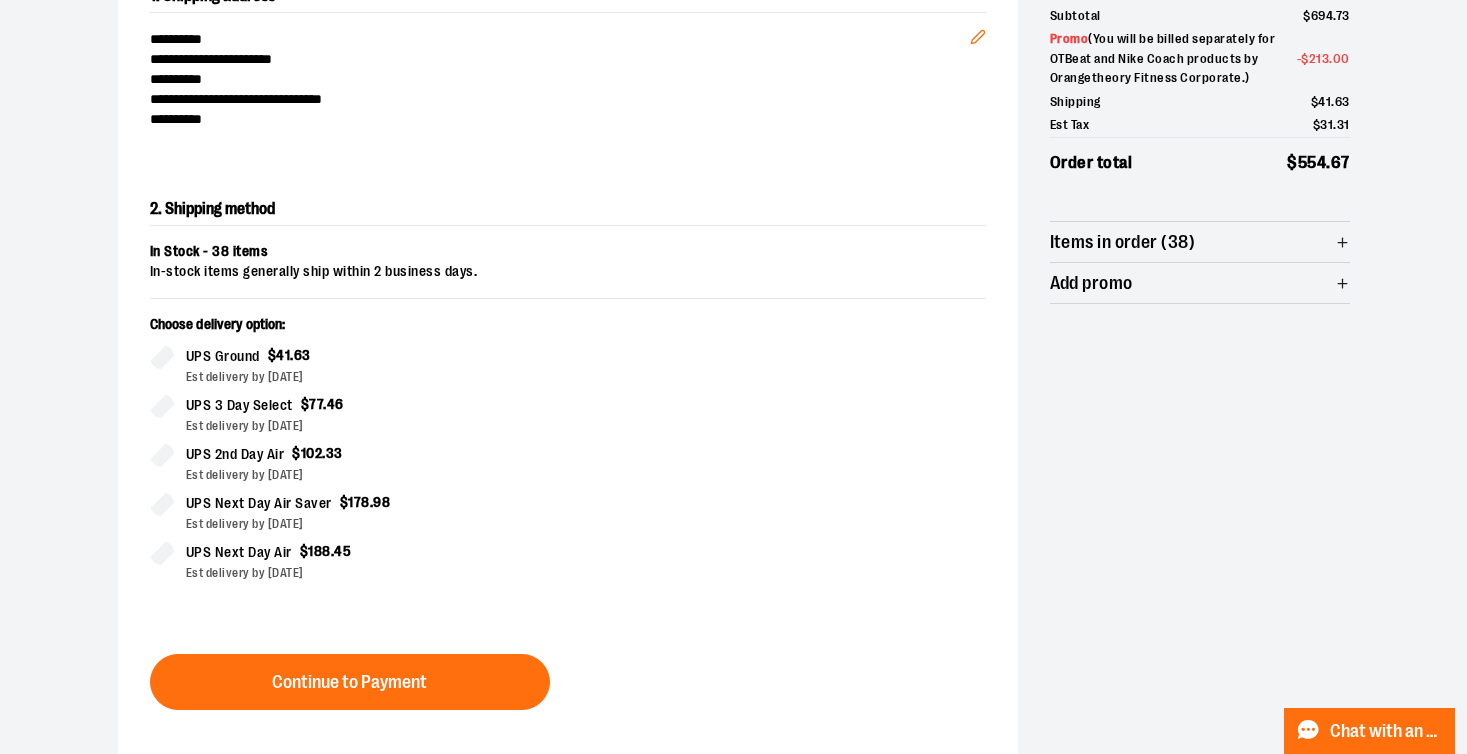 scroll, scrollTop: 0, scrollLeft: 0, axis: both 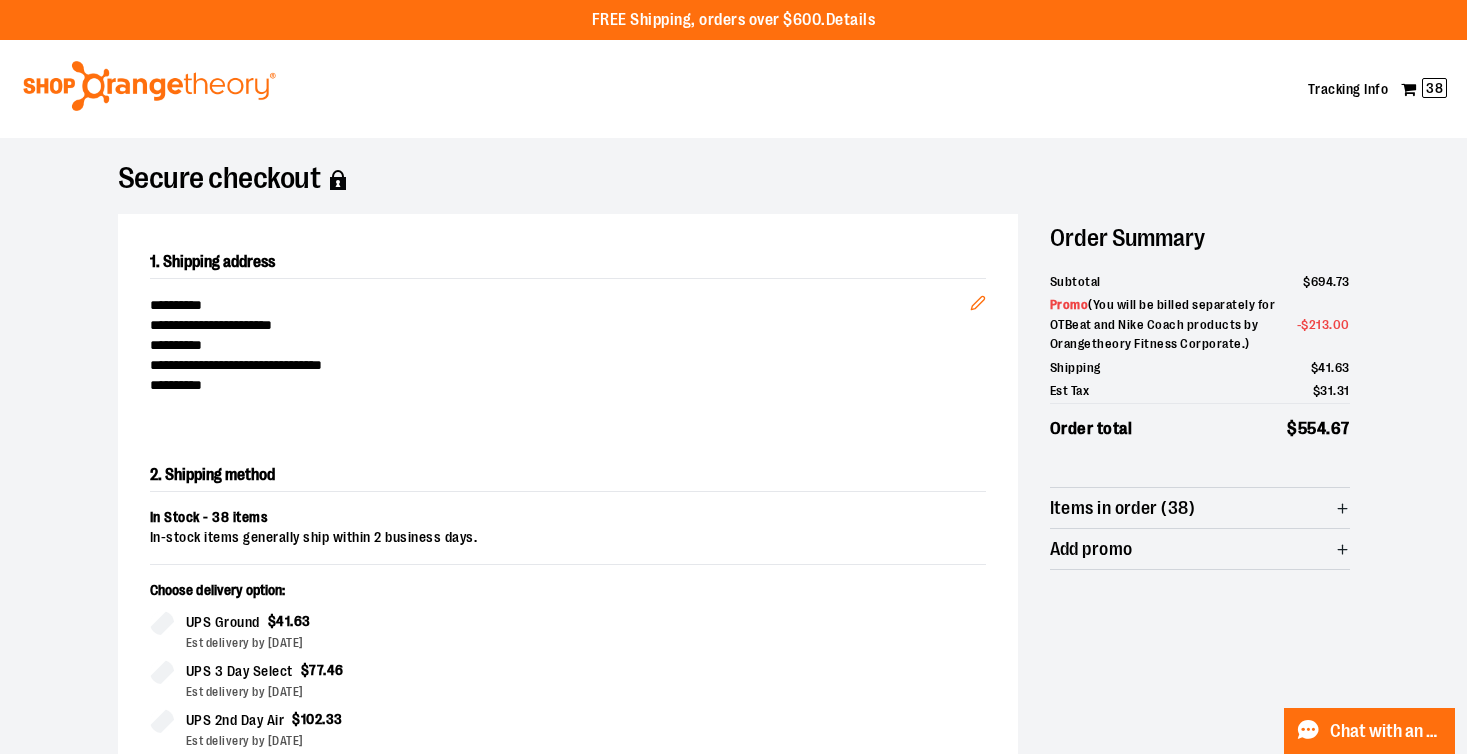 click at bounding box center [149, 86] 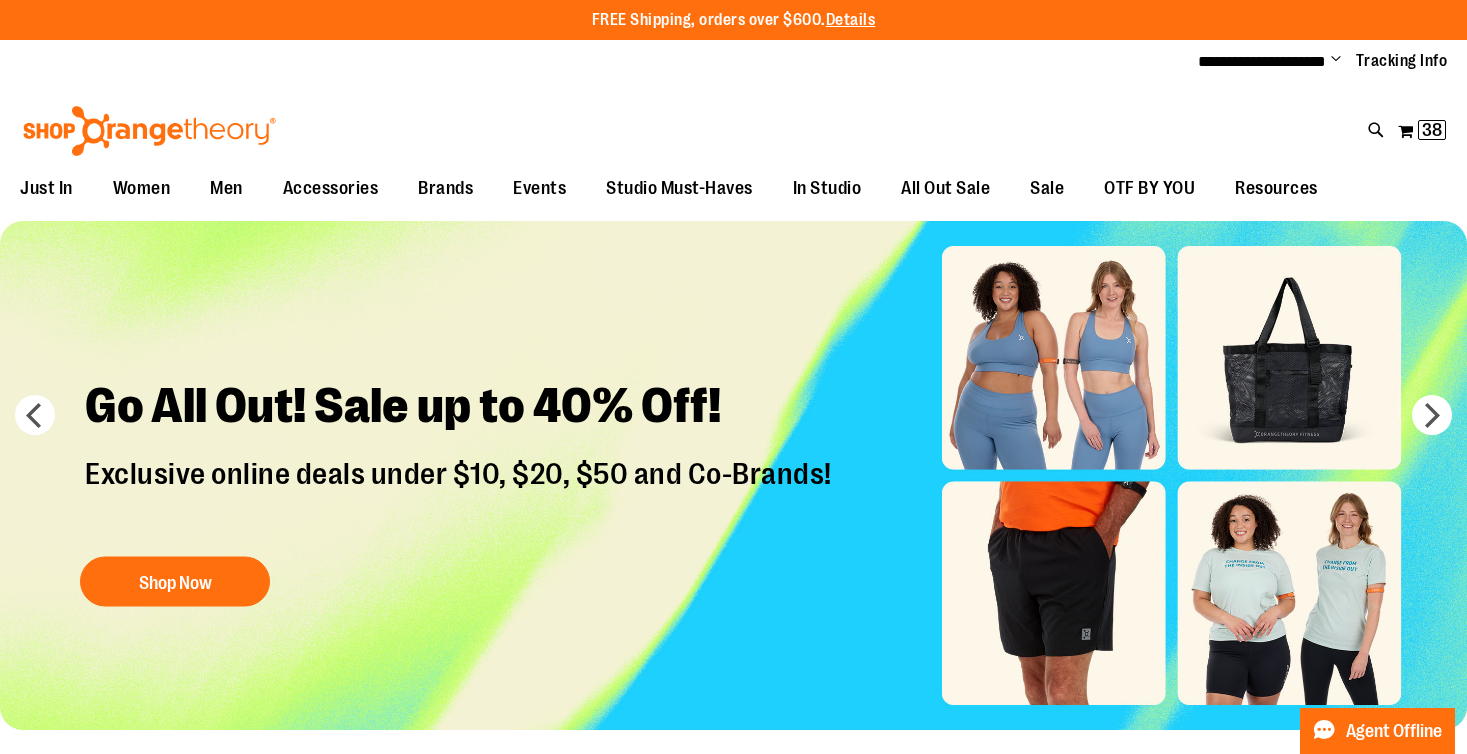 scroll, scrollTop: 0, scrollLeft: 0, axis: both 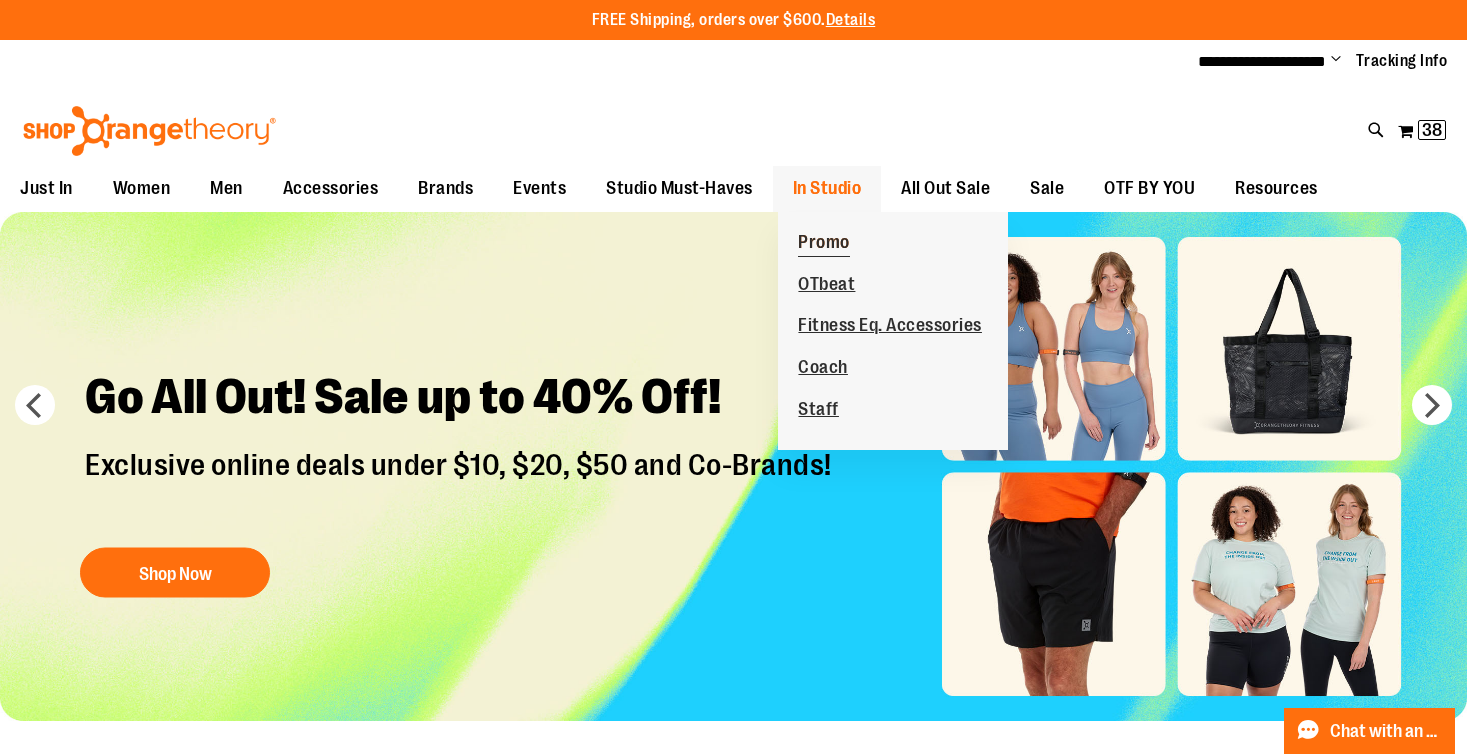 click on "Promo" at bounding box center (824, 244) 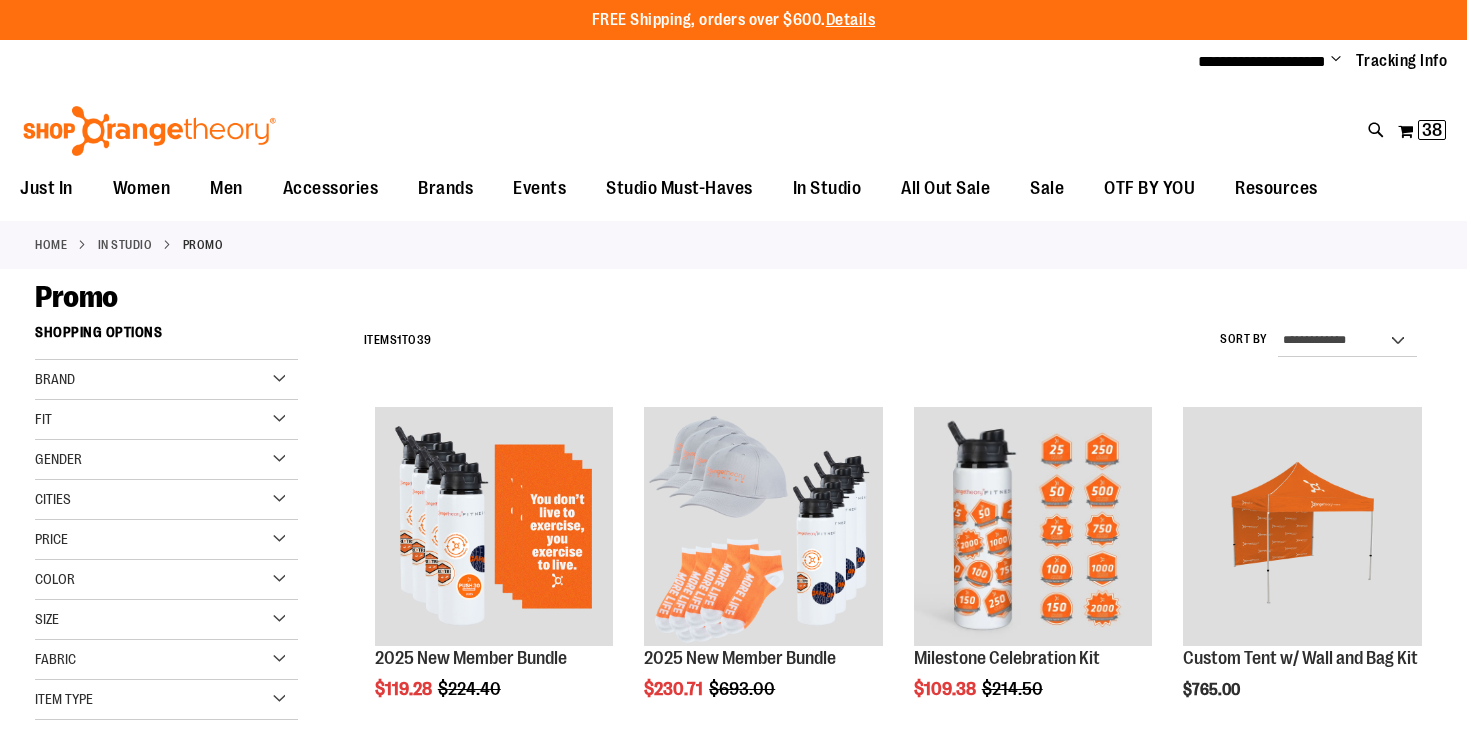 scroll, scrollTop: 0, scrollLeft: 0, axis: both 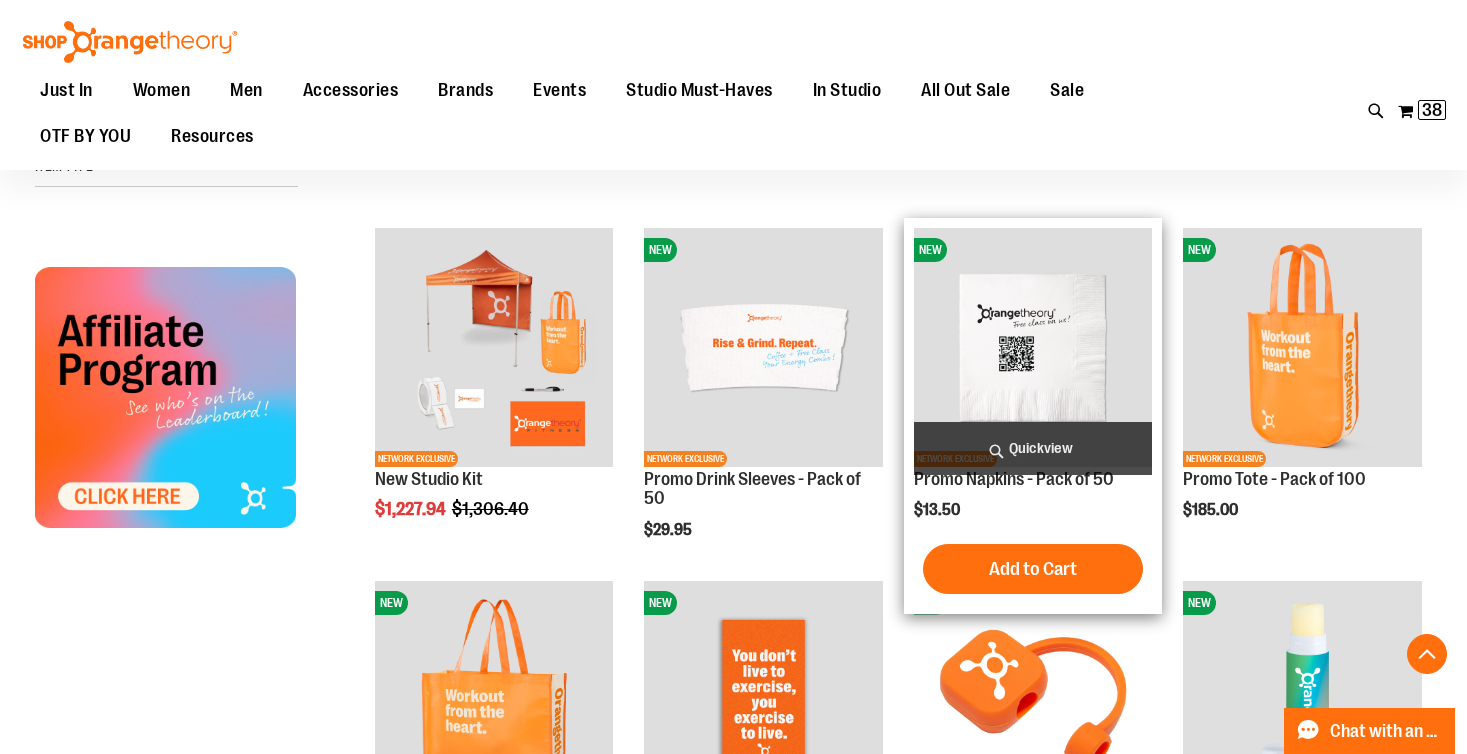 click on "Quickview" at bounding box center (1033, 448) 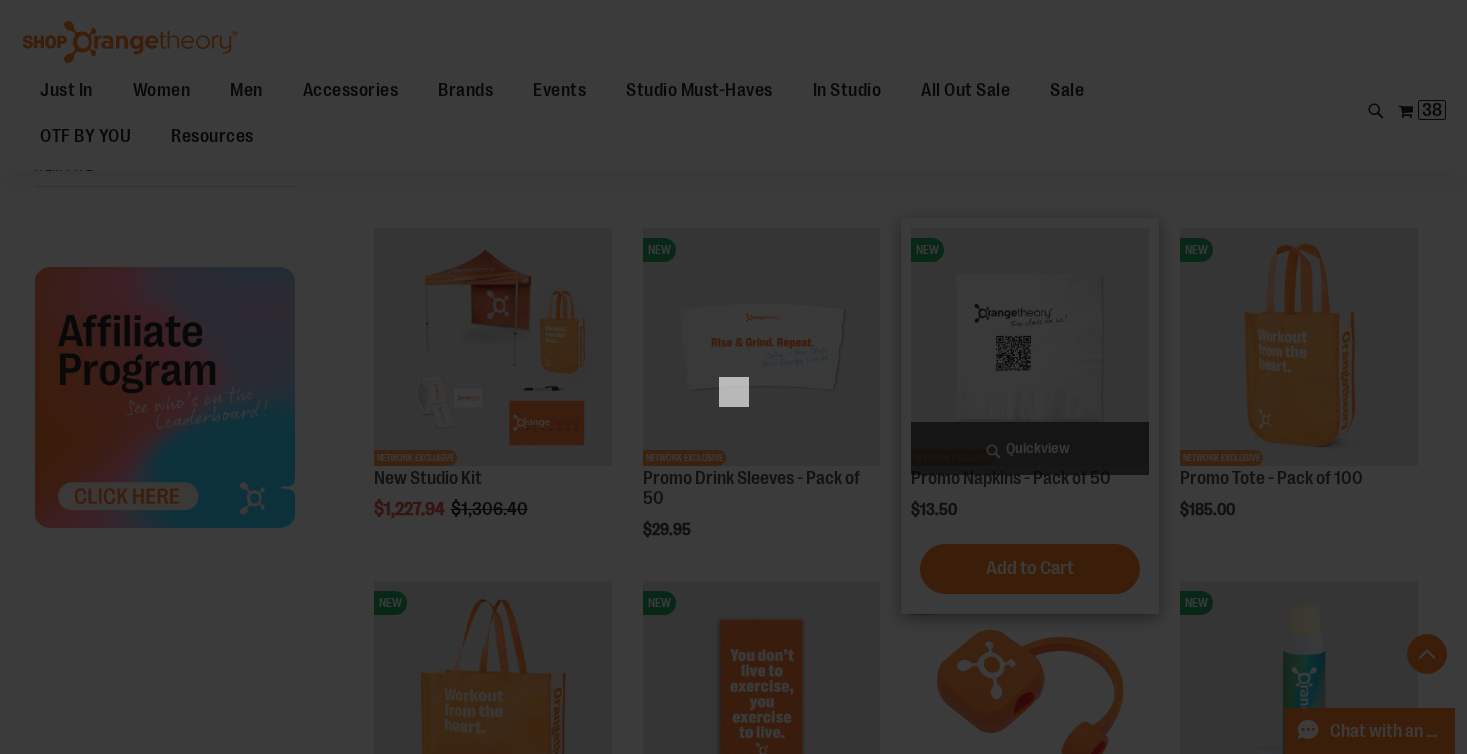 scroll, scrollTop: 0, scrollLeft: 0, axis: both 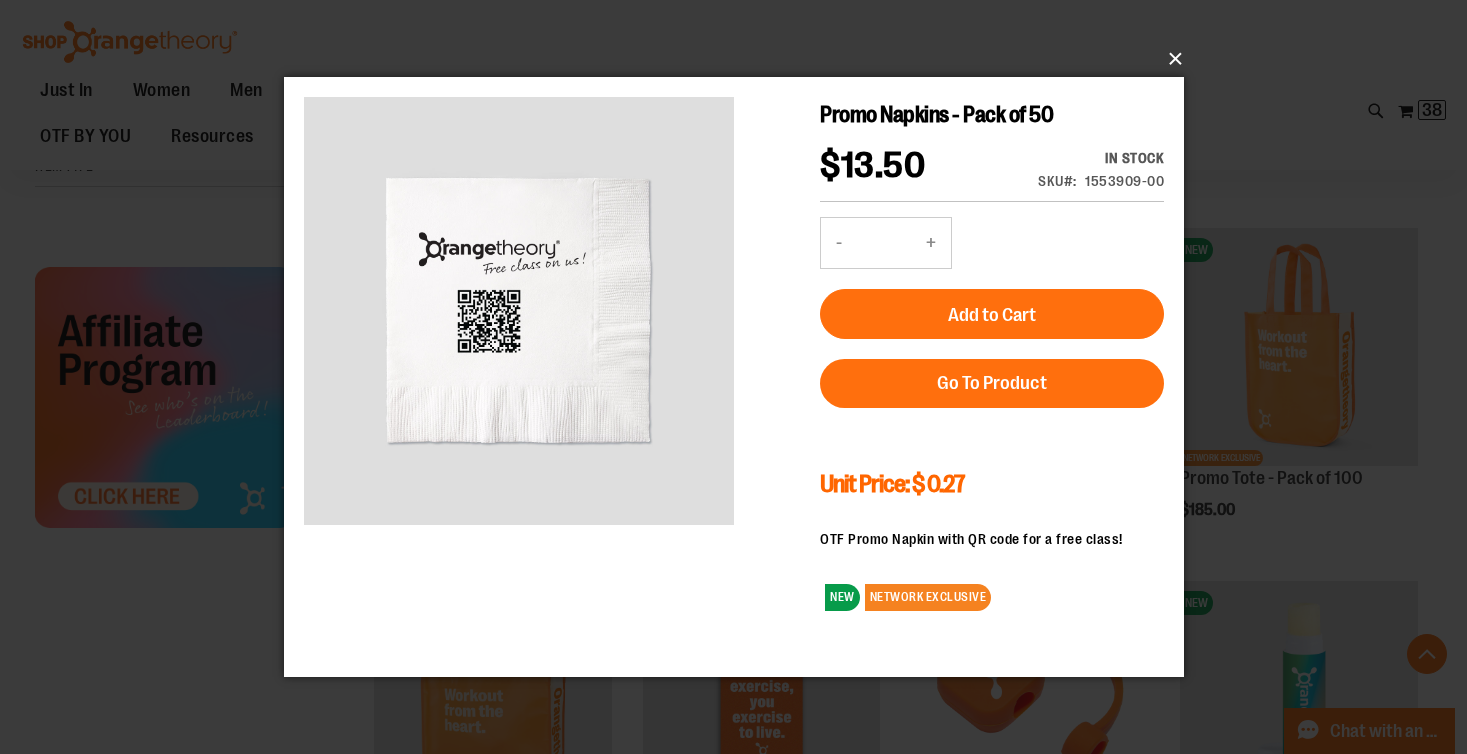 click on "×" at bounding box center [740, 59] 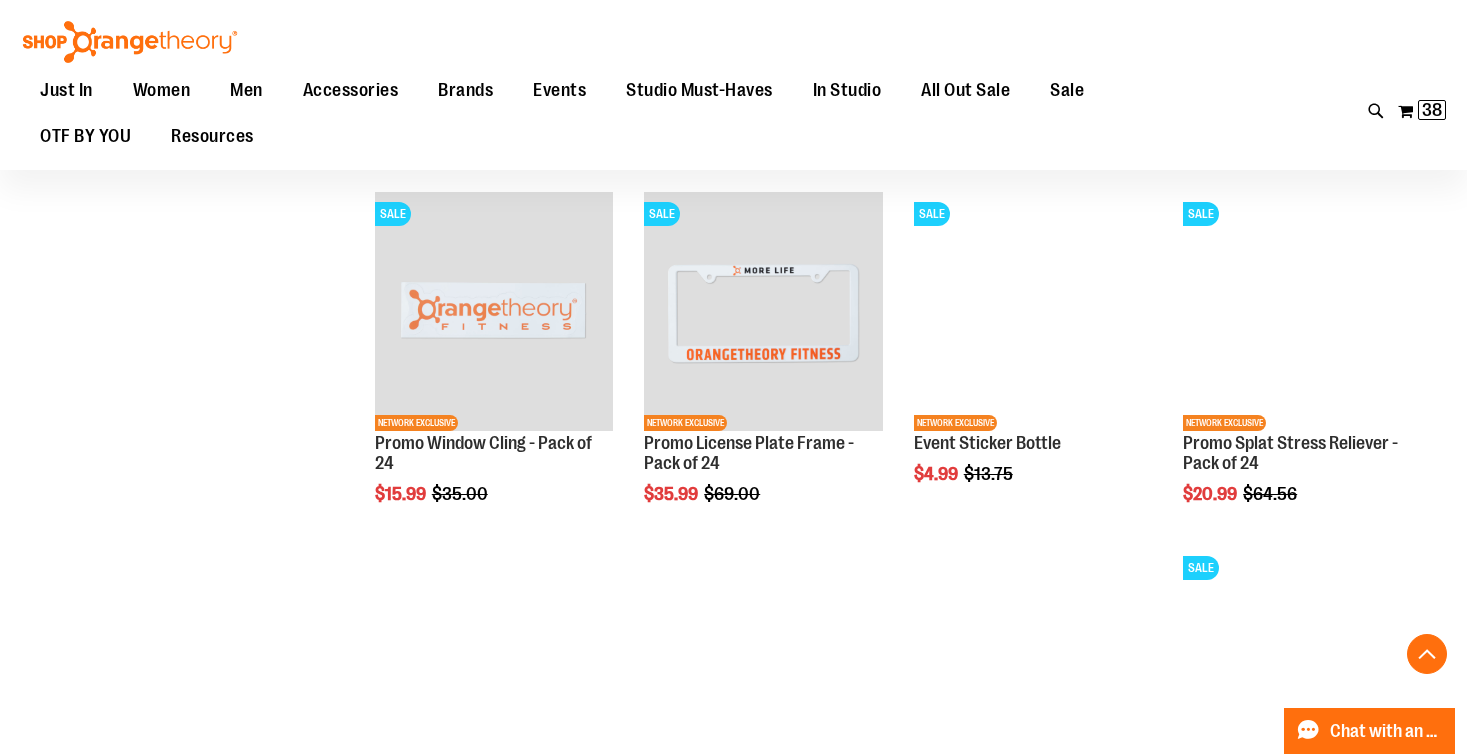 scroll, scrollTop: 1677, scrollLeft: 0, axis: vertical 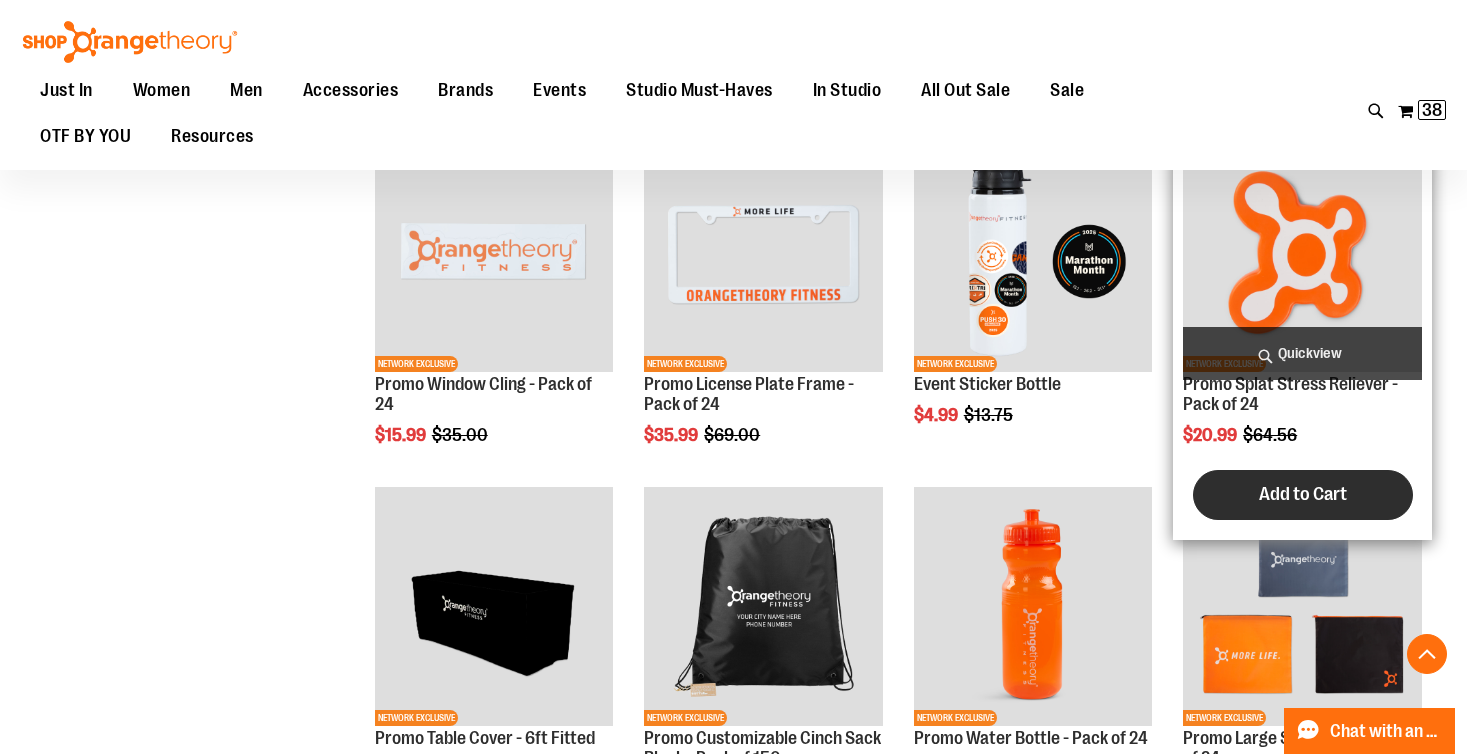 click on "Add to Cart" at bounding box center [1303, 495] 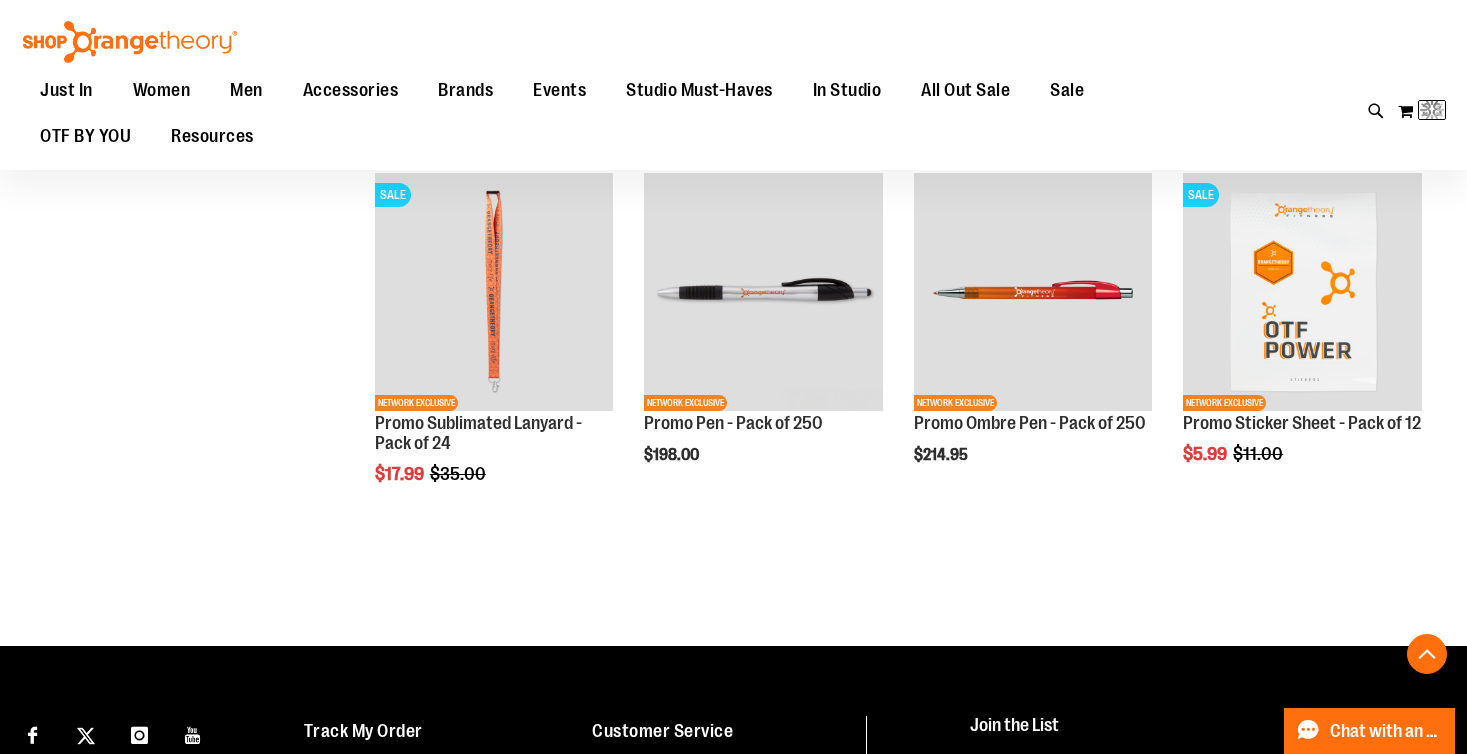 scroll, scrollTop: 3053, scrollLeft: 0, axis: vertical 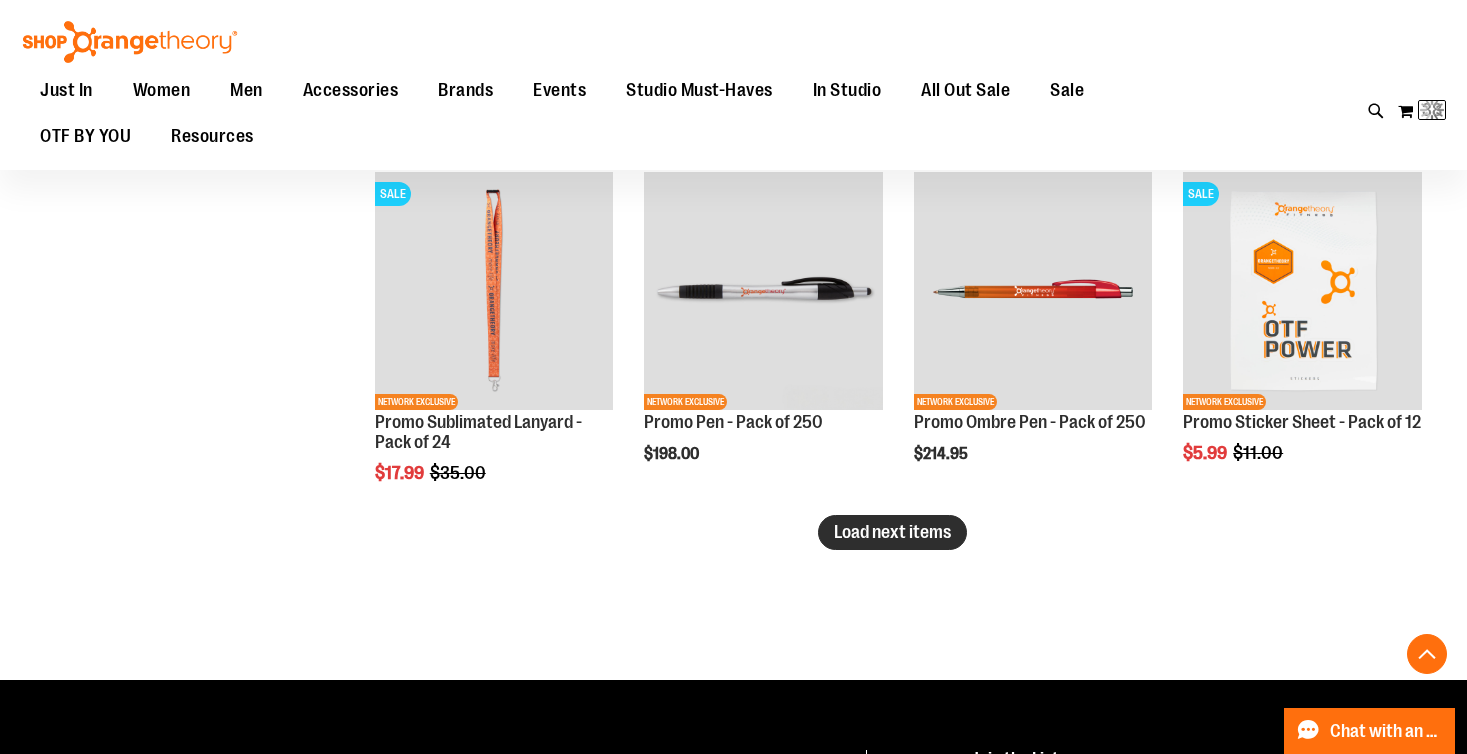 click on "Load next items" at bounding box center (892, 532) 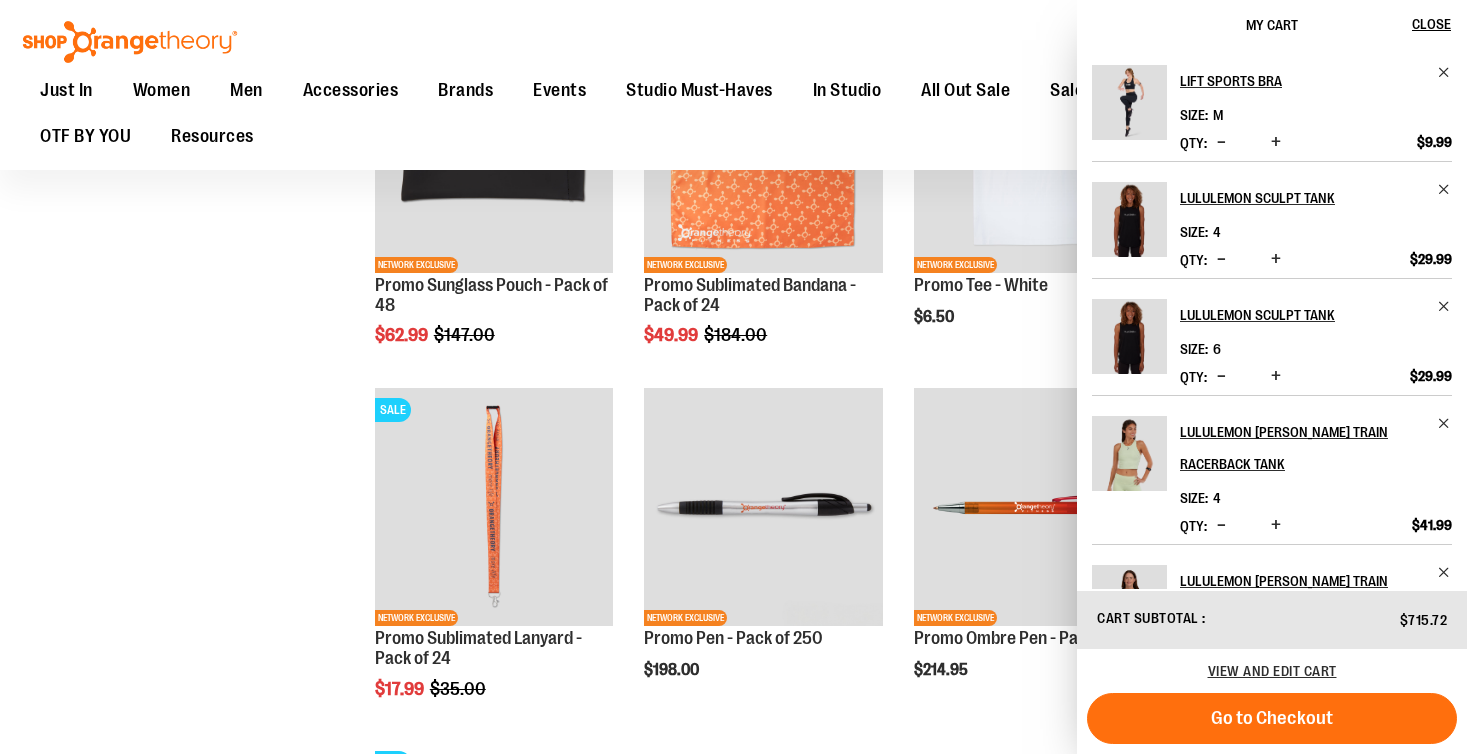 scroll, scrollTop: 2835, scrollLeft: 0, axis: vertical 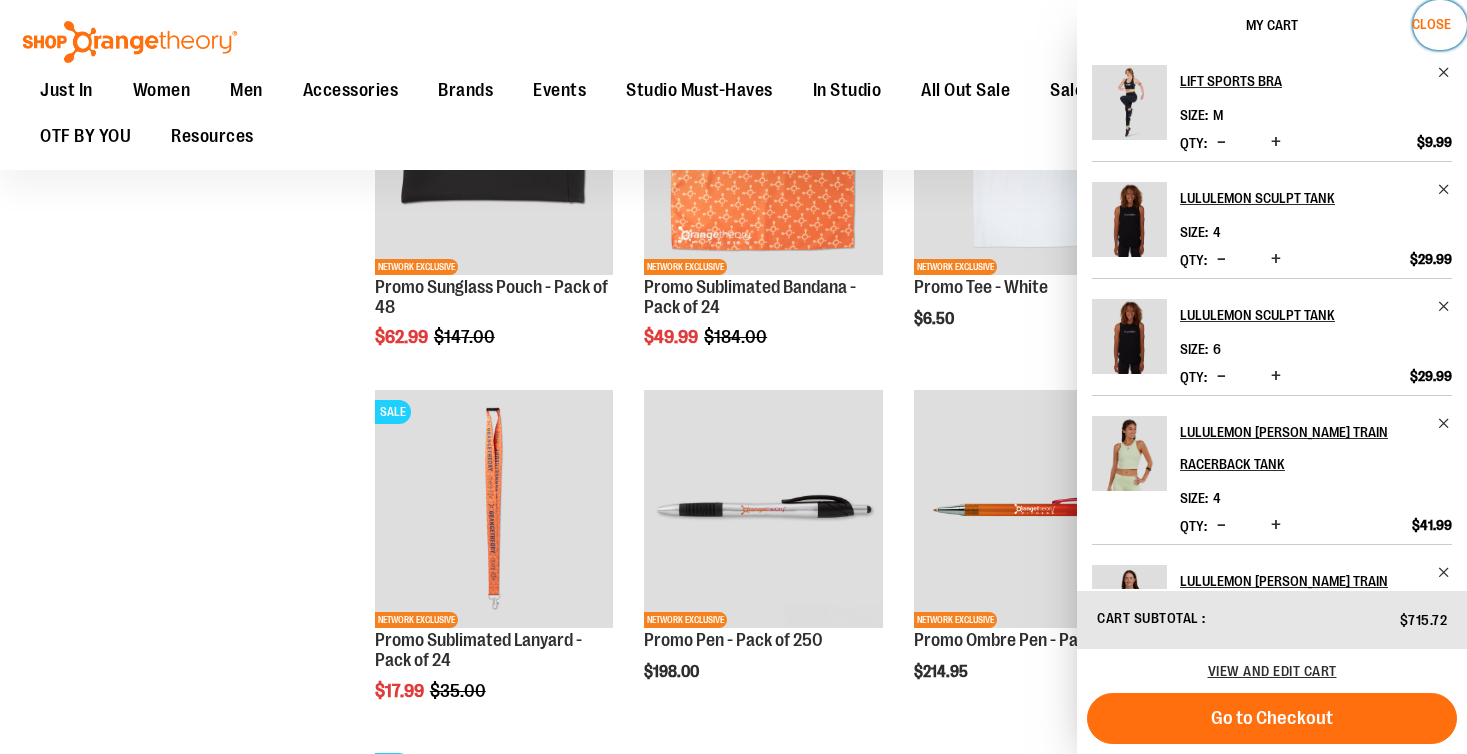 click on "Close" at bounding box center (1431, 24) 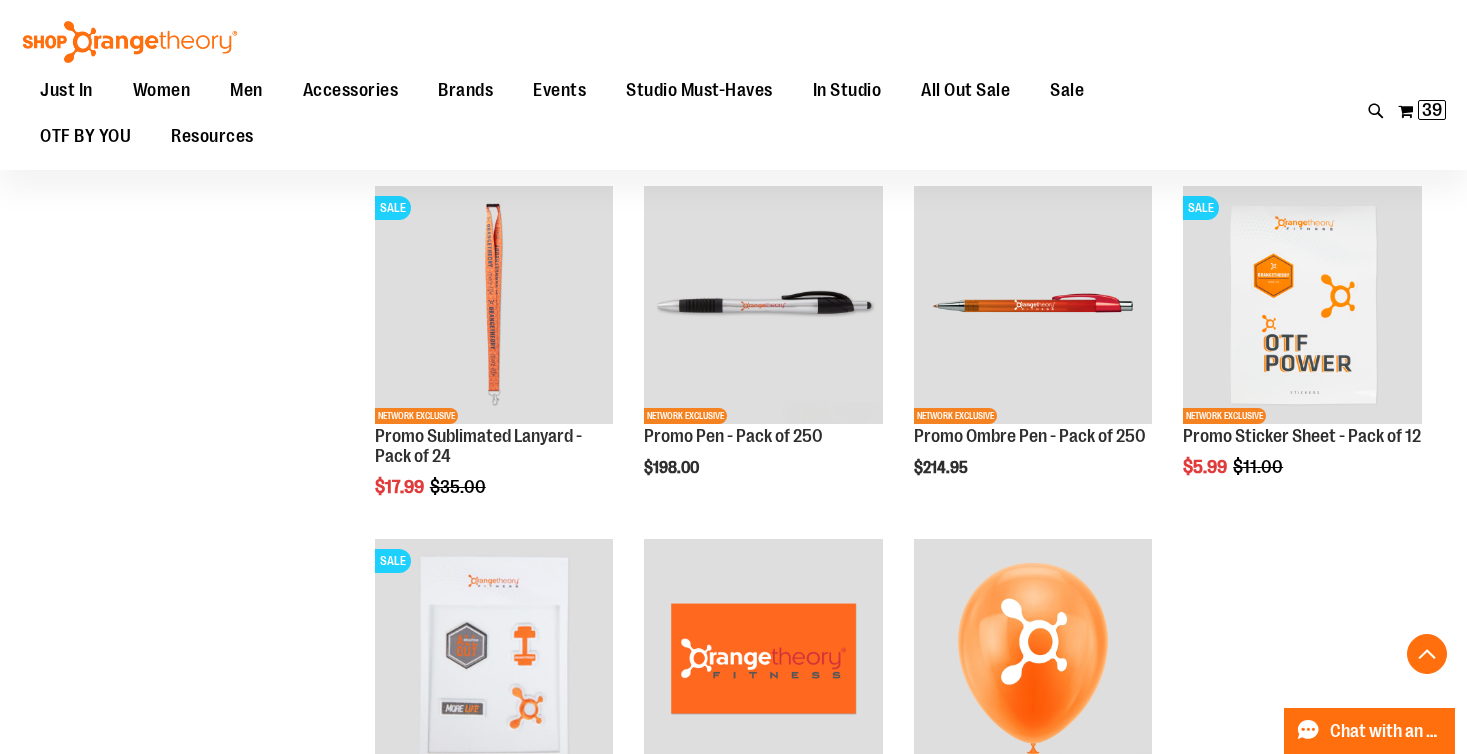 scroll, scrollTop: 3041, scrollLeft: 0, axis: vertical 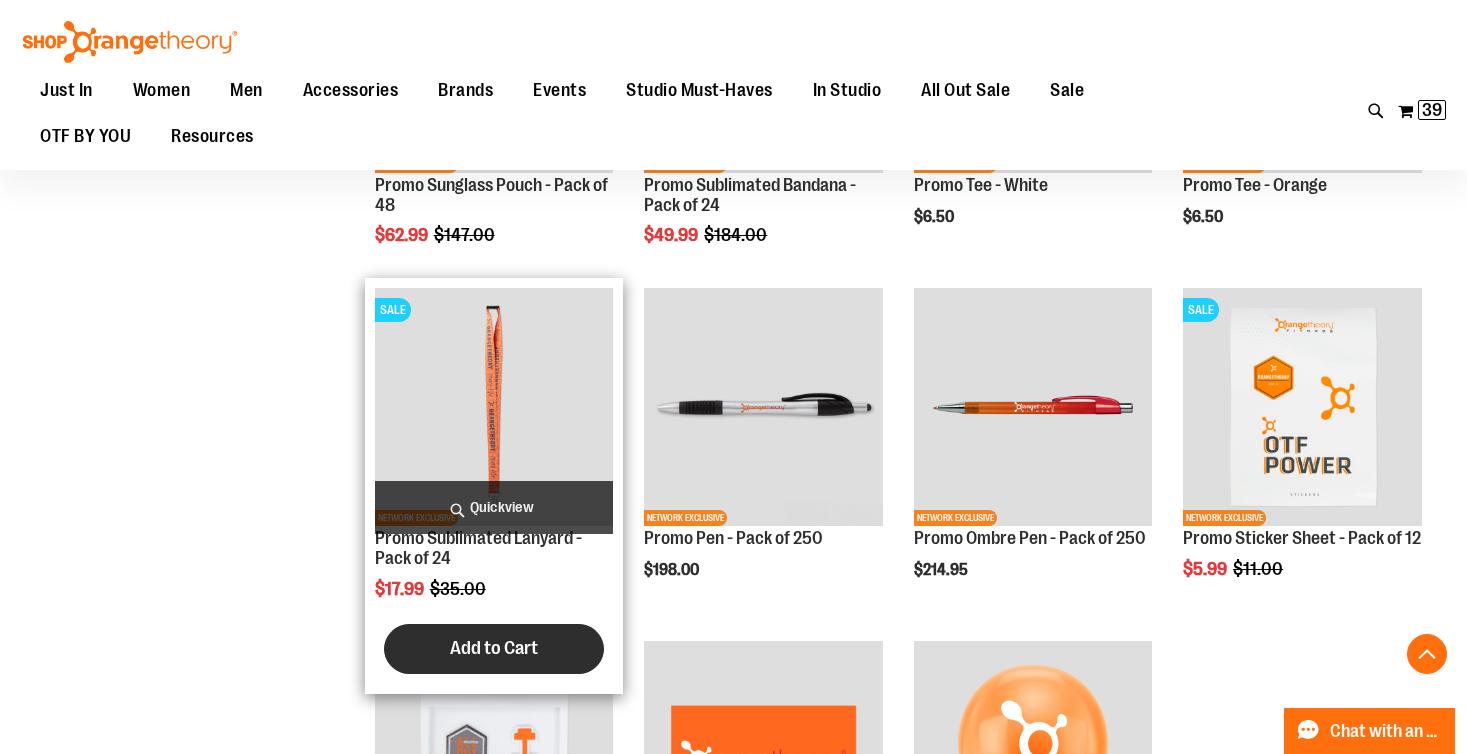 click on "Add to Cart" at bounding box center [494, 648] 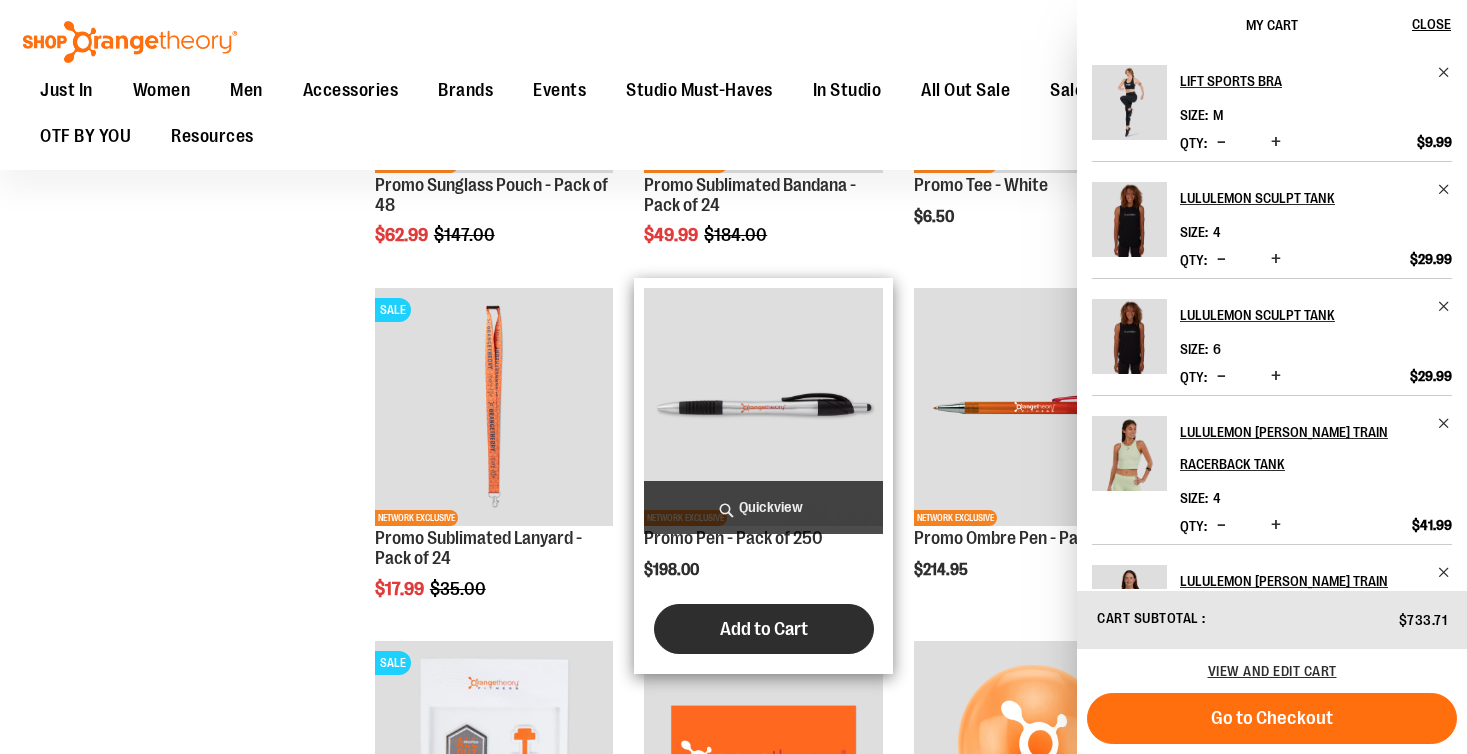 click on "Add to Cart" at bounding box center (764, 629) 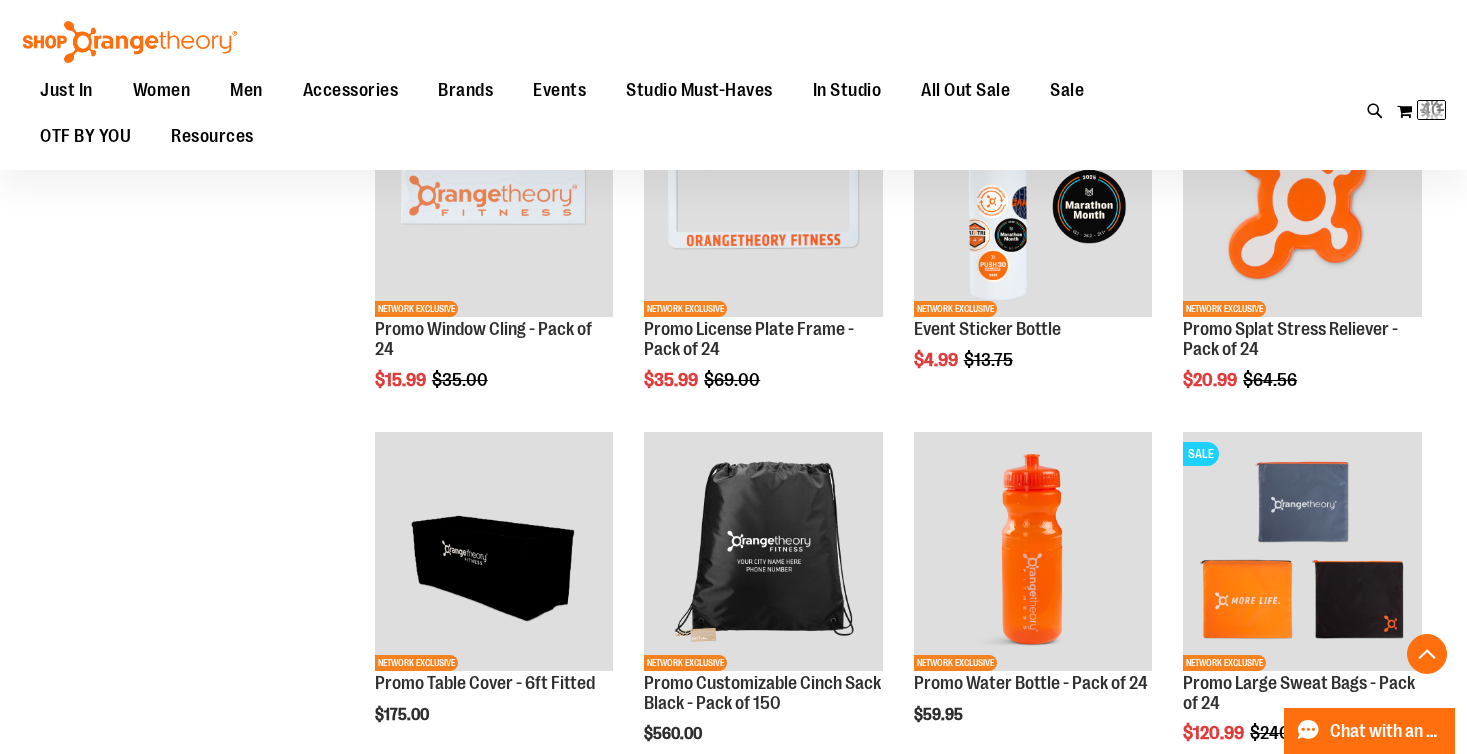 scroll, scrollTop: 1731, scrollLeft: 0, axis: vertical 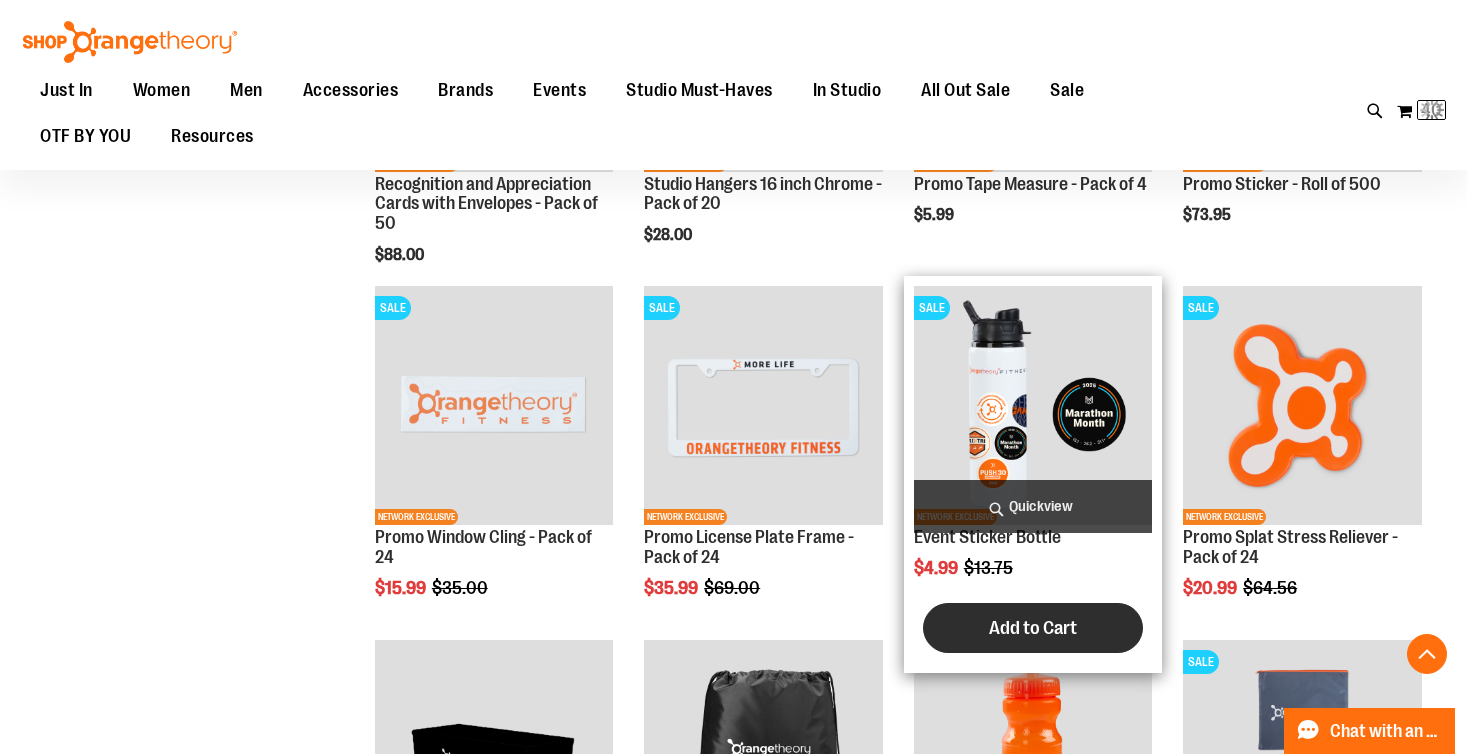click on "Add to Cart" at bounding box center (1033, 628) 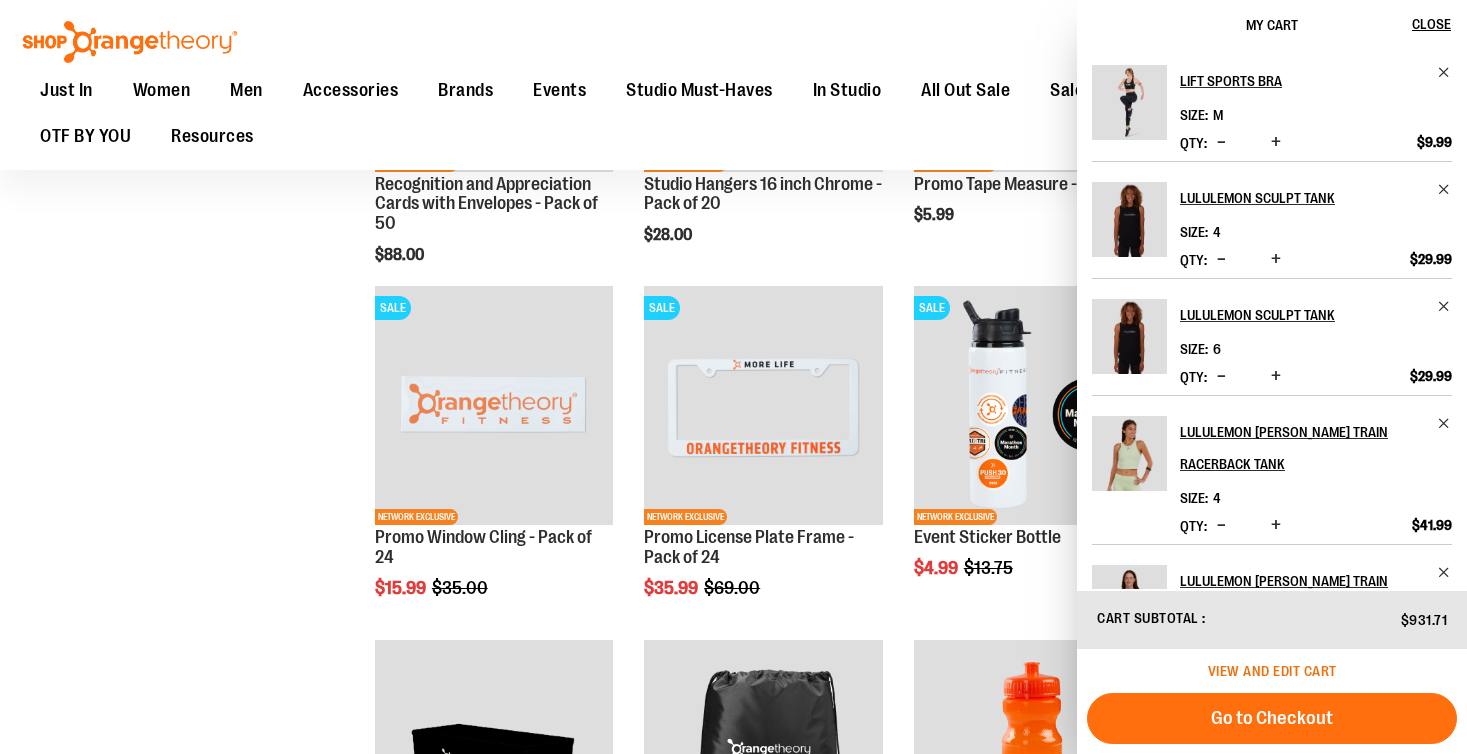 click on "View and edit cart" at bounding box center [1272, 671] 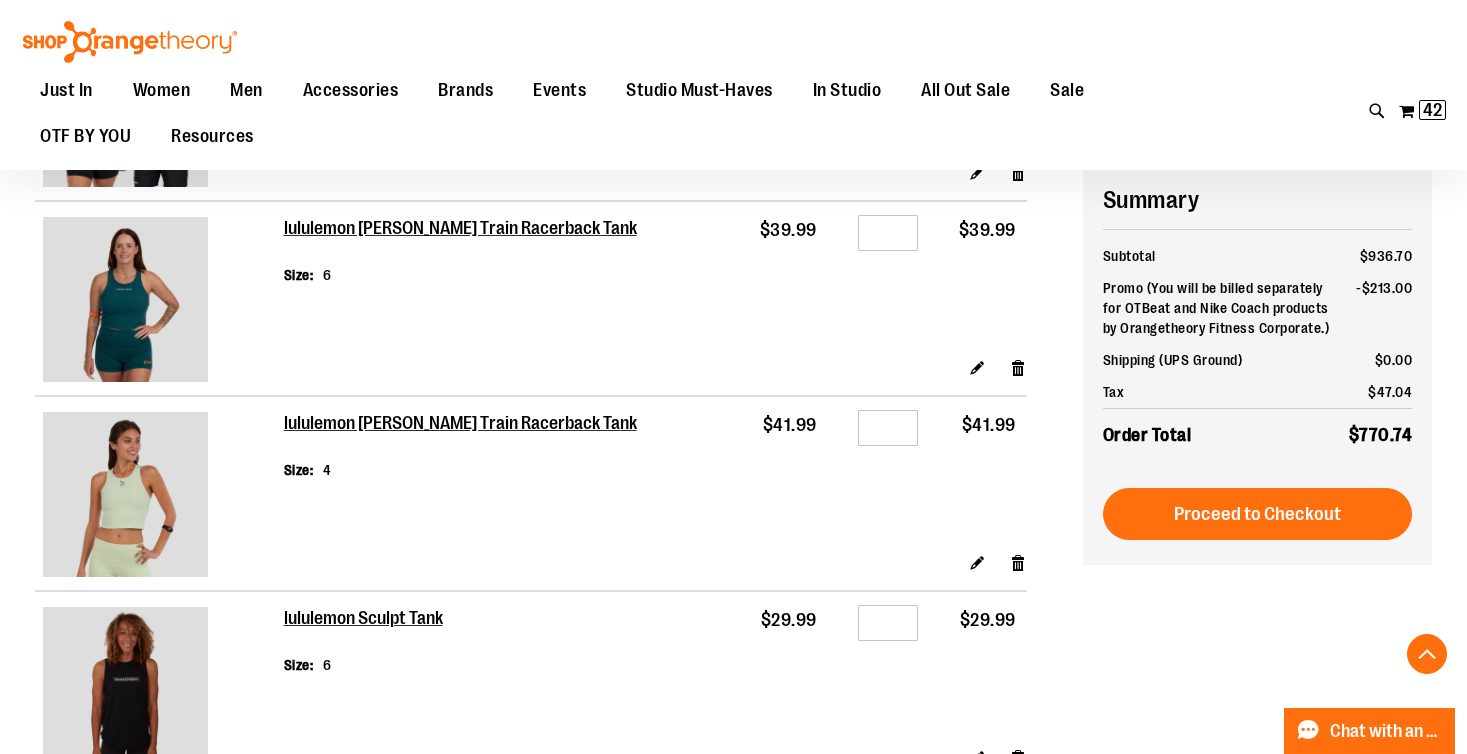 scroll, scrollTop: 1157, scrollLeft: 0, axis: vertical 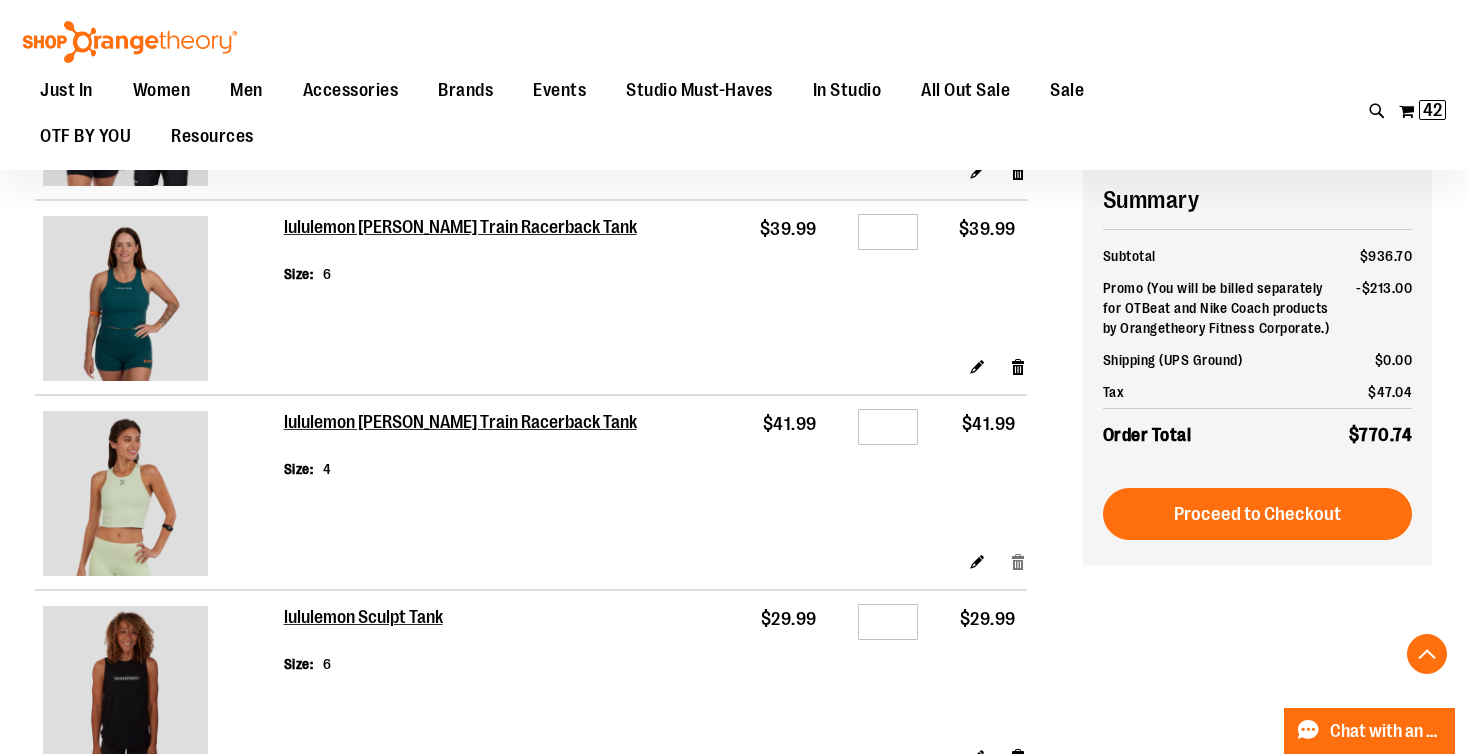 click on "Remove item" at bounding box center [1018, 561] 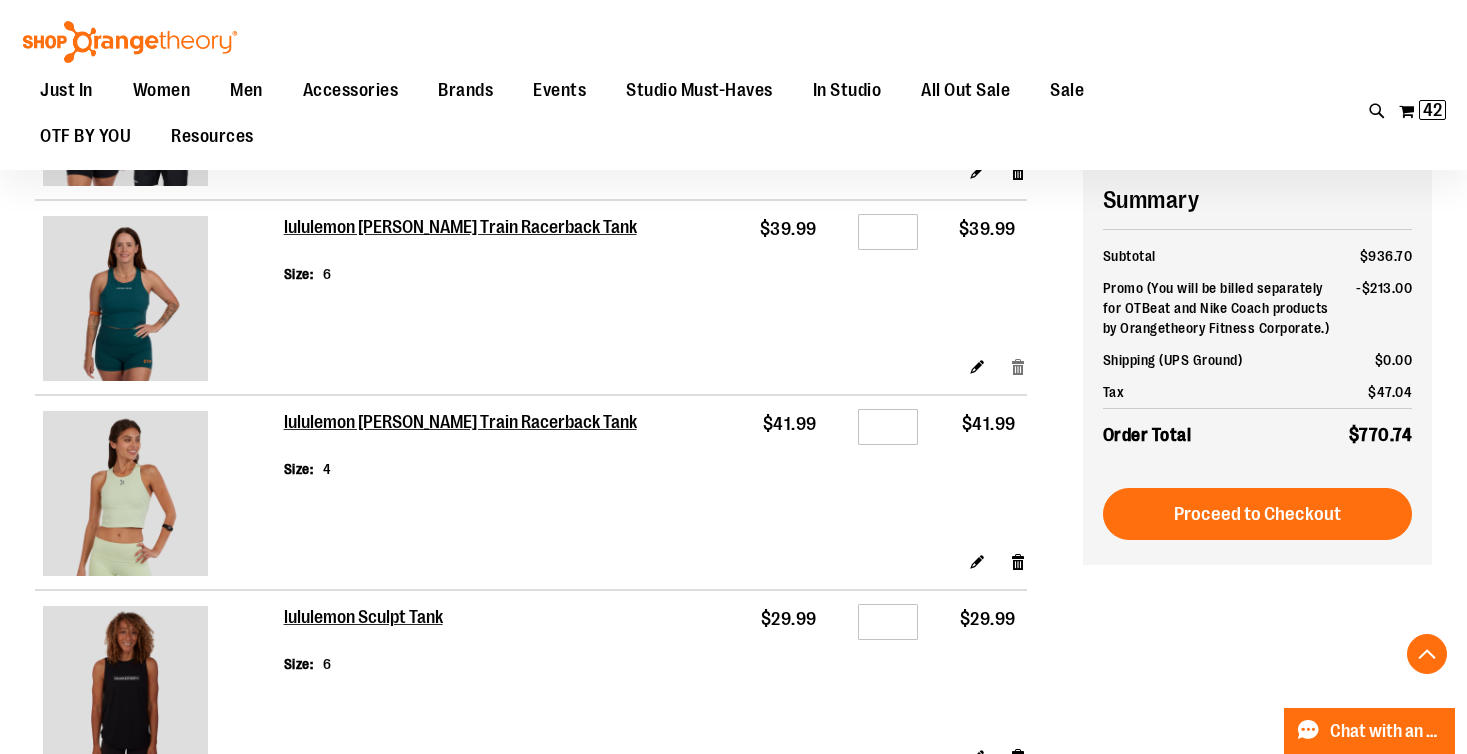 click on "Remove item" at bounding box center (1018, 366) 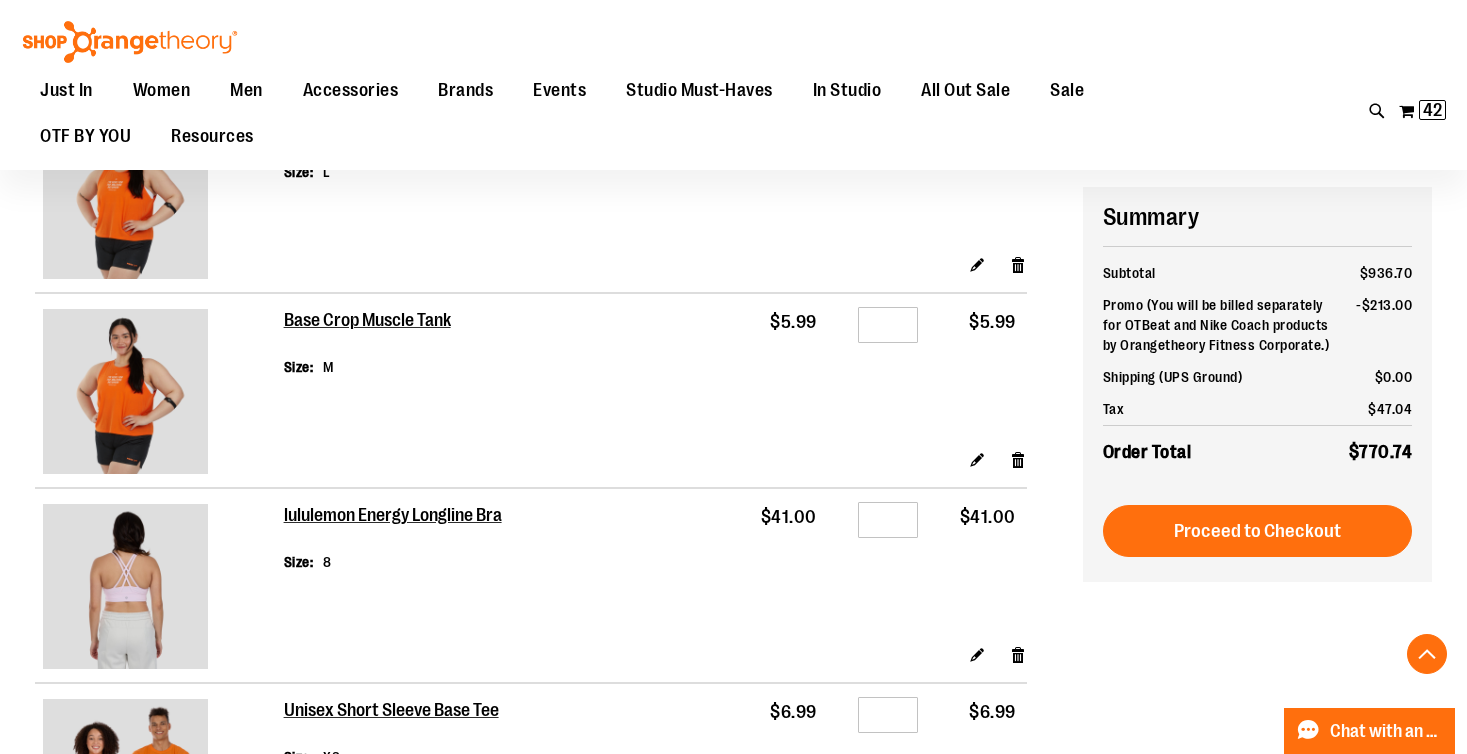 scroll, scrollTop: 3421, scrollLeft: 0, axis: vertical 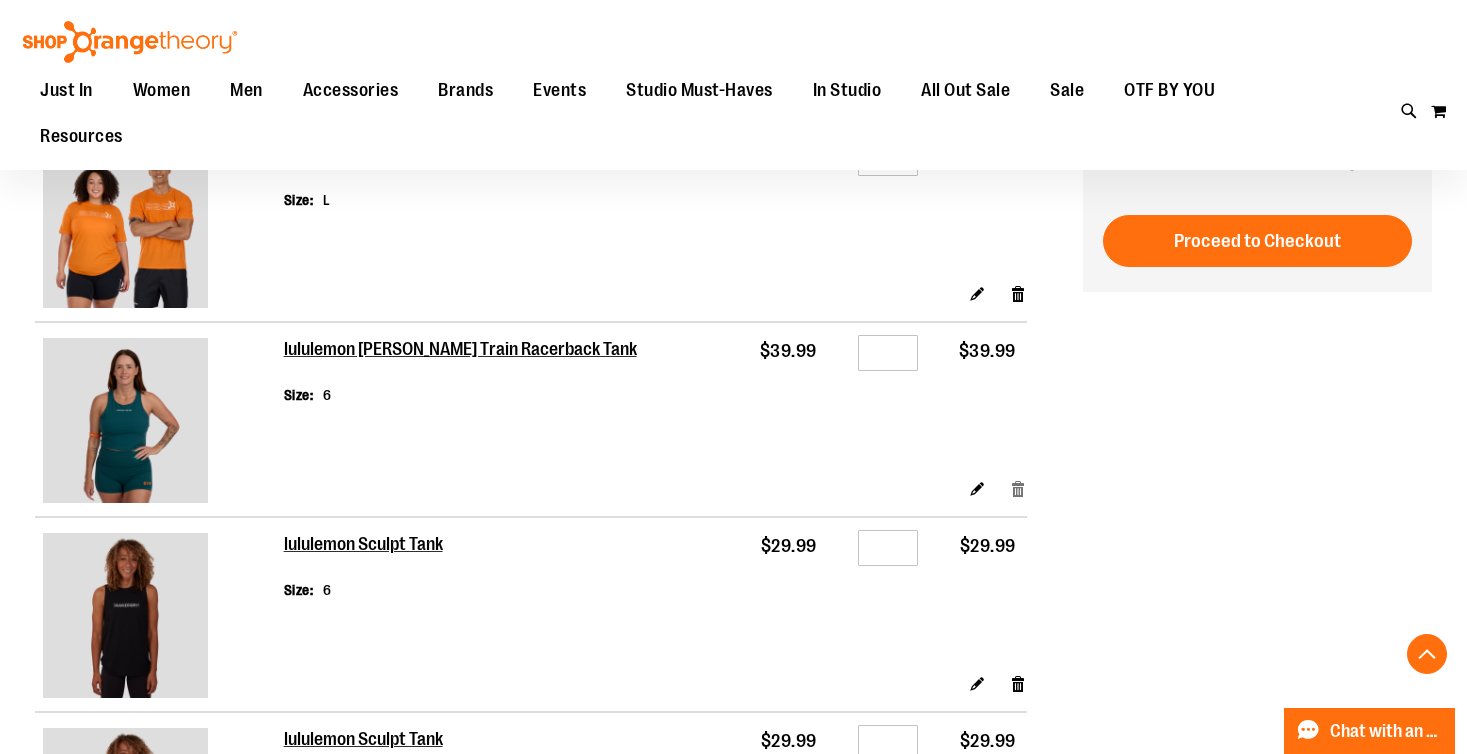 click on "Remove item" at bounding box center [1018, 487] 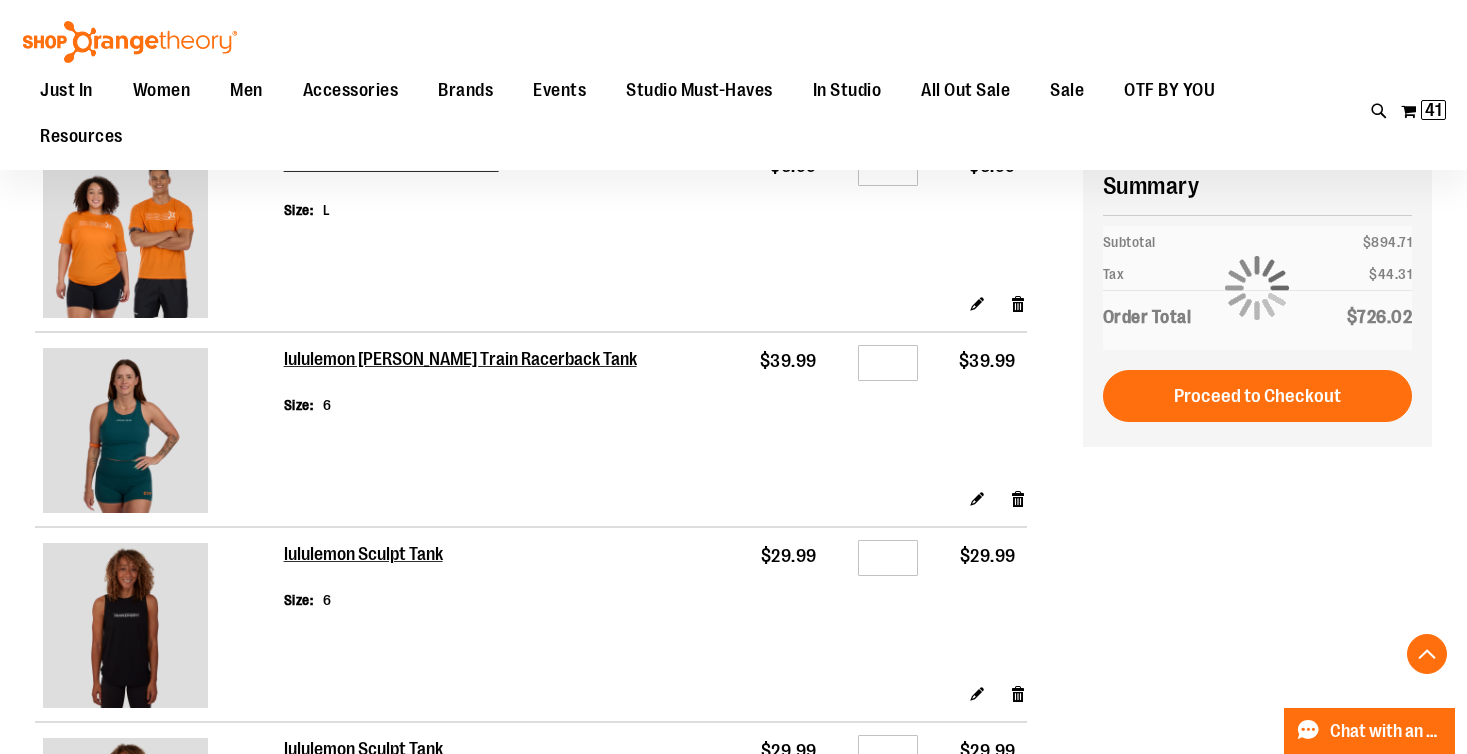 scroll, scrollTop: 848, scrollLeft: 0, axis: vertical 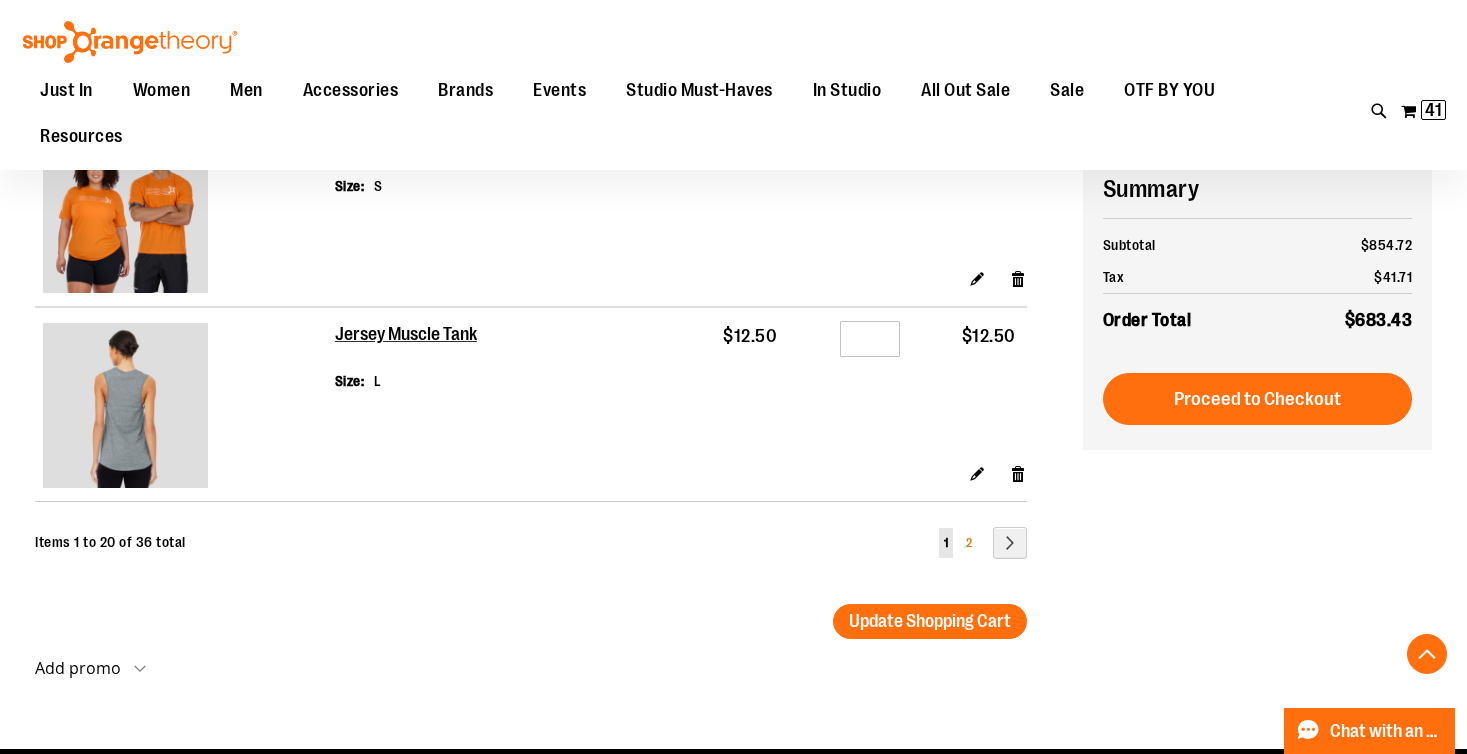 click on "Page
2" at bounding box center (969, 543) 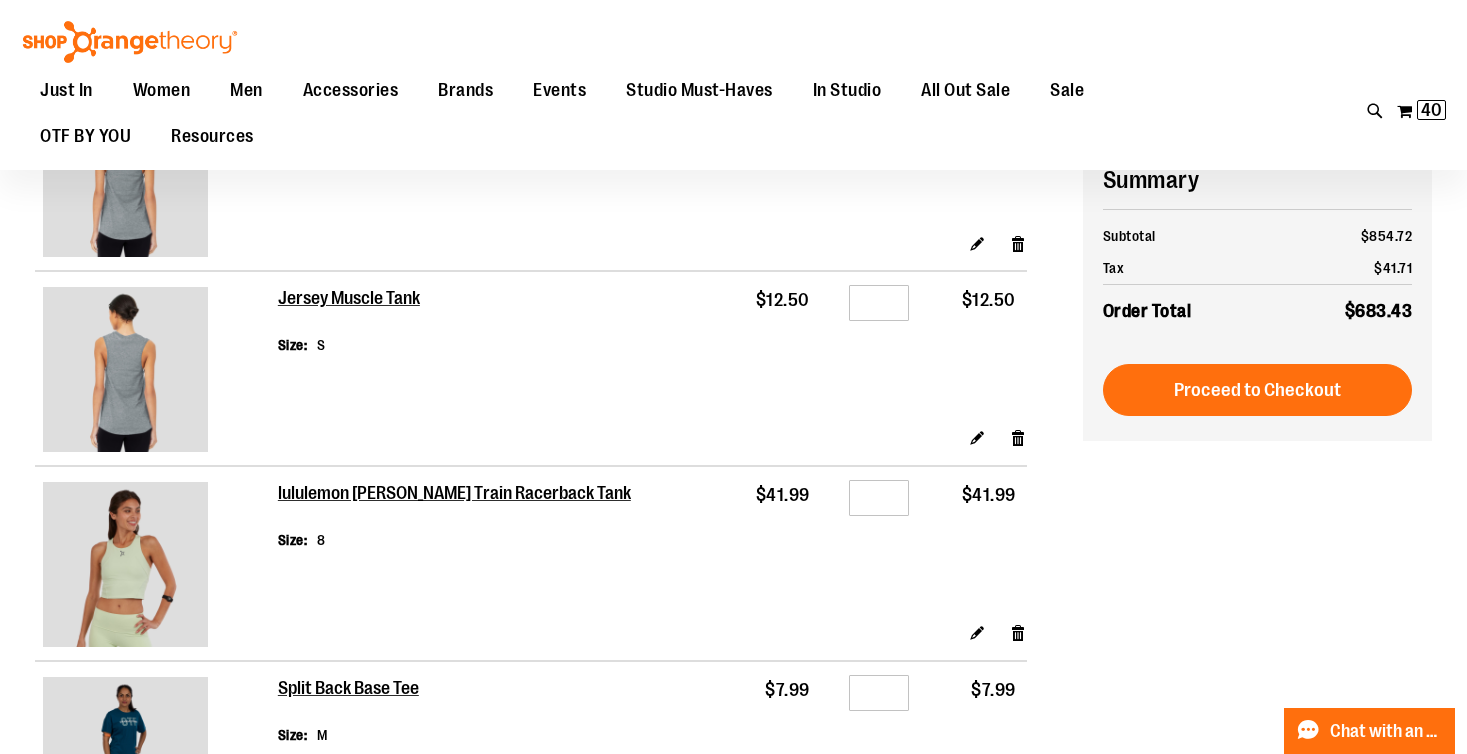 scroll, scrollTop: 409, scrollLeft: 0, axis: vertical 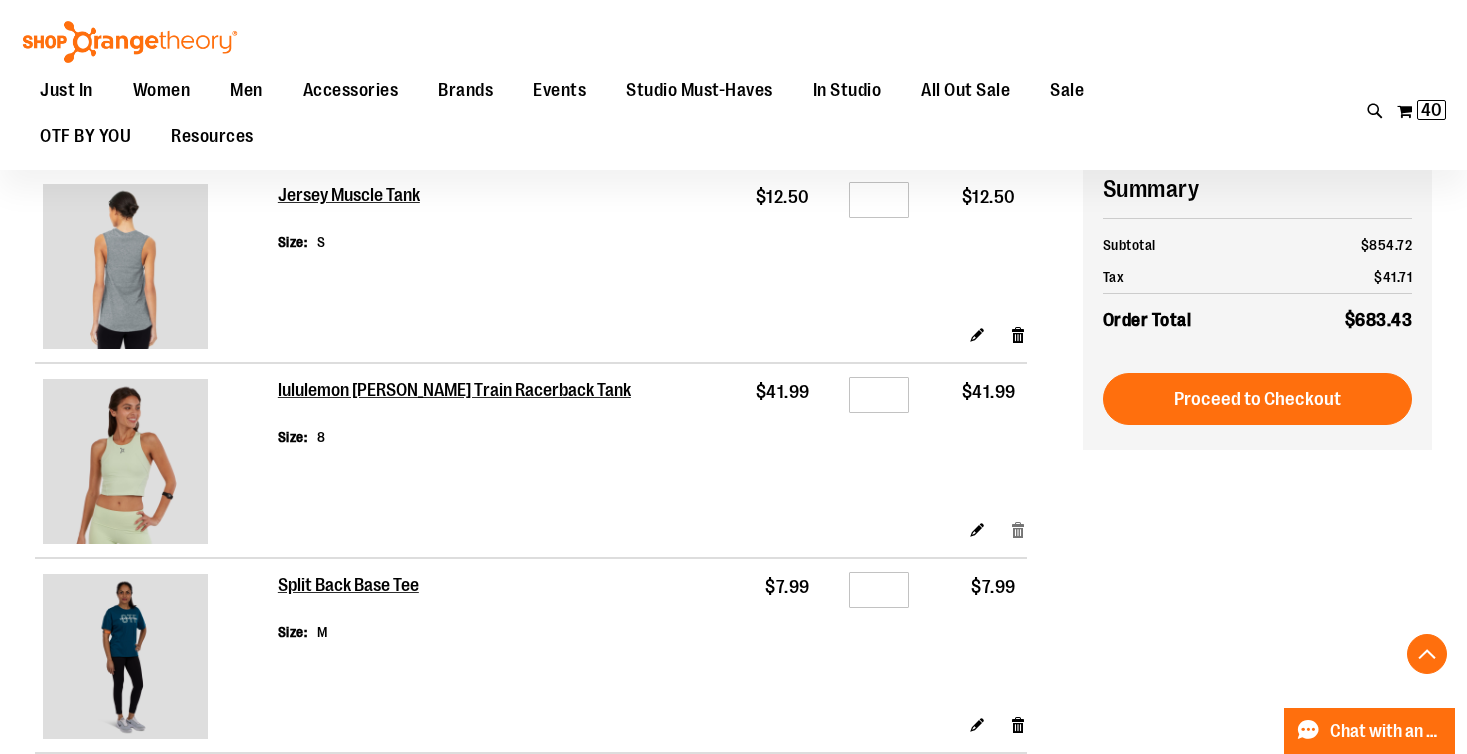 click on "Remove item" at bounding box center (1018, 529) 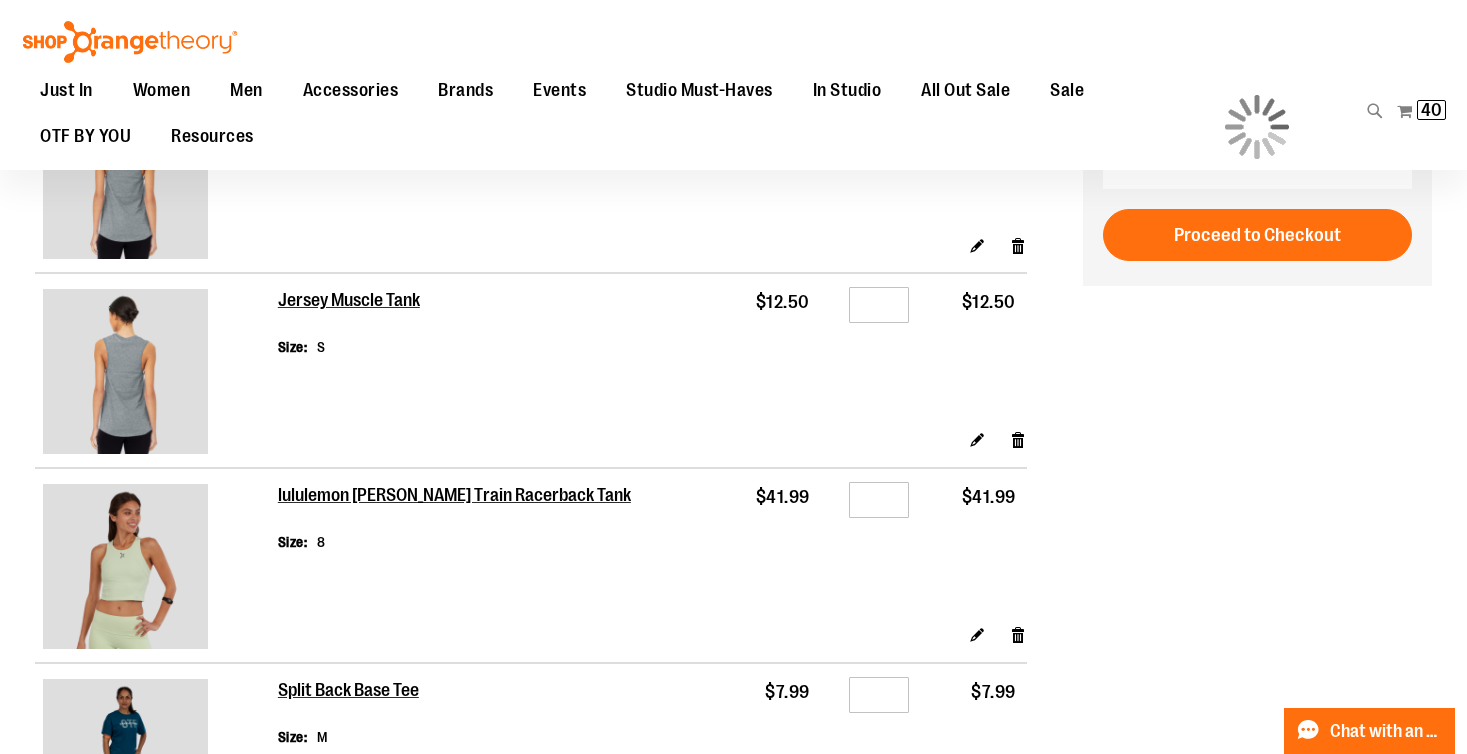 scroll, scrollTop: 129, scrollLeft: 0, axis: vertical 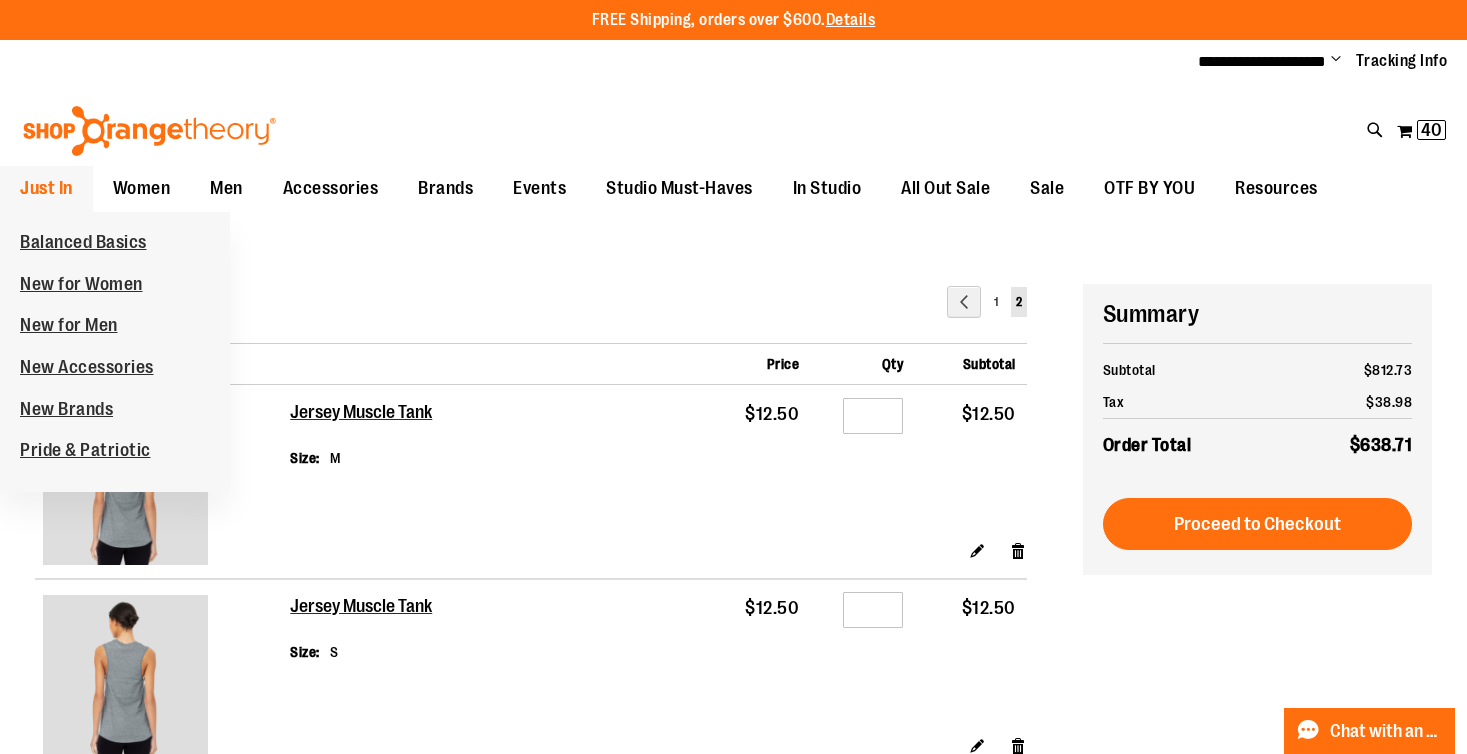 click on "Just In" at bounding box center (46, 188) 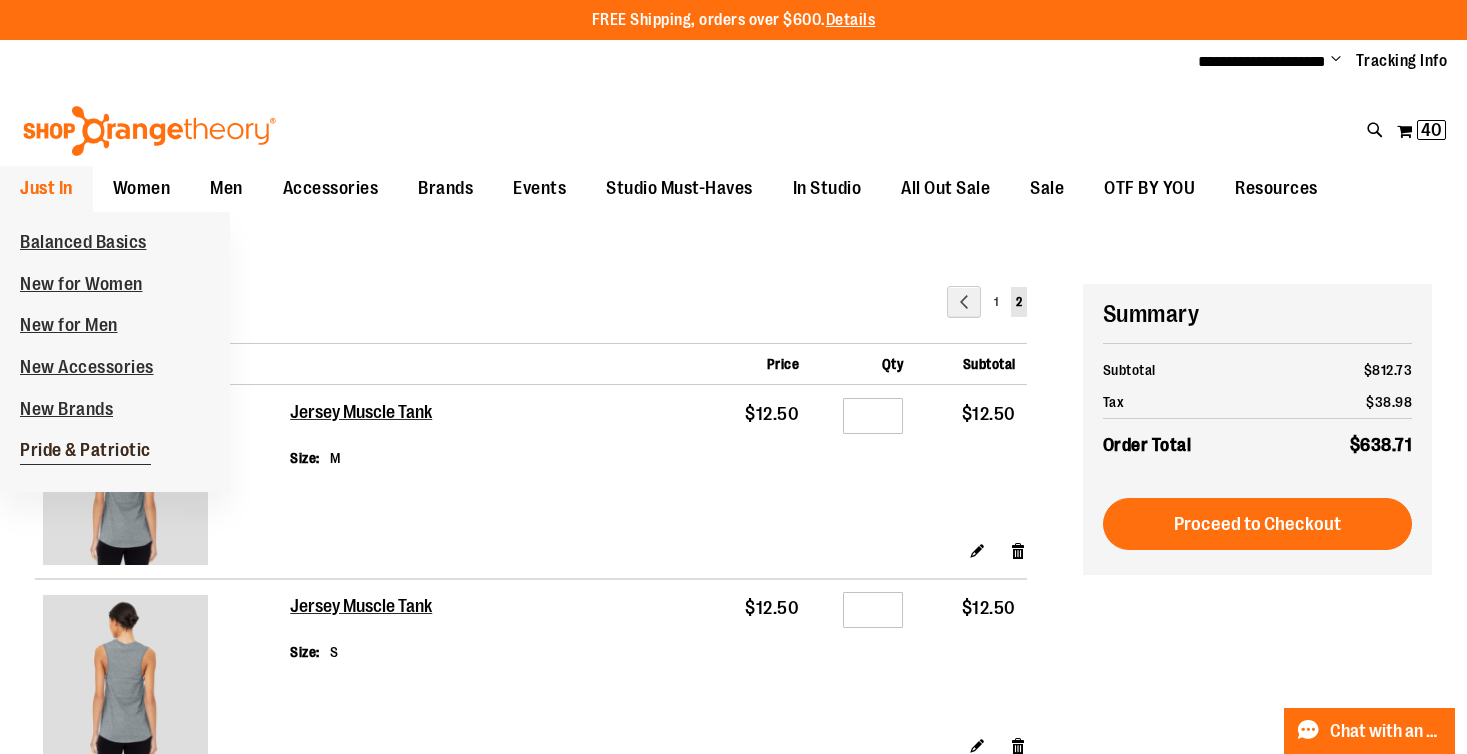 click on "Pride & Patriotic" at bounding box center [85, 452] 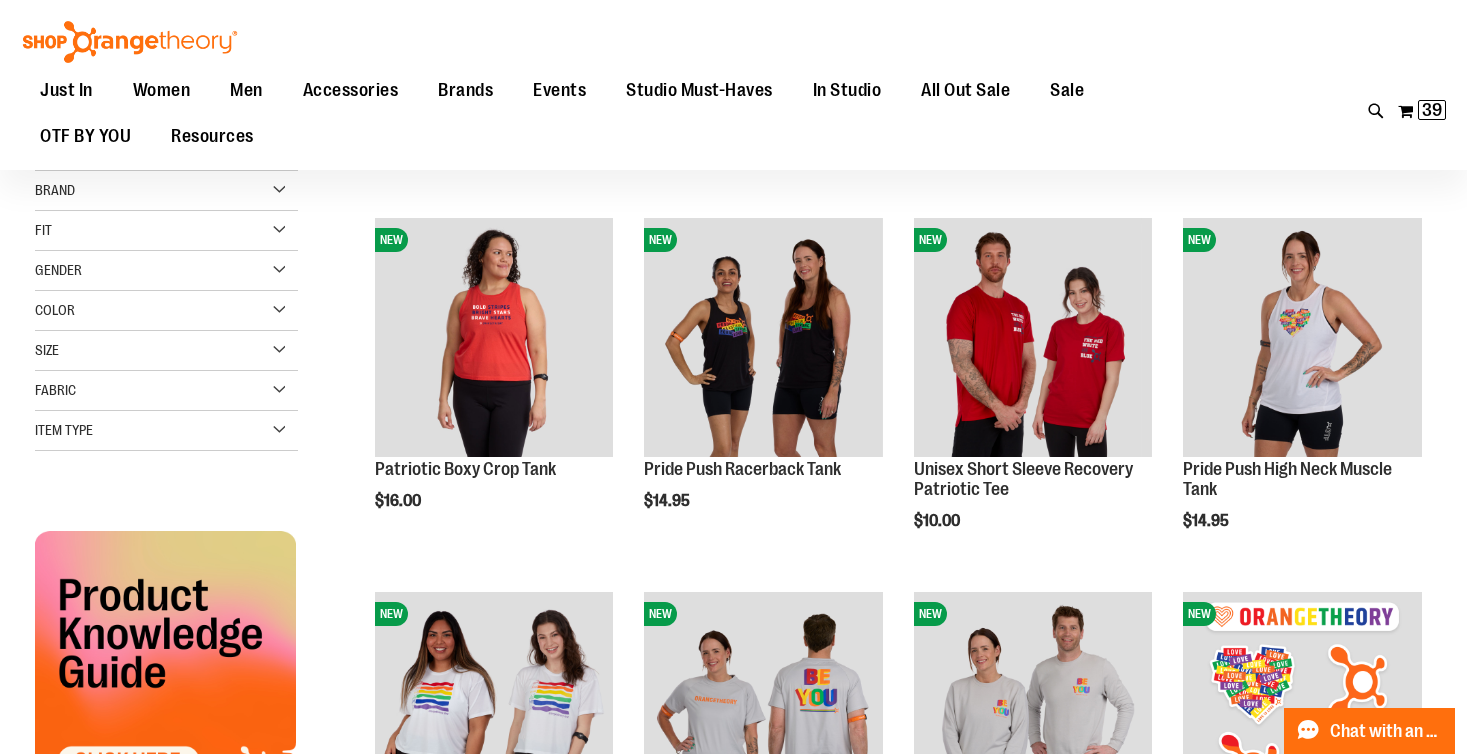 scroll, scrollTop: 144, scrollLeft: 0, axis: vertical 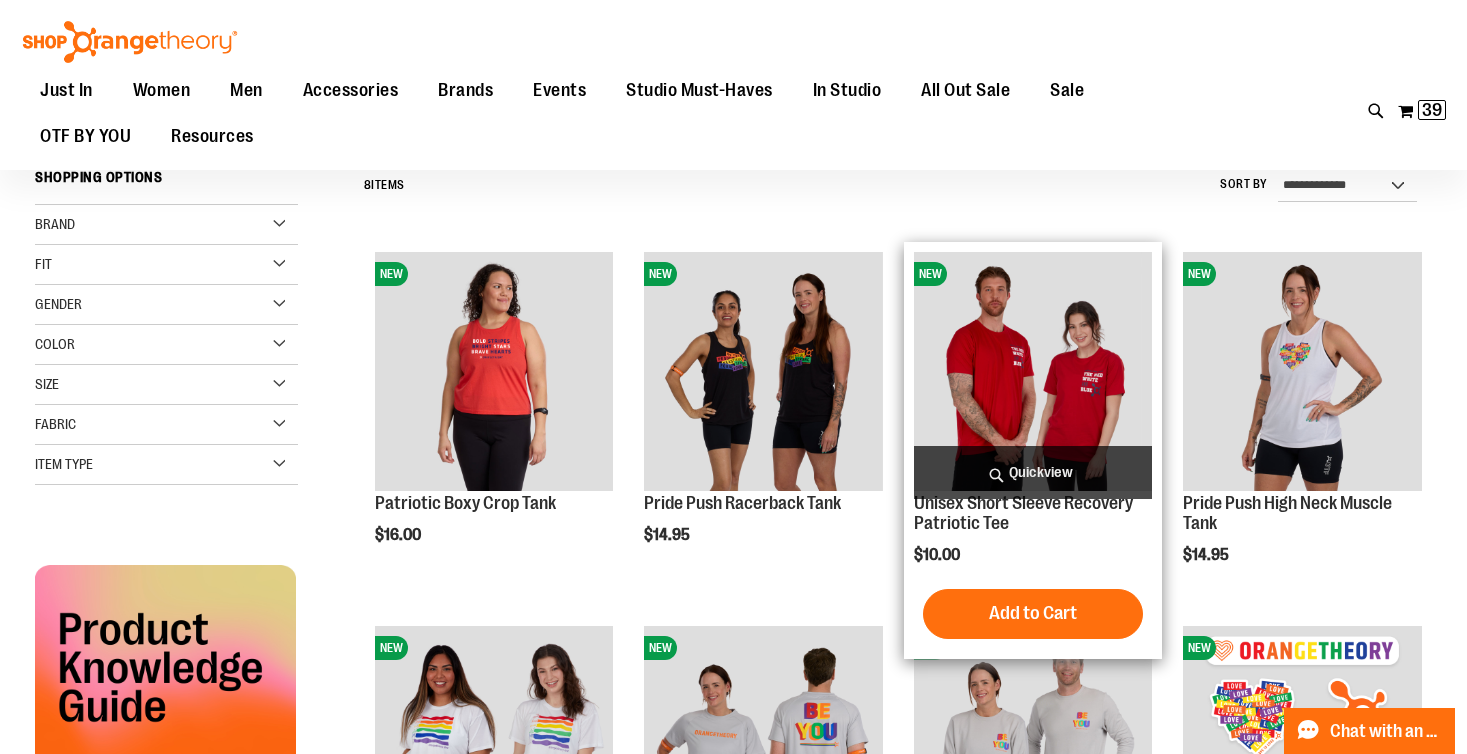 click on "Quickview" at bounding box center (1033, 472) 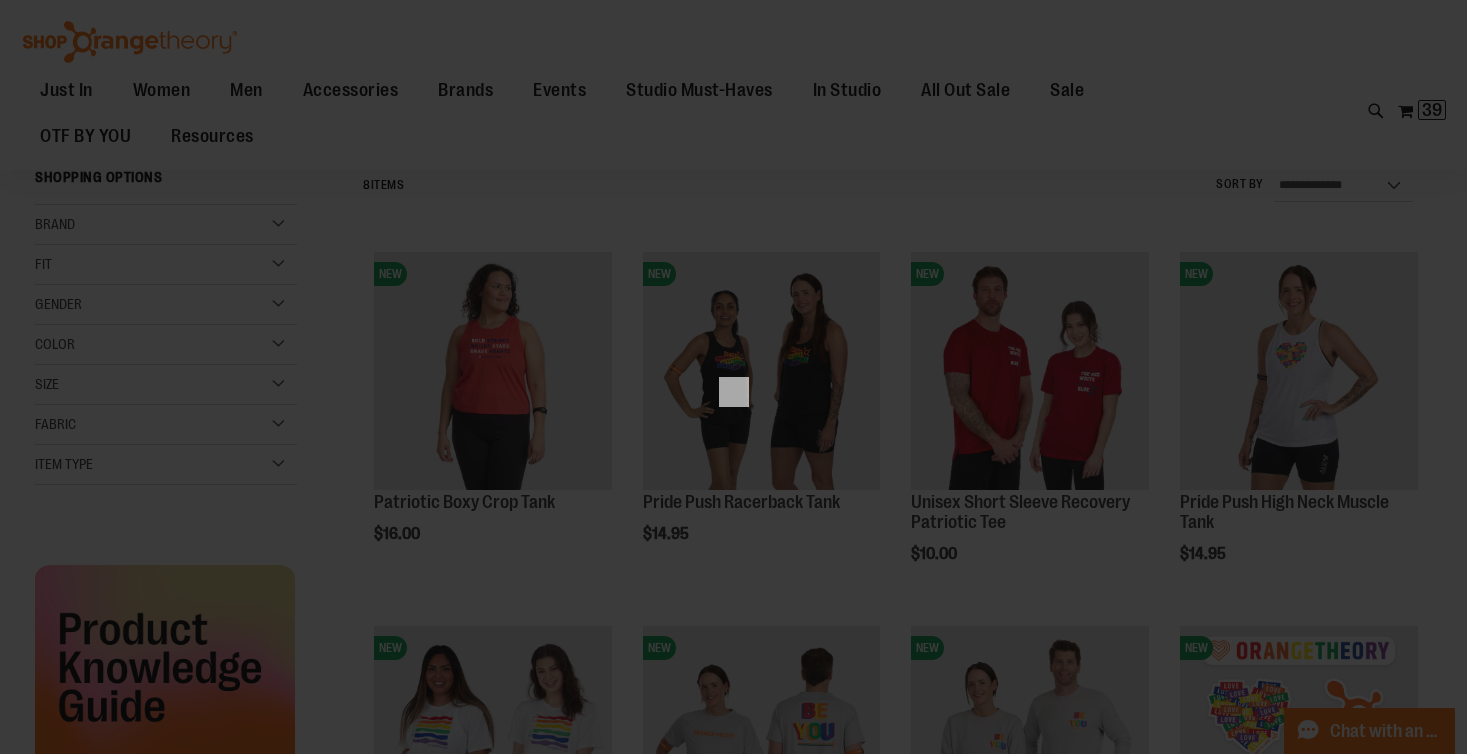 scroll, scrollTop: 0, scrollLeft: 0, axis: both 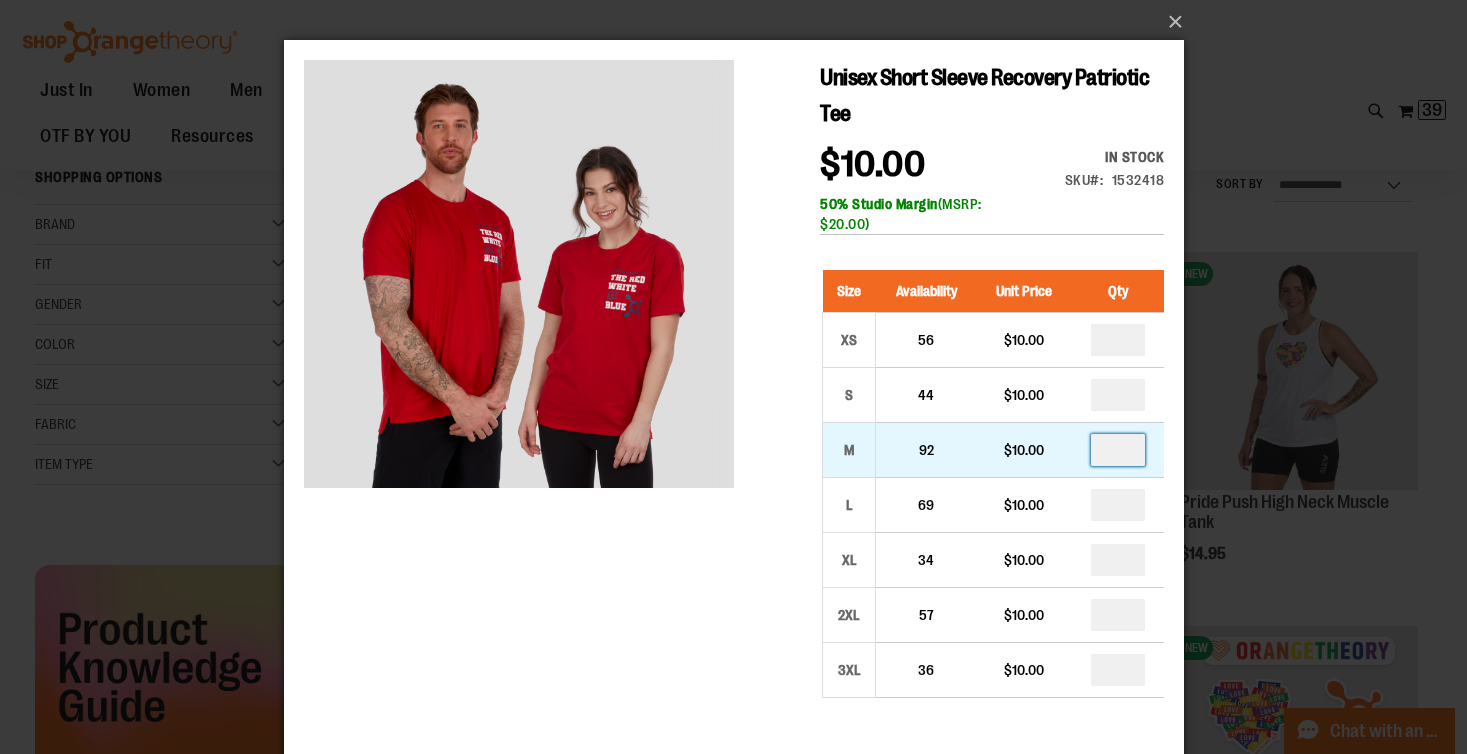 click at bounding box center (1117, 450) 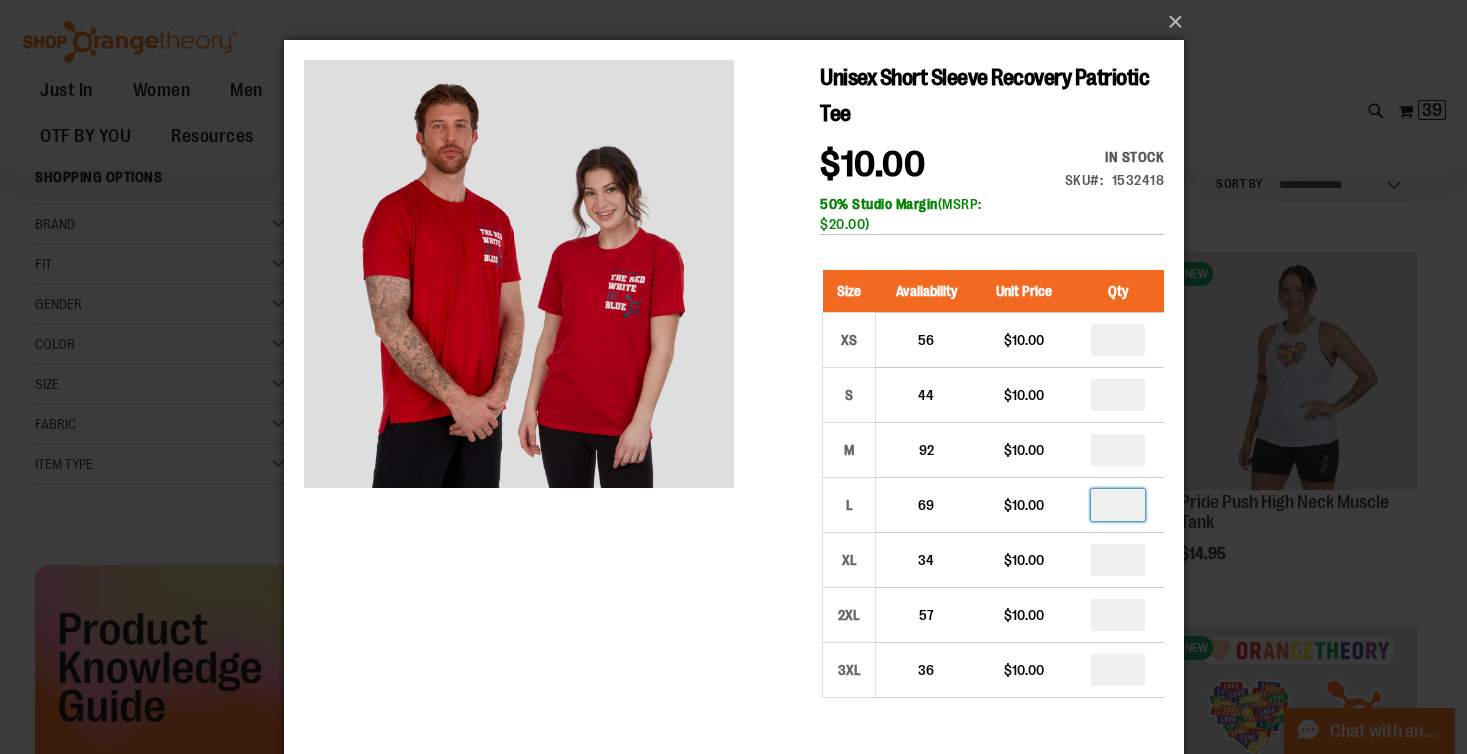 click at bounding box center (1117, 505) 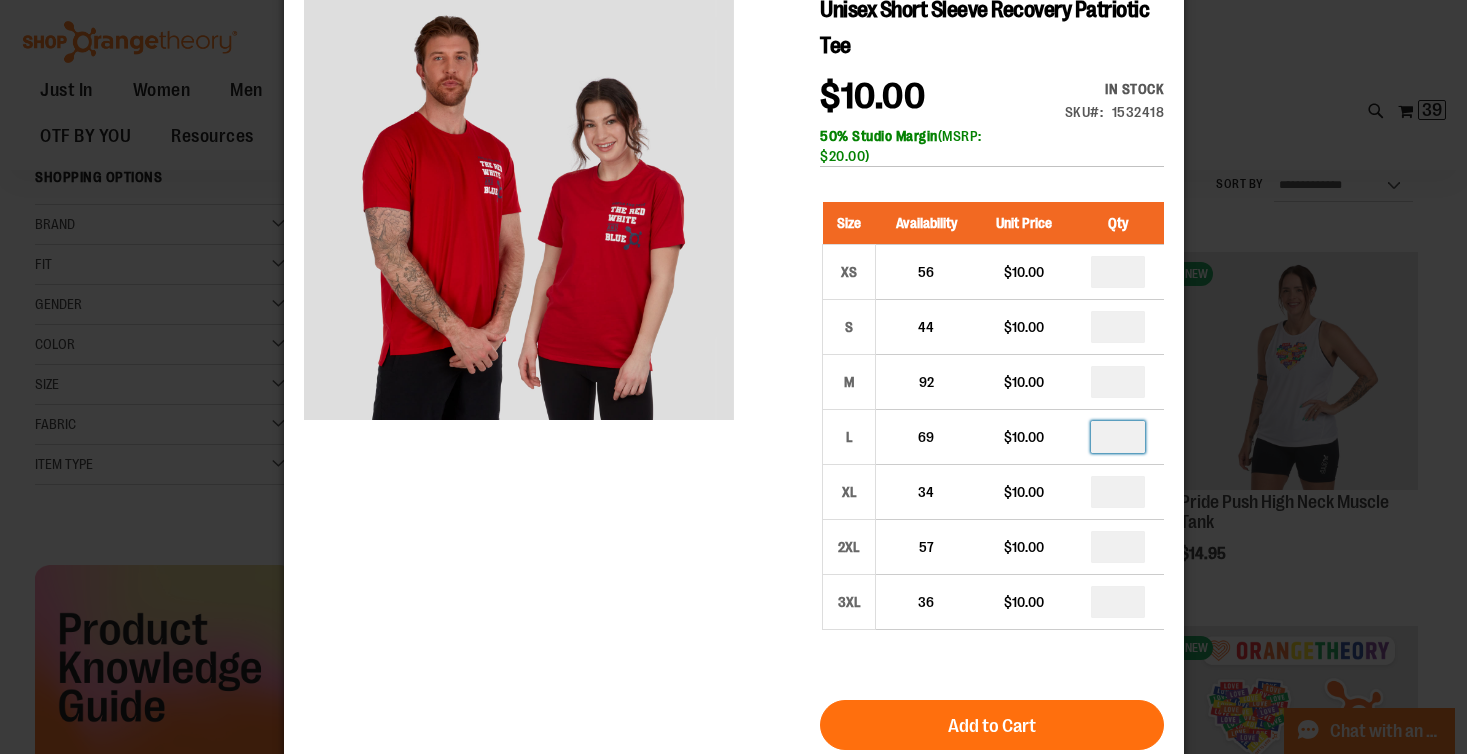 scroll, scrollTop: 250, scrollLeft: 0, axis: vertical 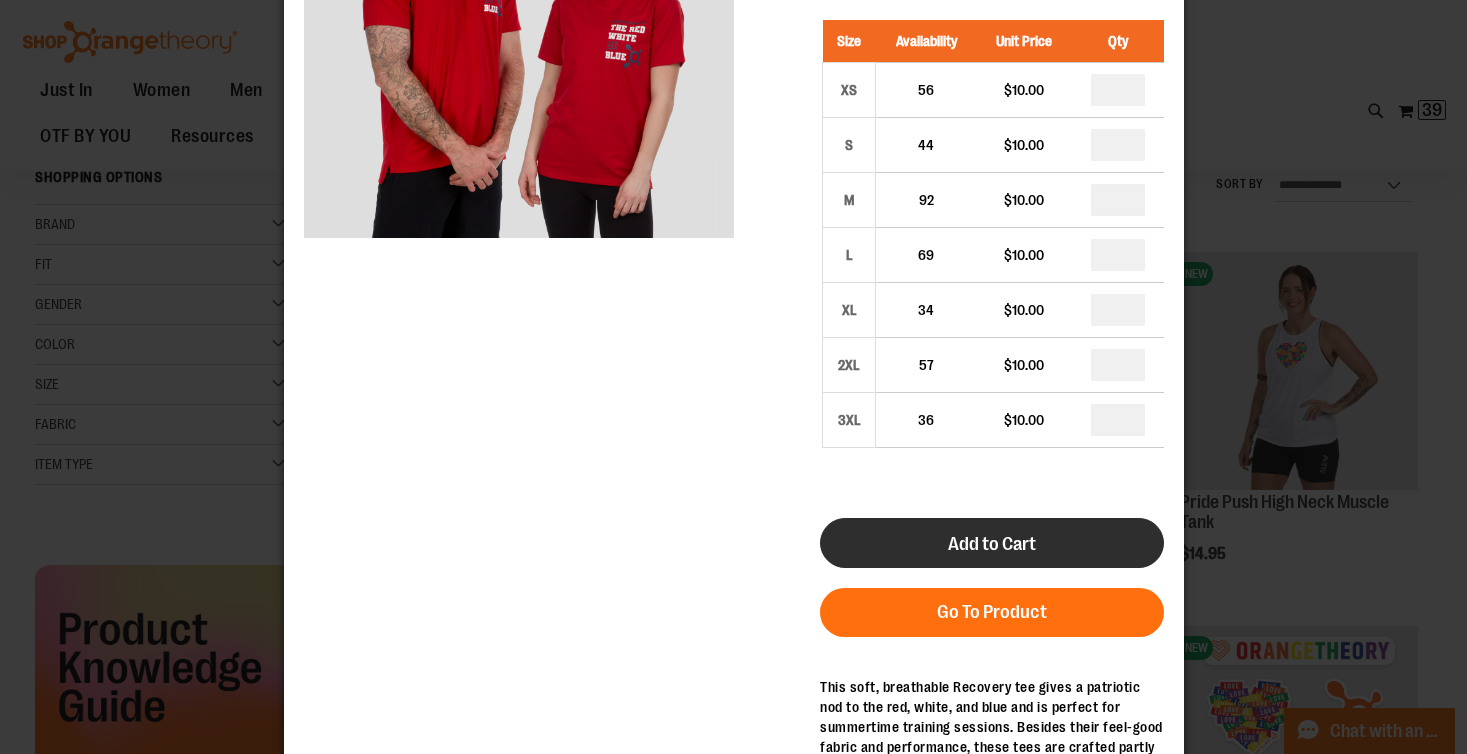 type on "*" 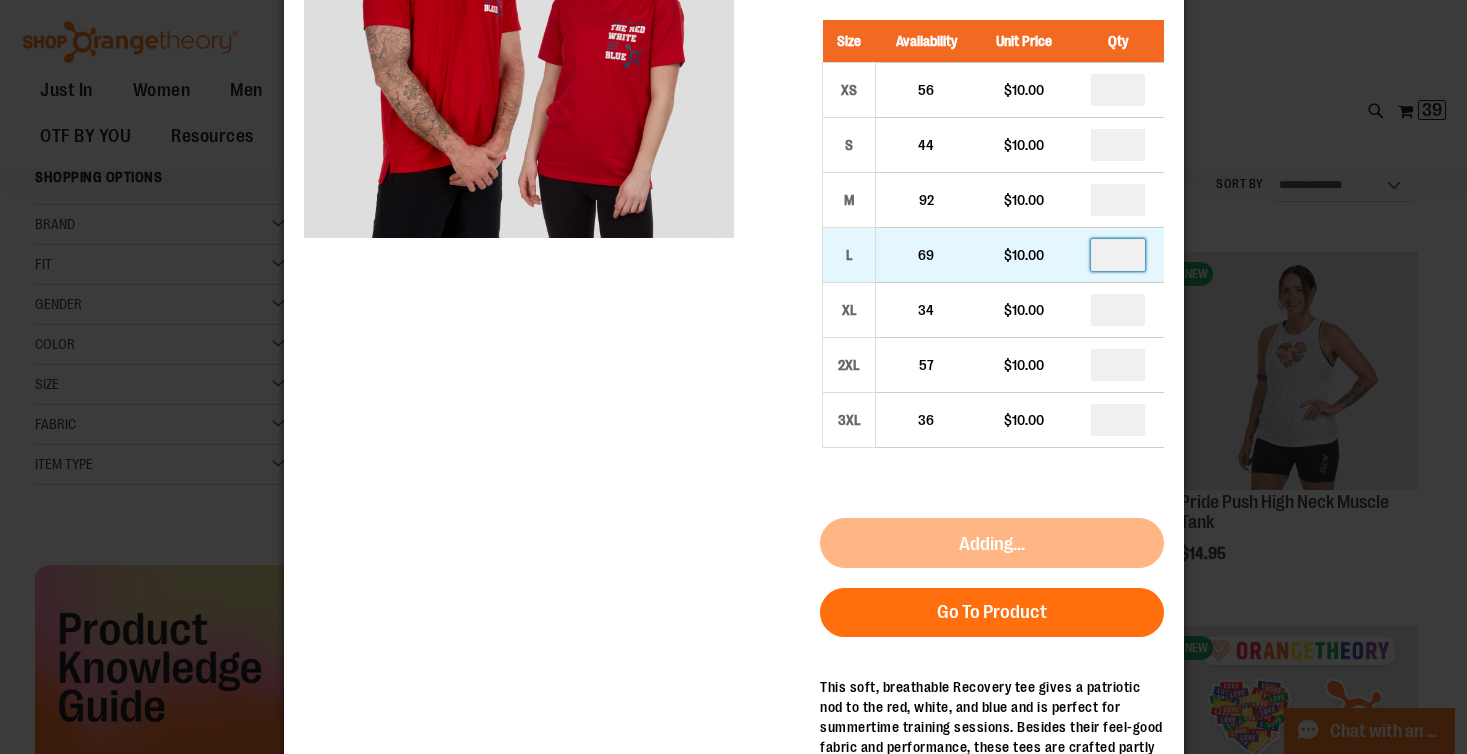 click at bounding box center [1117, 255] 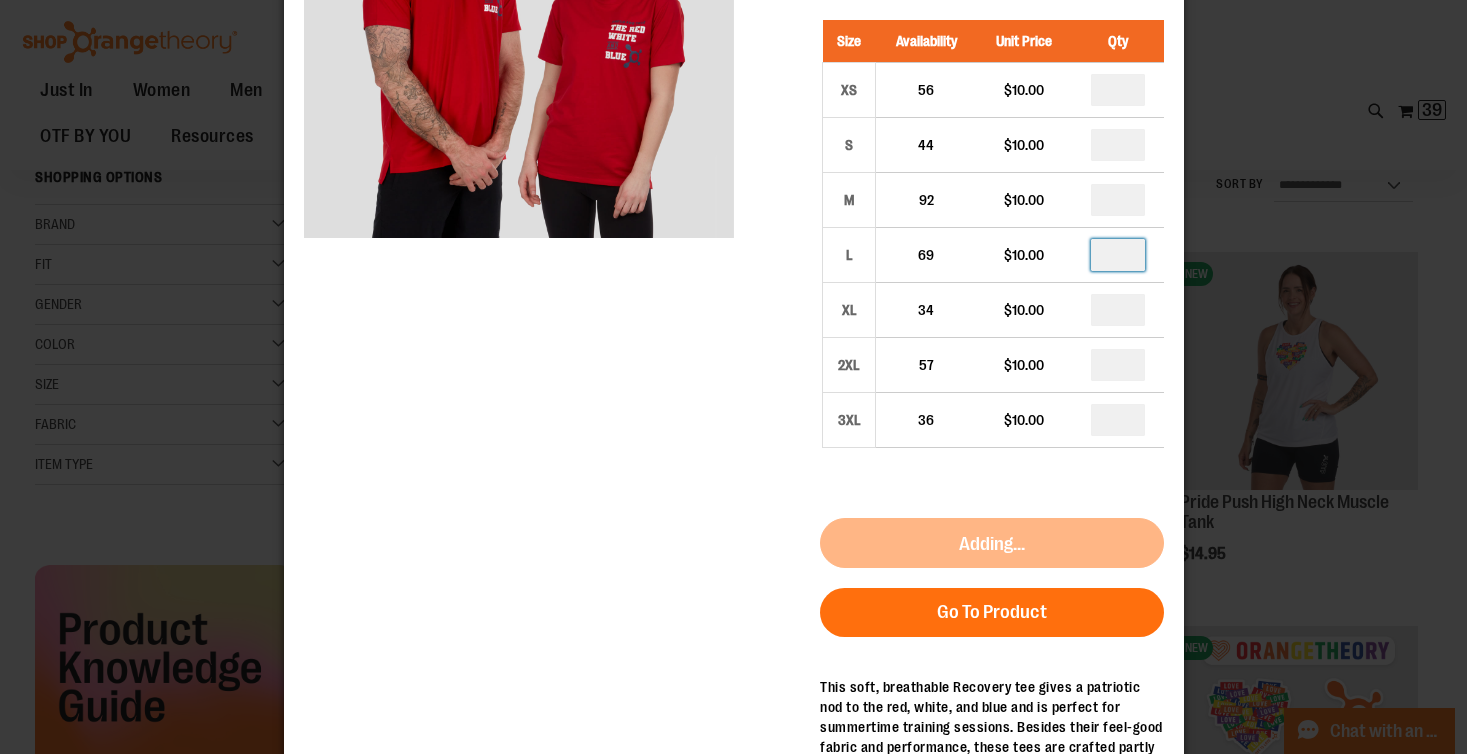 click on "Unisex Short Sleeve Recovery Patriotic Tee
$10.00
In stock
Only  %1  left
SKU
1532418
50% Studio Margin  (MSRP: $20.00)
Size
Availability
Unit Price
Qty
XS
56
$10.00
* S" at bounding box center (733, 342) 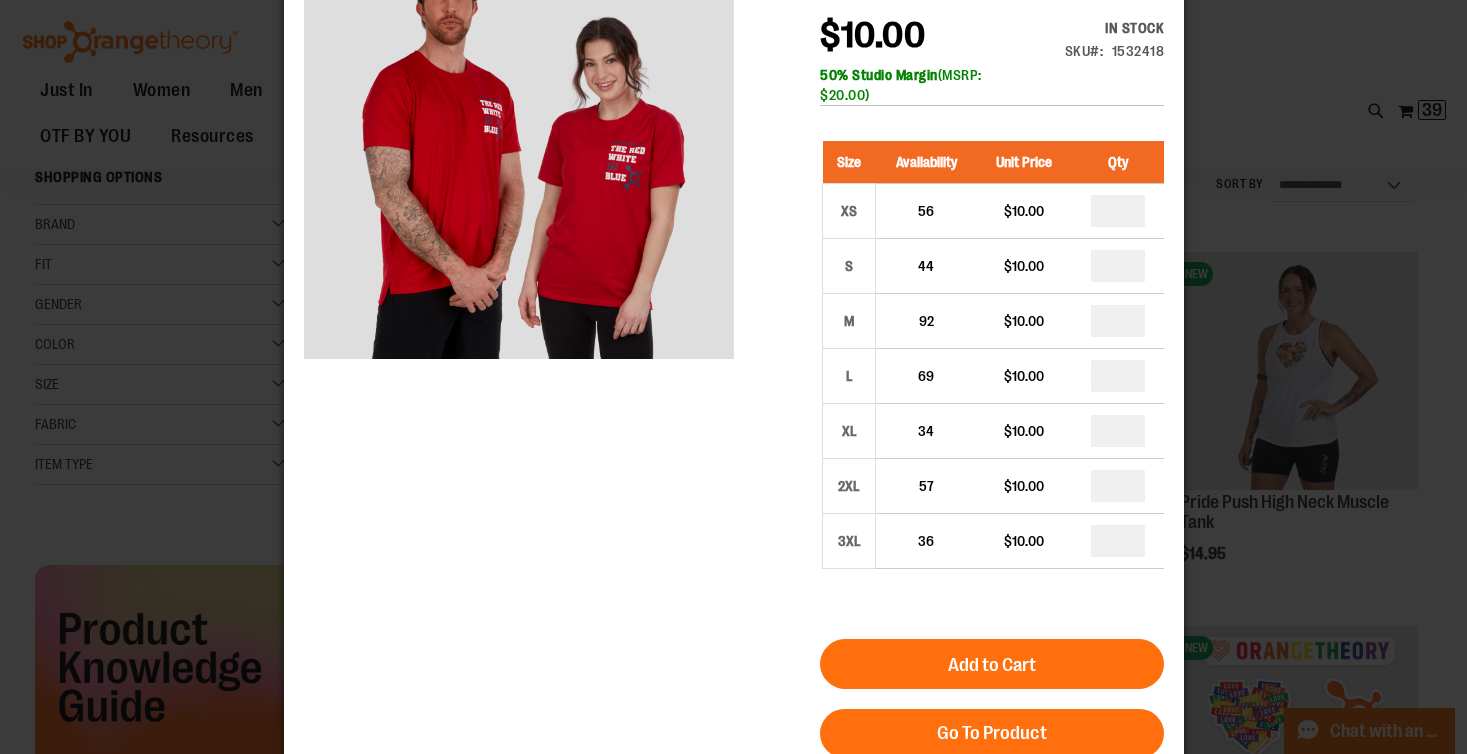 scroll, scrollTop: 0, scrollLeft: 0, axis: both 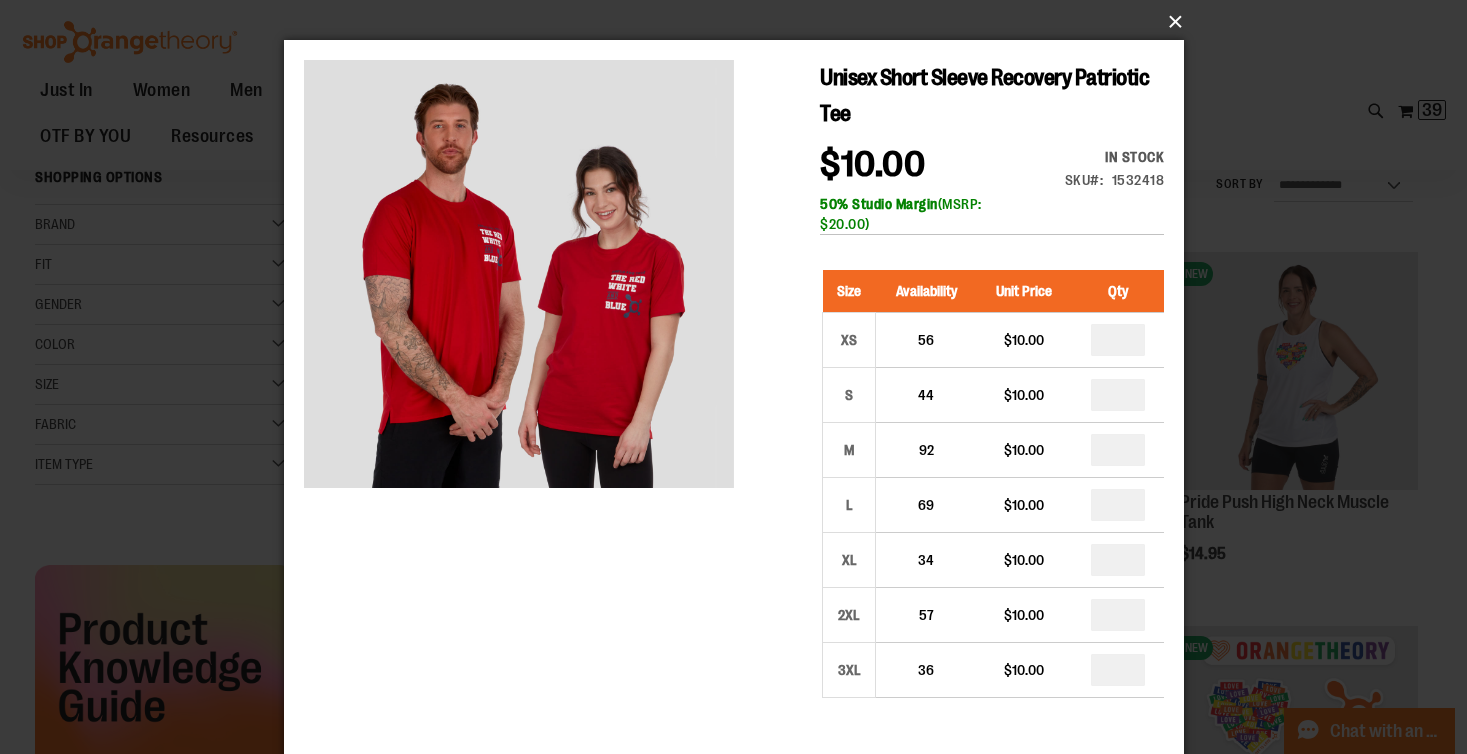 click on "×" at bounding box center [740, 22] 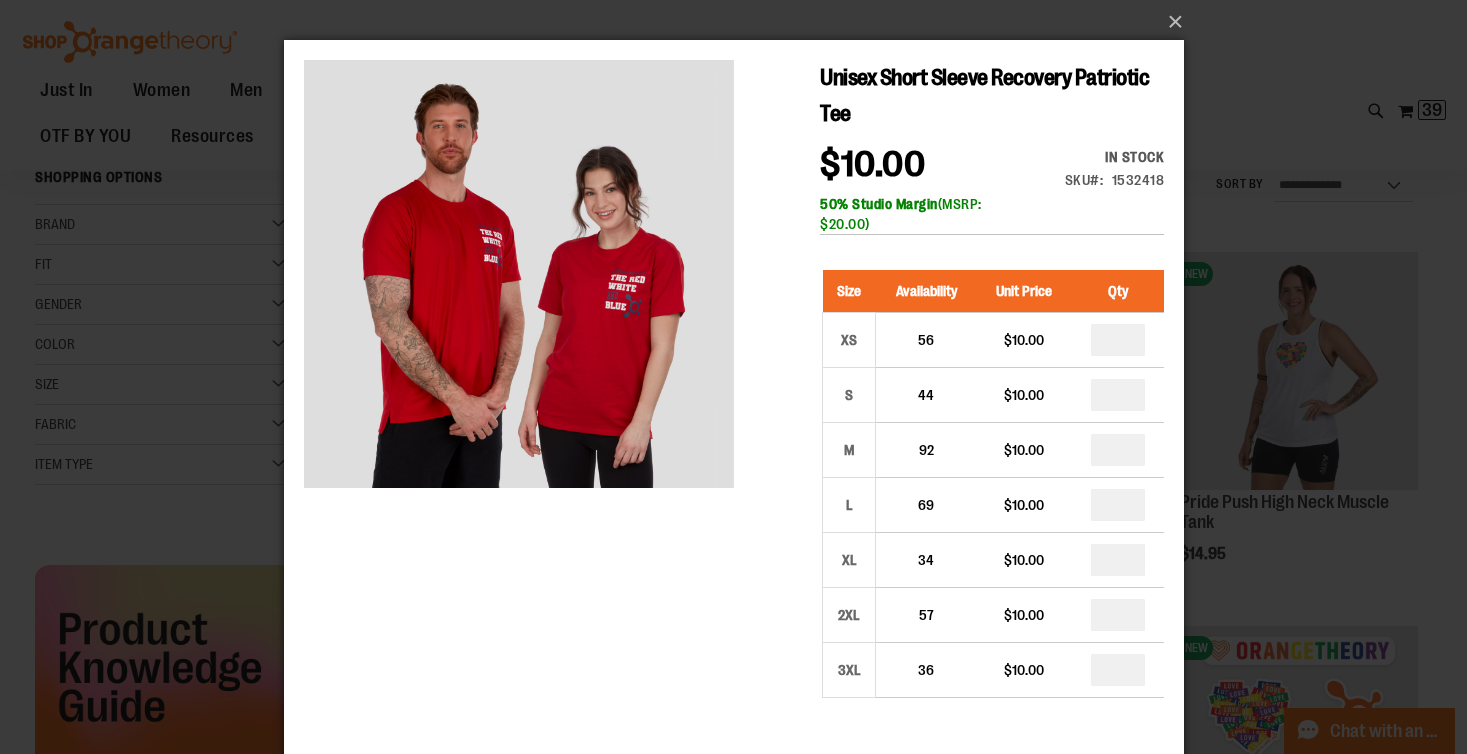 click on "×" at bounding box center (733, 377) 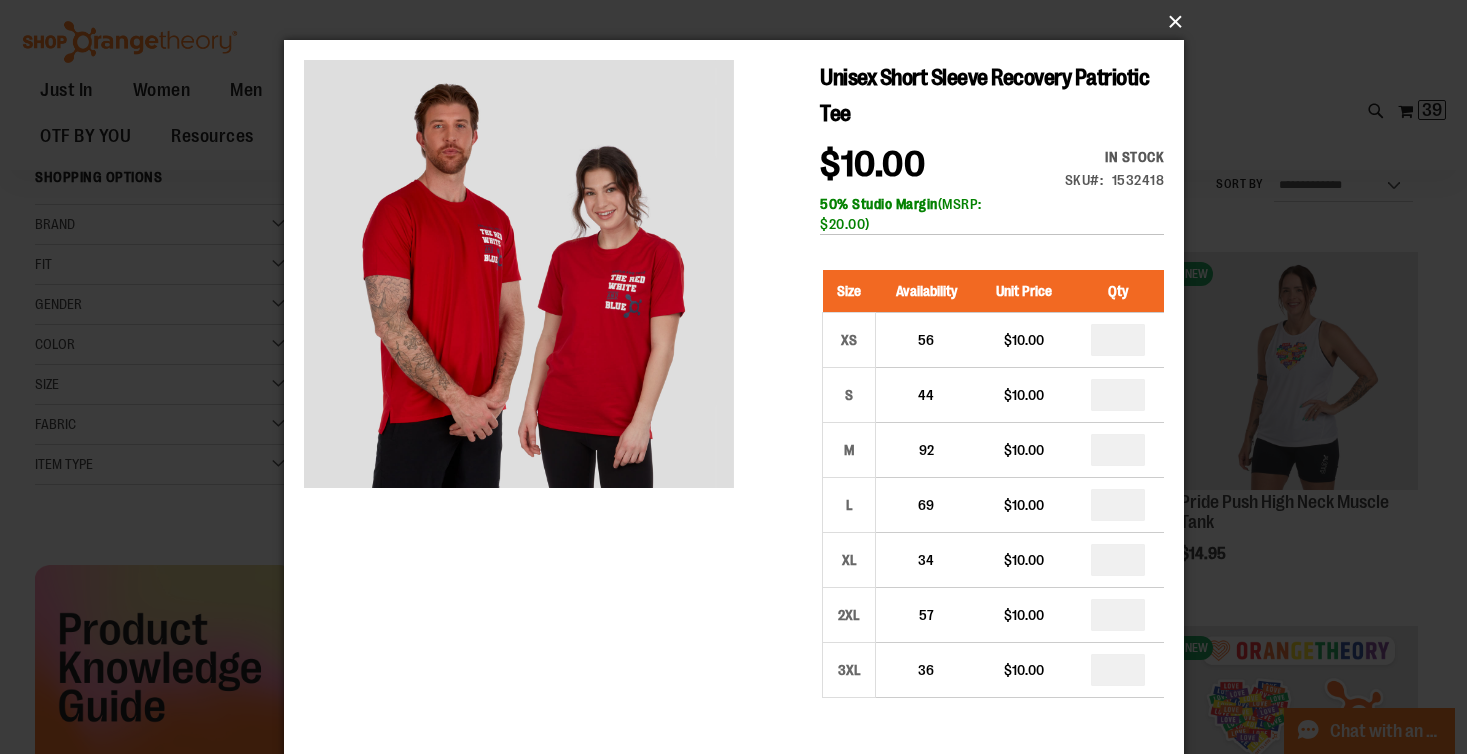 click on "×" at bounding box center (740, 22) 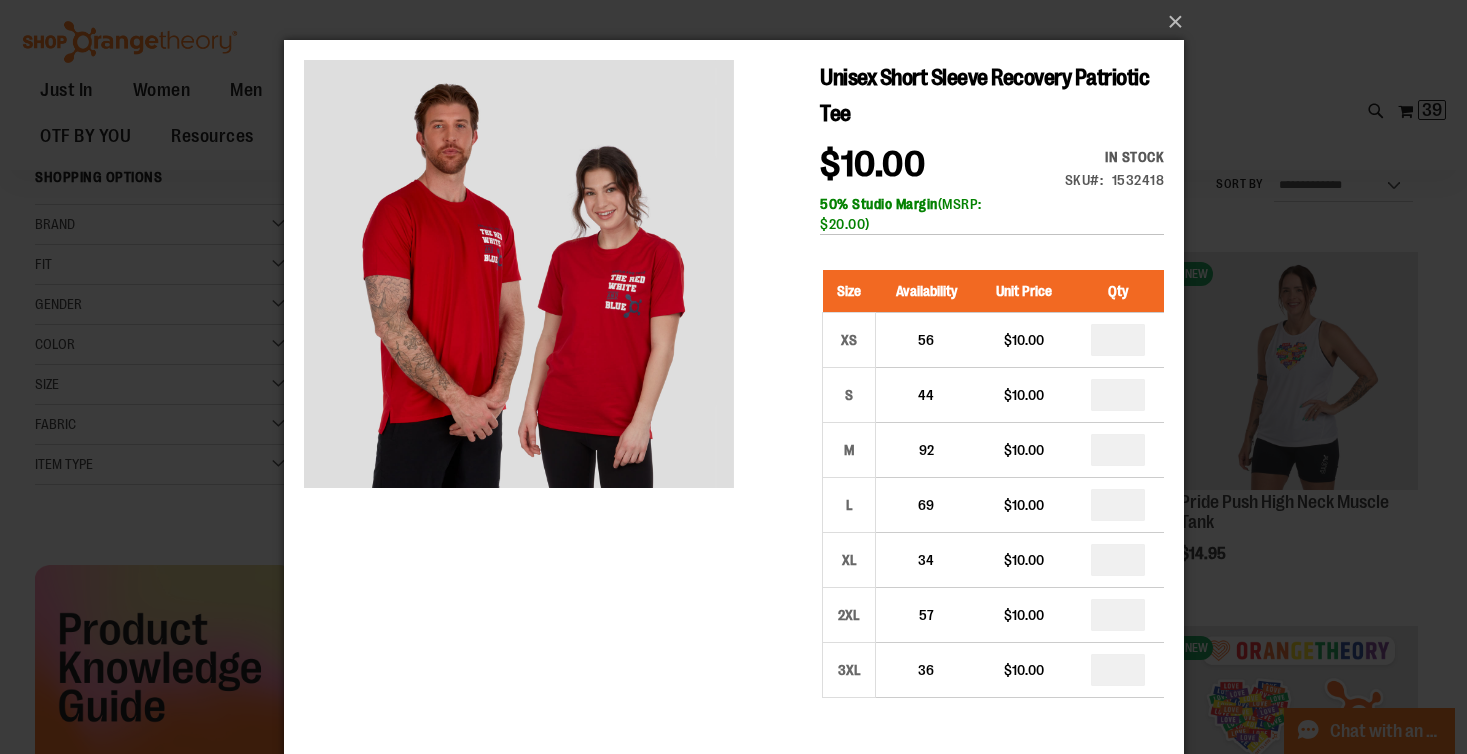 click on "×" at bounding box center (733, 377) 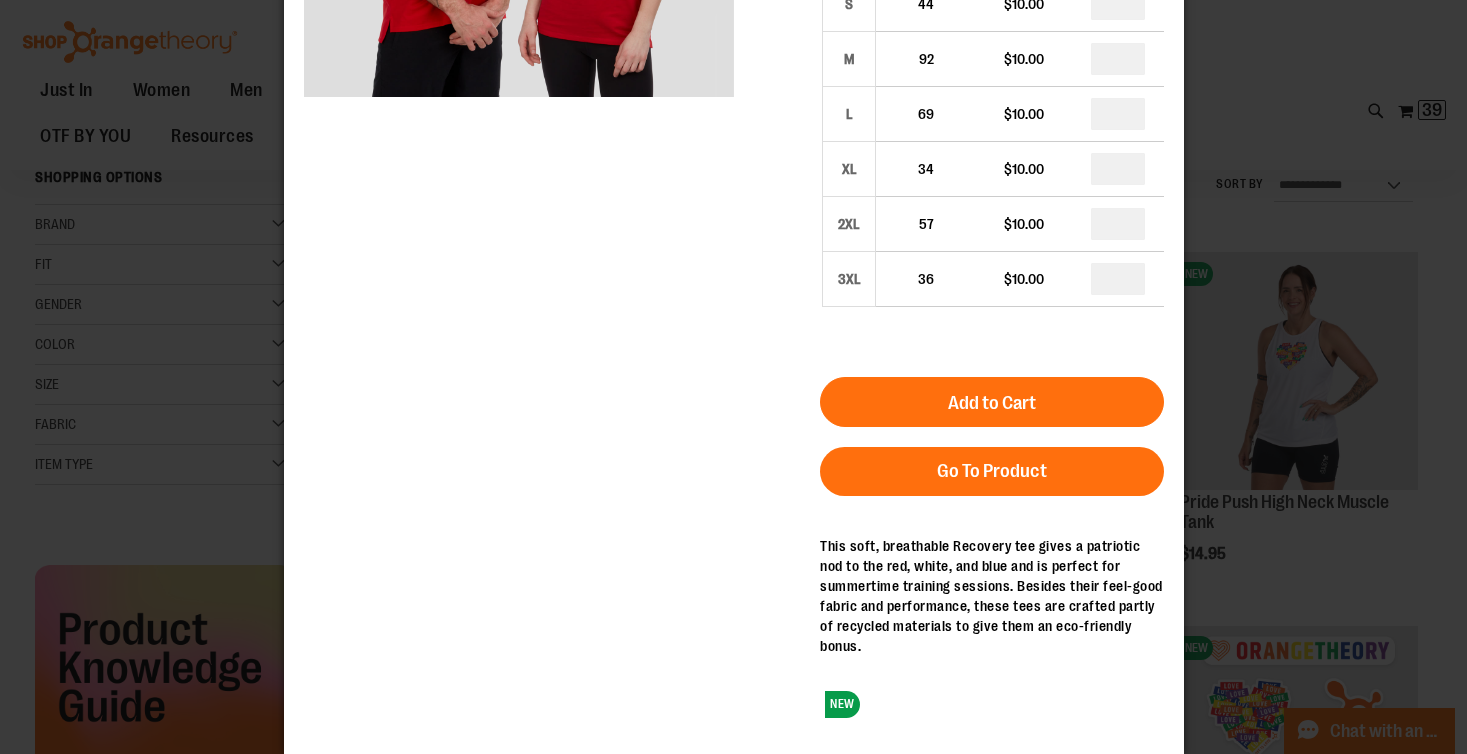 scroll, scrollTop: 0, scrollLeft: 0, axis: both 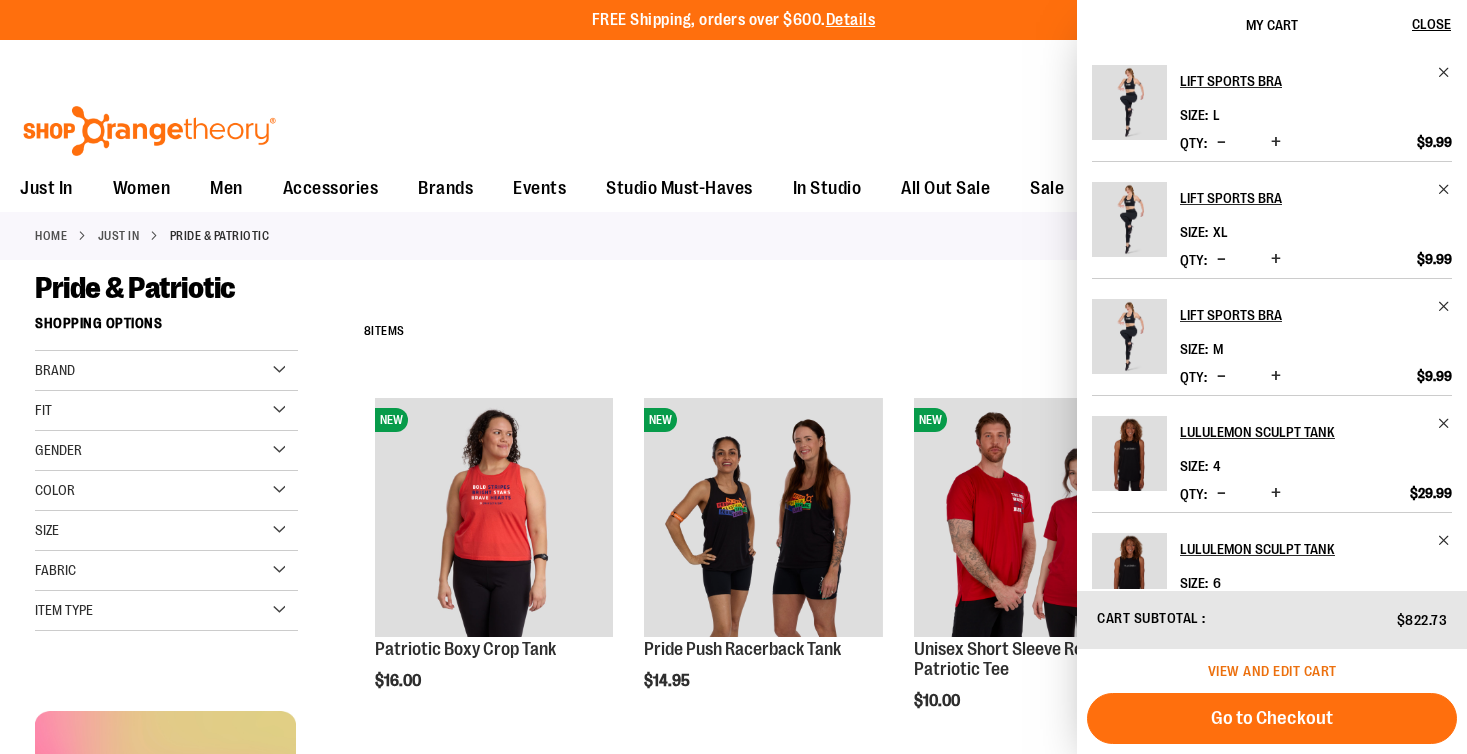 click on "View and edit cart" at bounding box center [1272, 671] 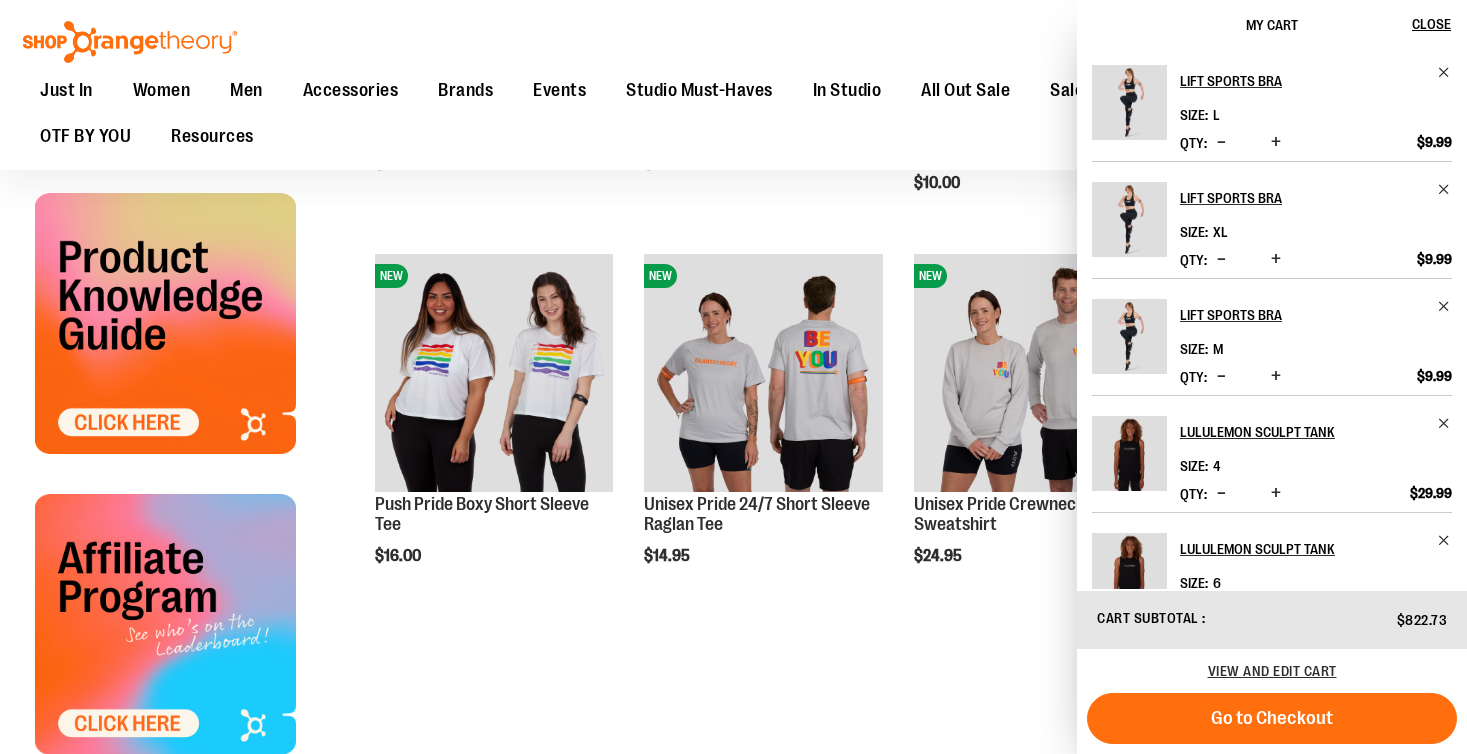 scroll, scrollTop: 513, scrollLeft: 0, axis: vertical 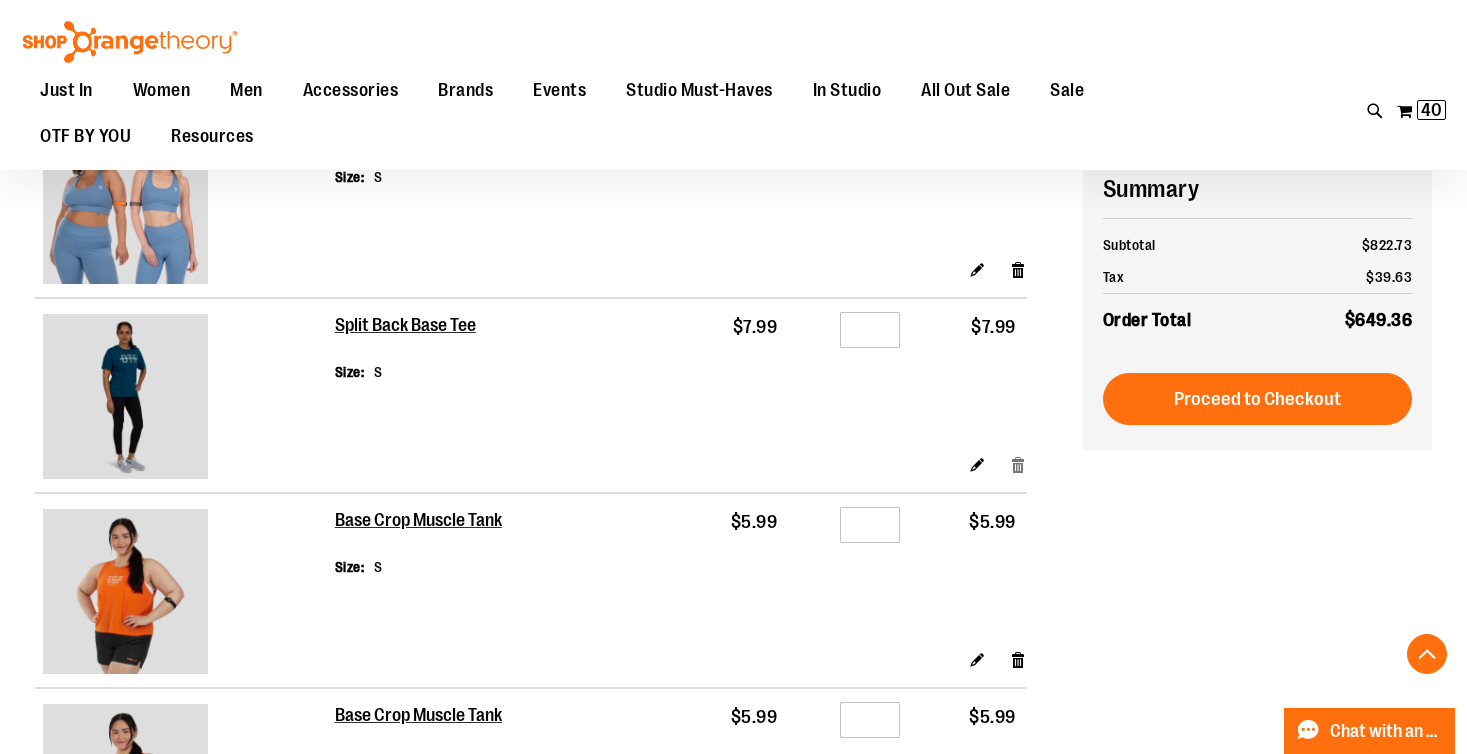 click on "Remove item" at bounding box center [1018, 464] 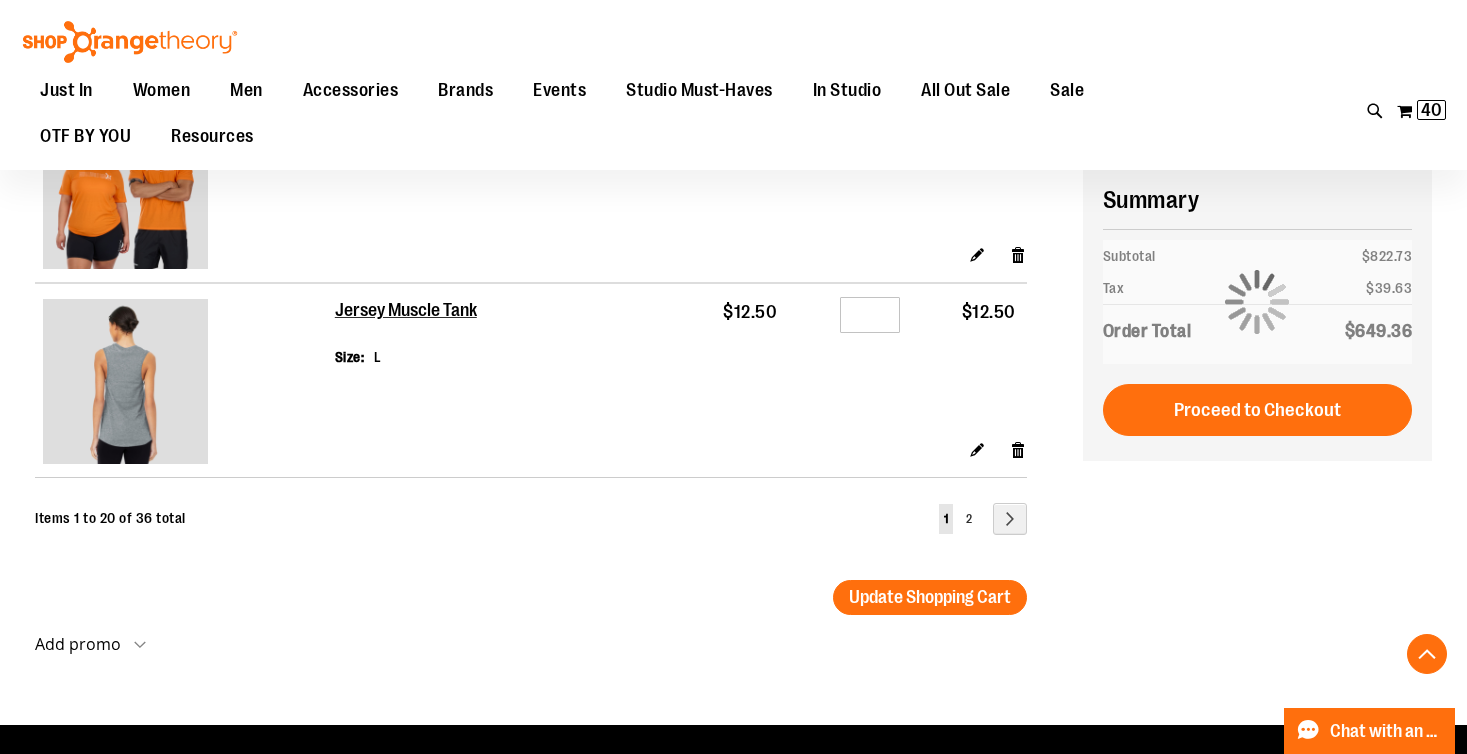 scroll, scrollTop: 3802, scrollLeft: 0, axis: vertical 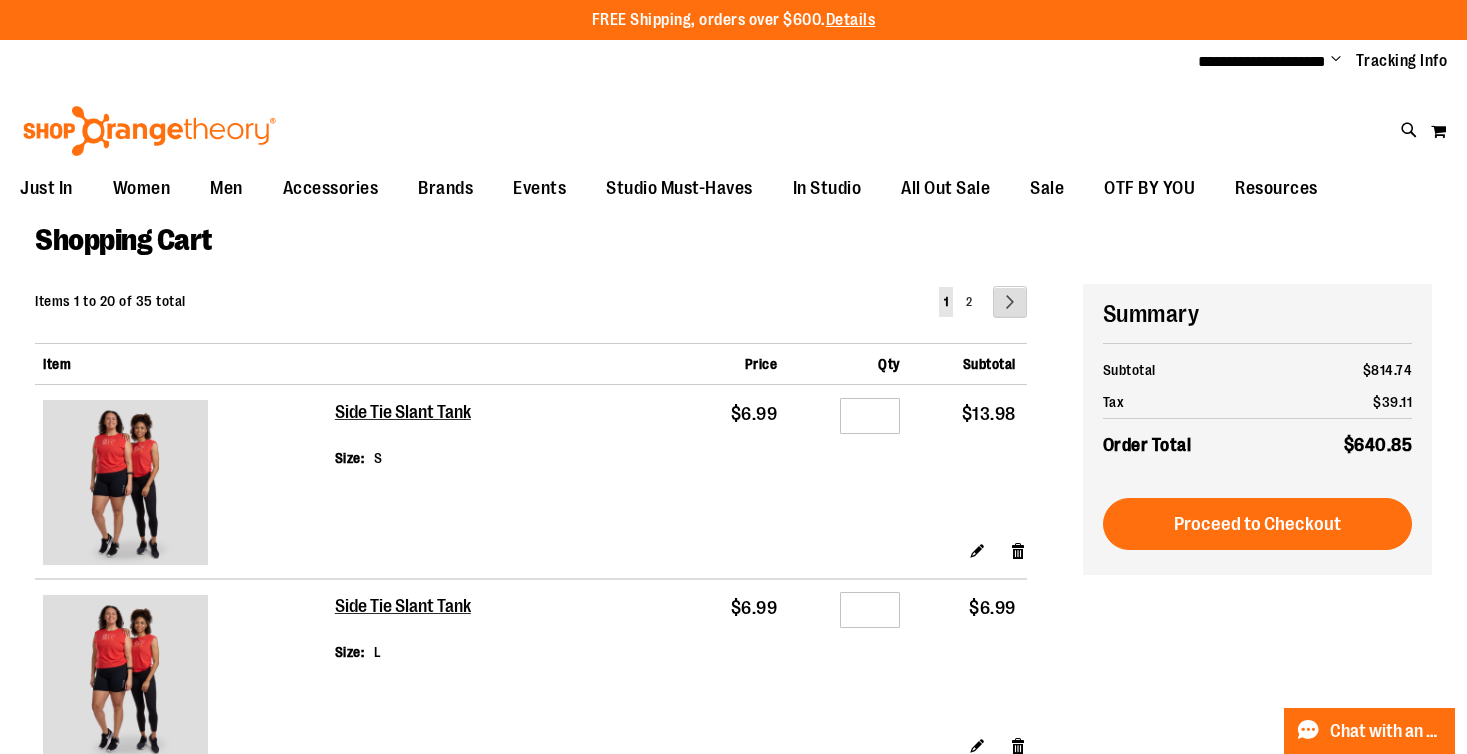 click on "Page
Next" at bounding box center [1010, 302] 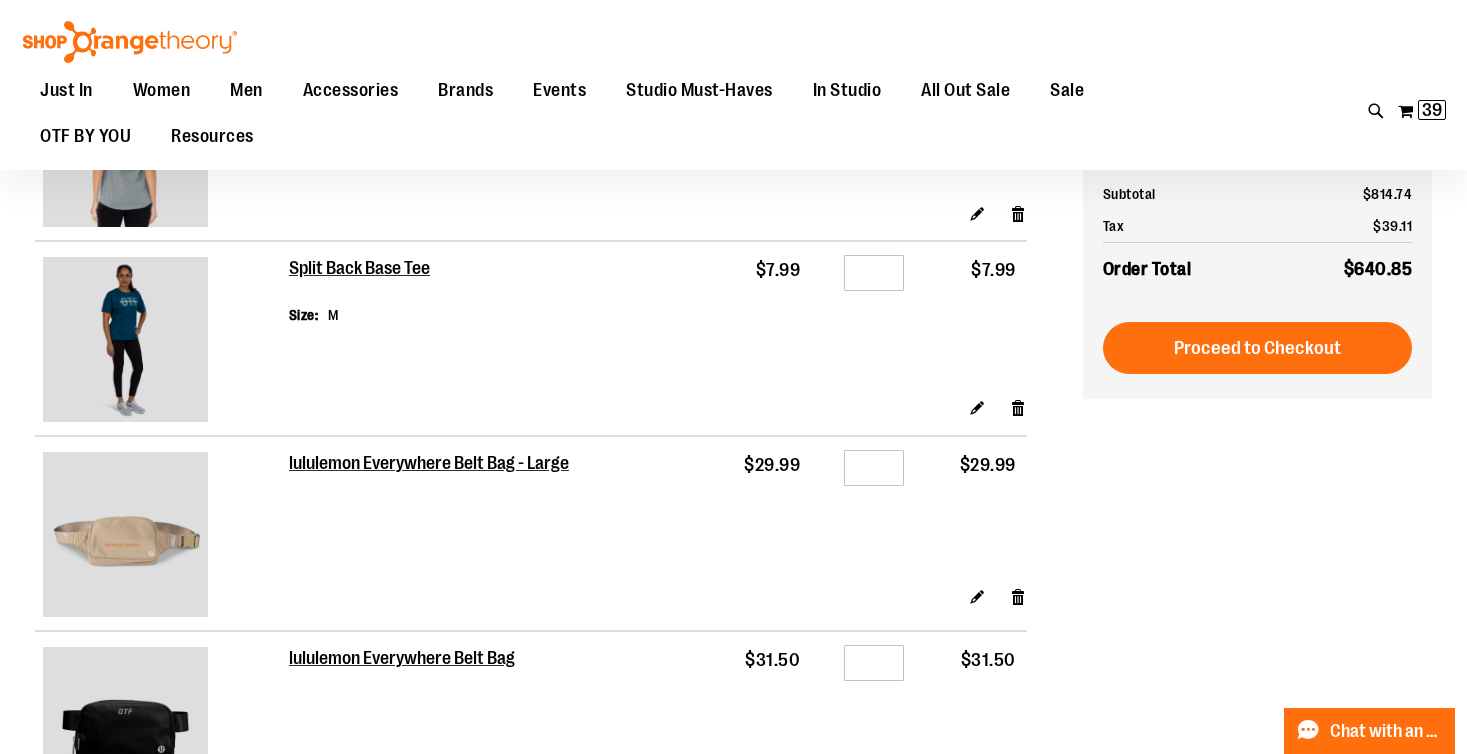 scroll, scrollTop: 350, scrollLeft: 0, axis: vertical 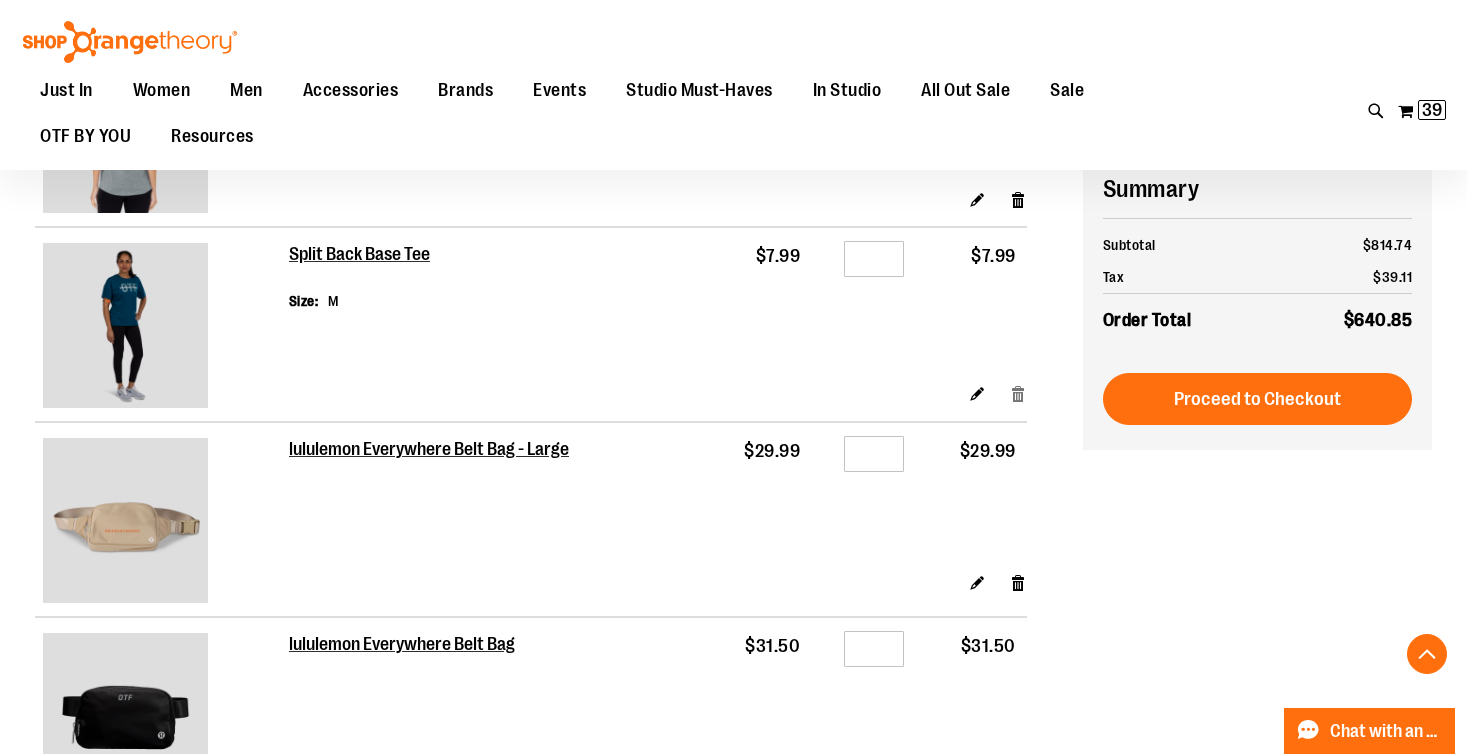 click on "Remove item" at bounding box center [1018, 393] 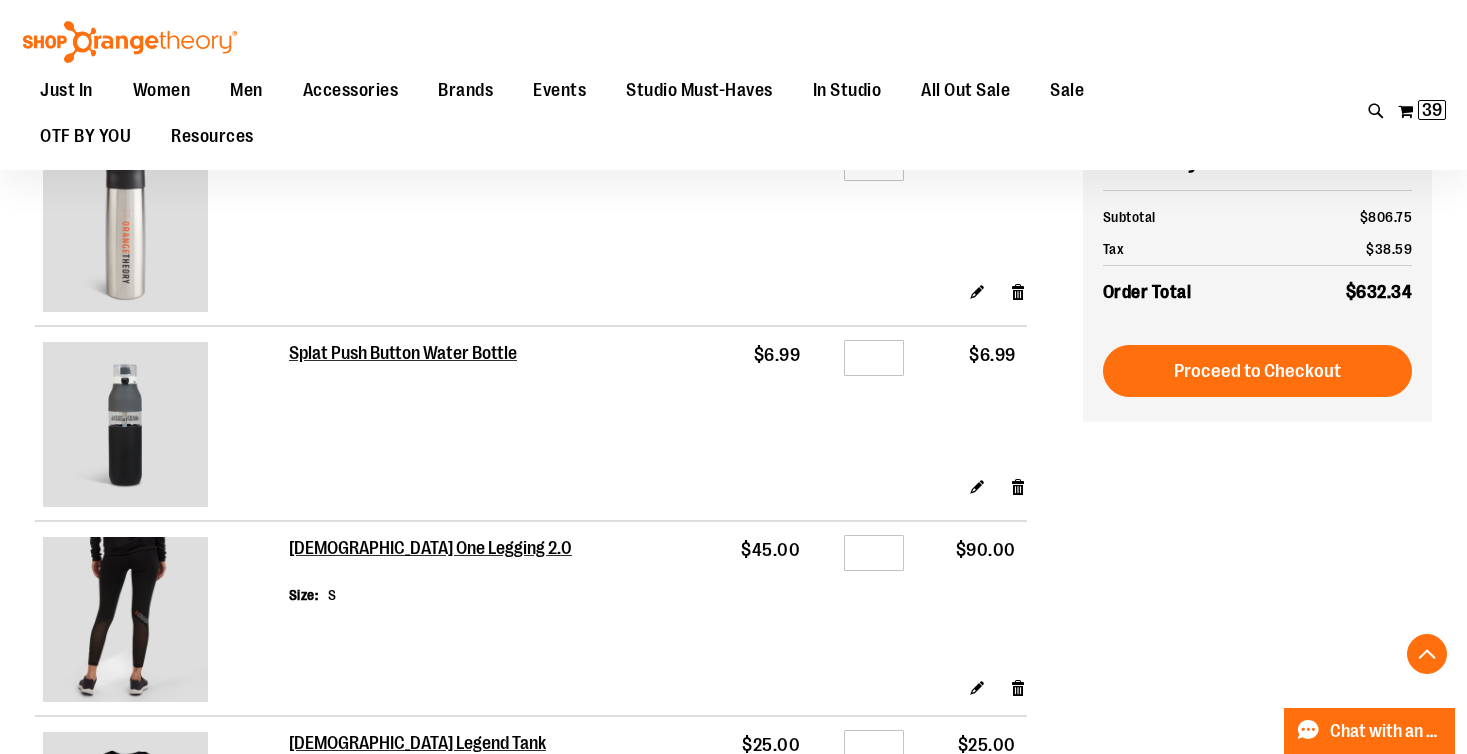 scroll, scrollTop: 780, scrollLeft: 0, axis: vertical 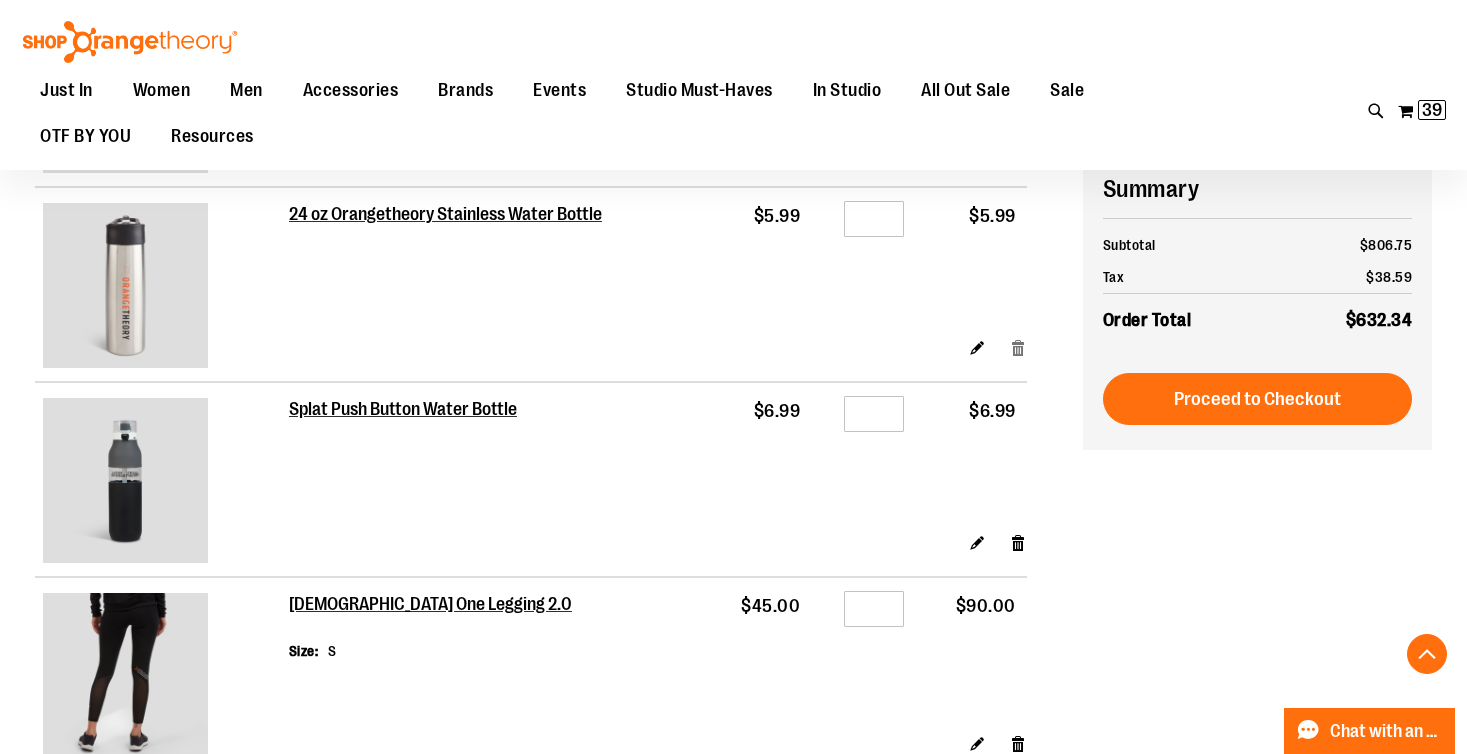 click on "Remove item" at bounding box center (1018, 347) 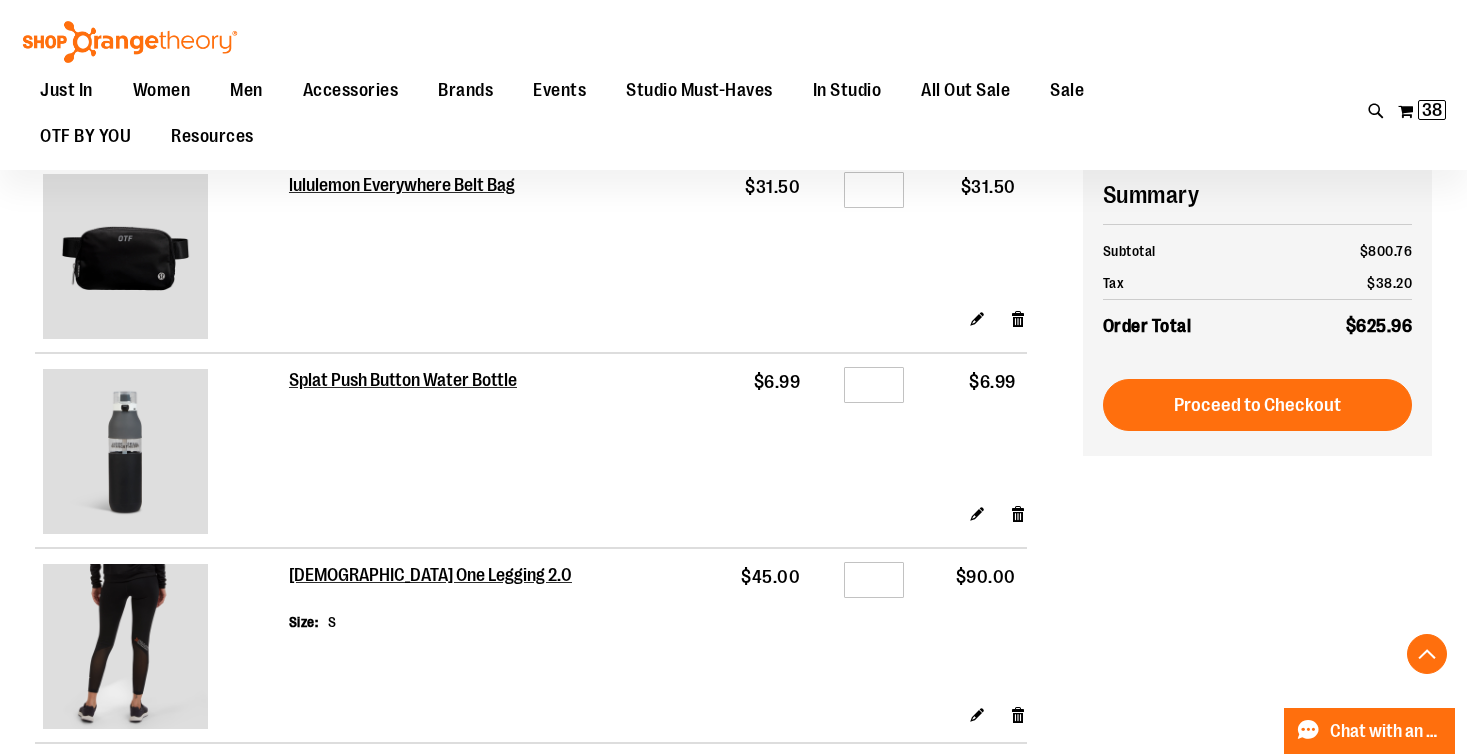 scroll, scrollTop: 620, scrollLeft: 0, axis: vertical 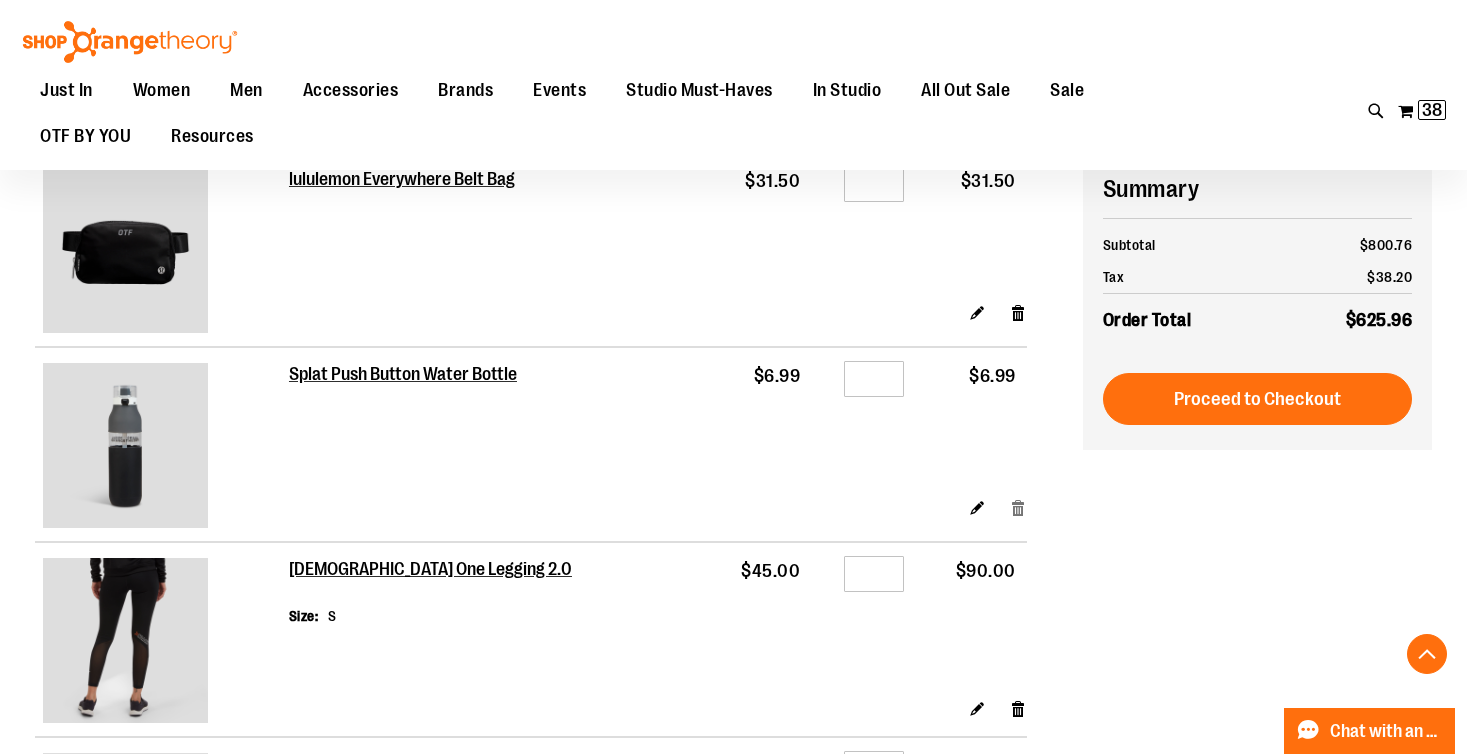 click on "Remove item" at bounding box center [1018, 507] 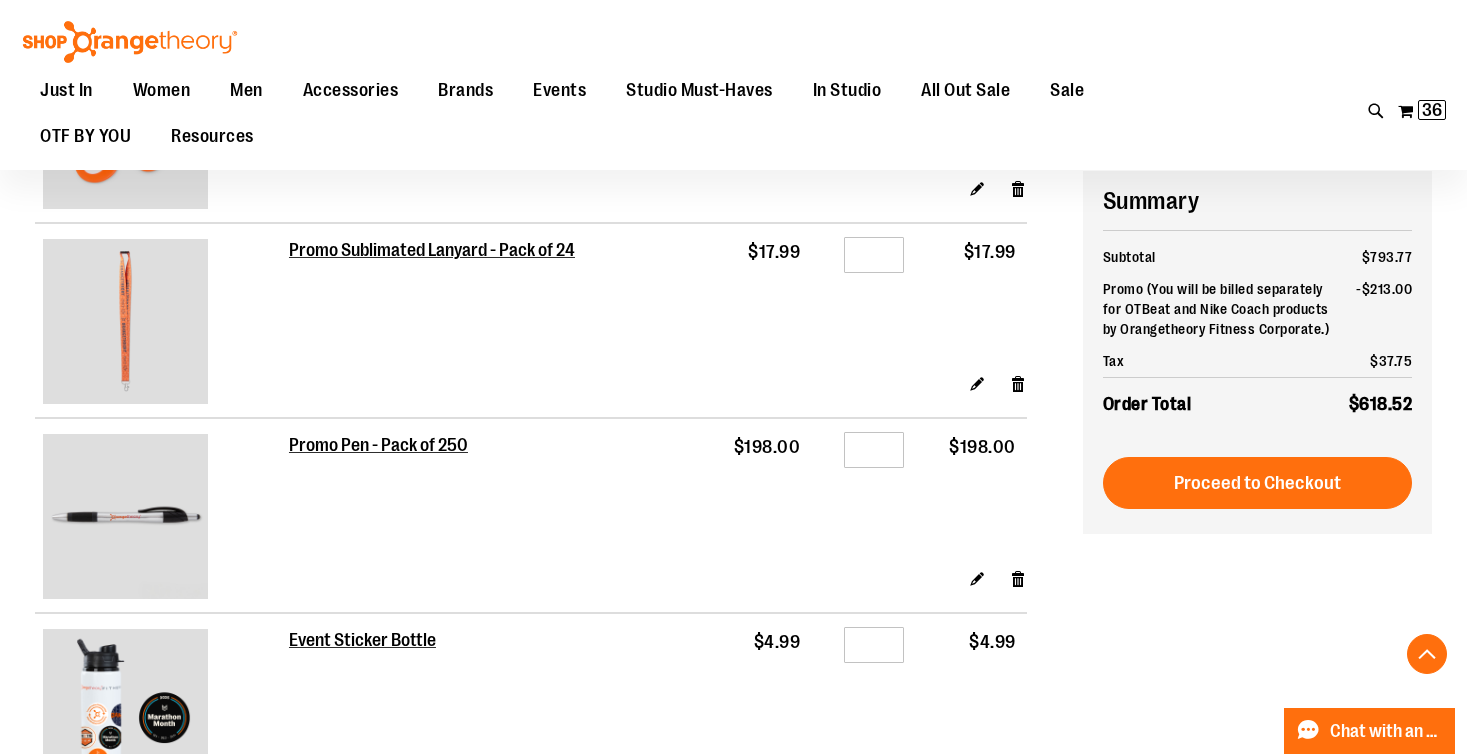 scroll, scrollTop: 1718, scrollLeft: 0, axis: vertical 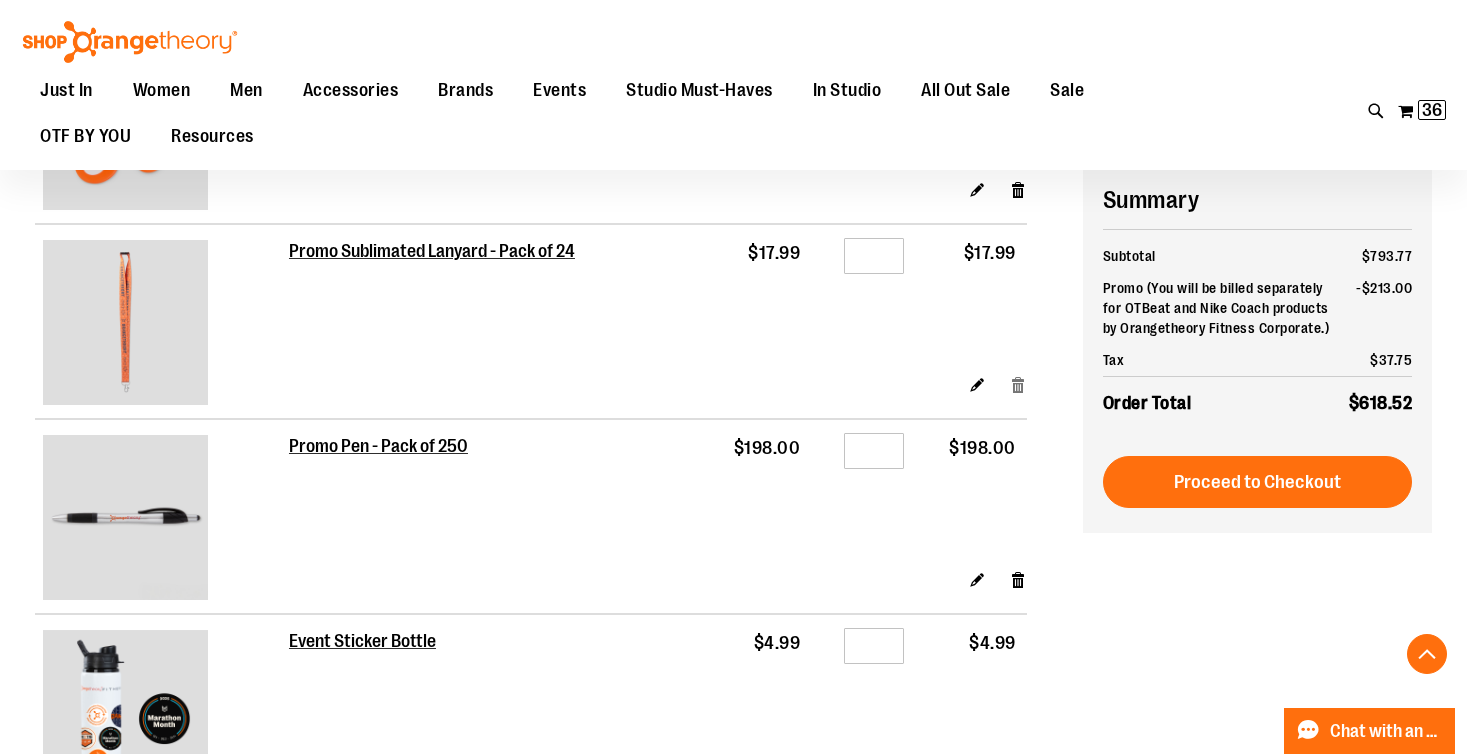 click on "Remove item" at bounding box center [1018, 384] 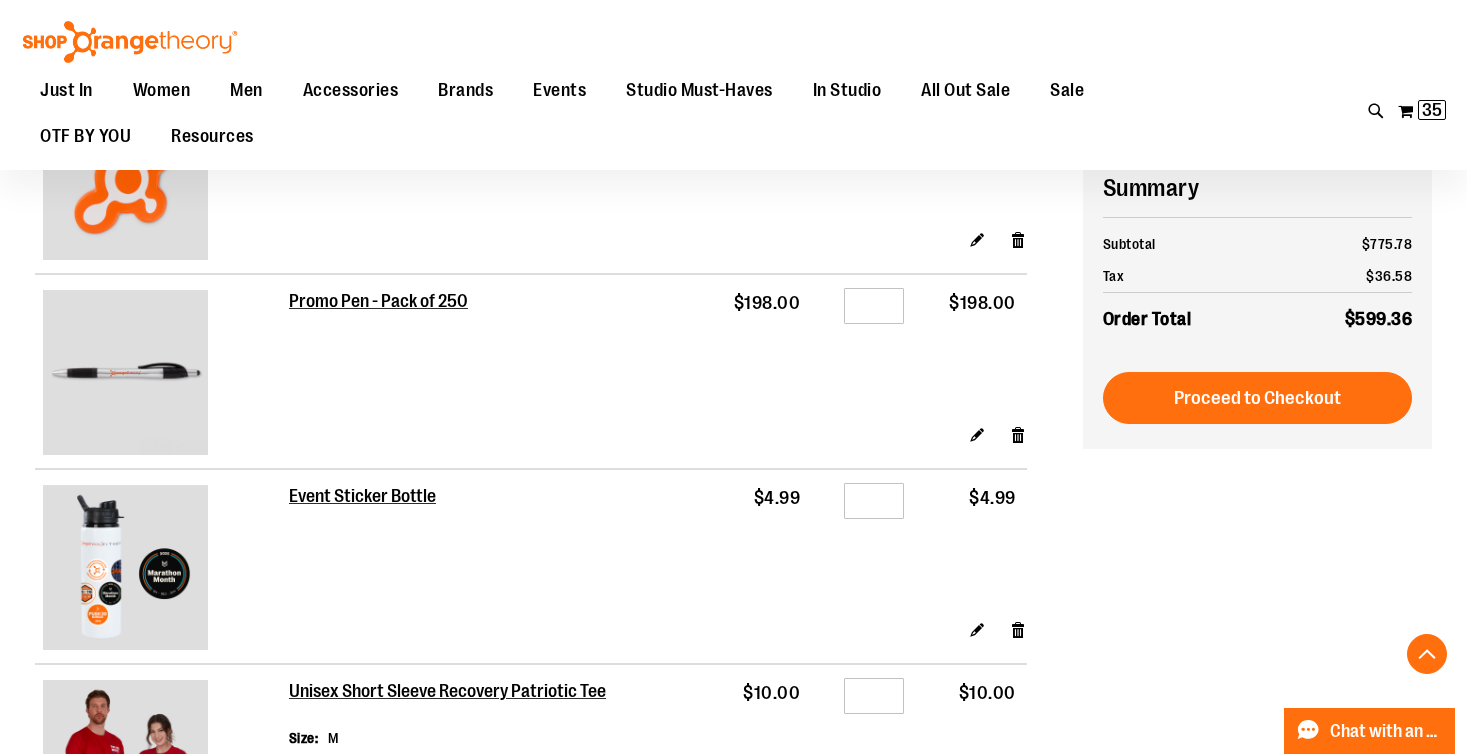 scroll, scrollTop: 1667, scrollLeft: 0, axis: vertical 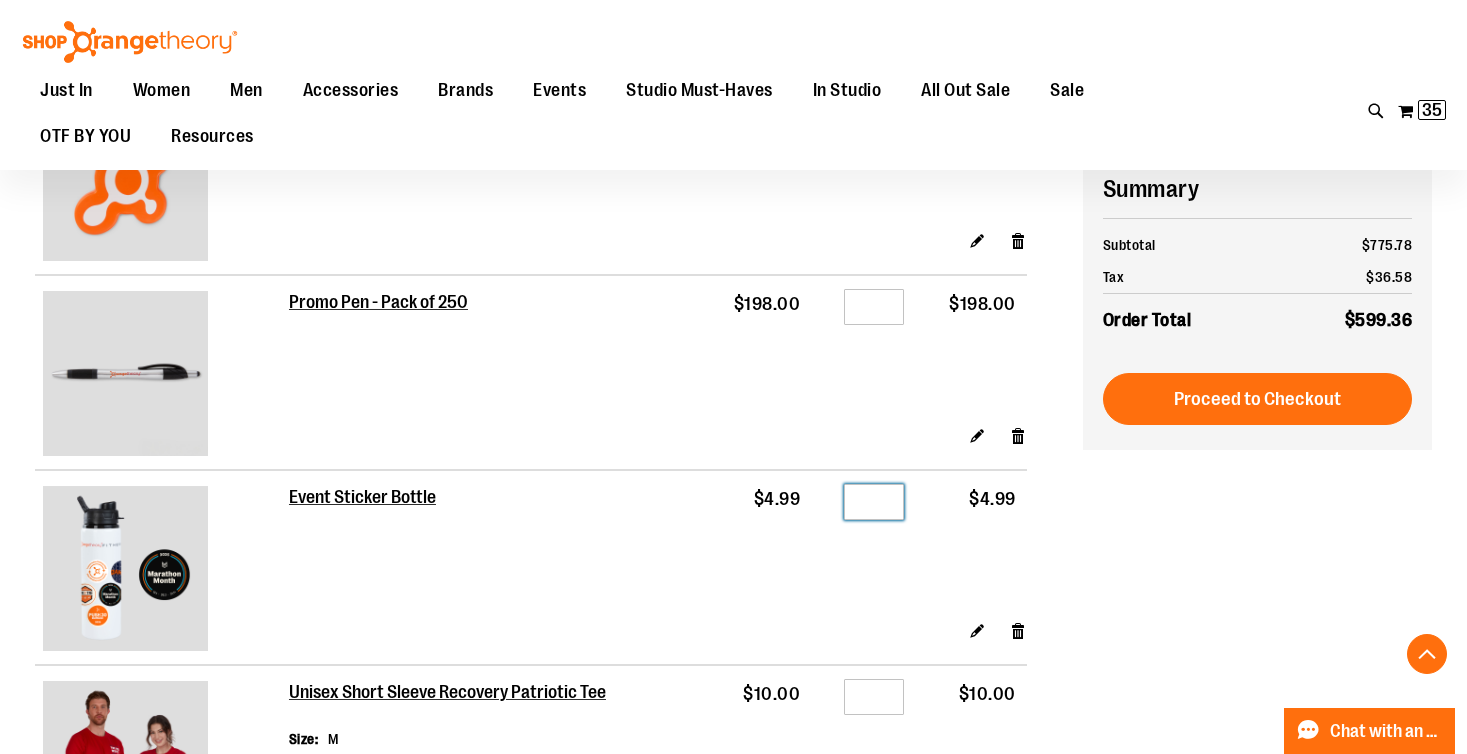 click on "*" at bounding box center (874, 502) 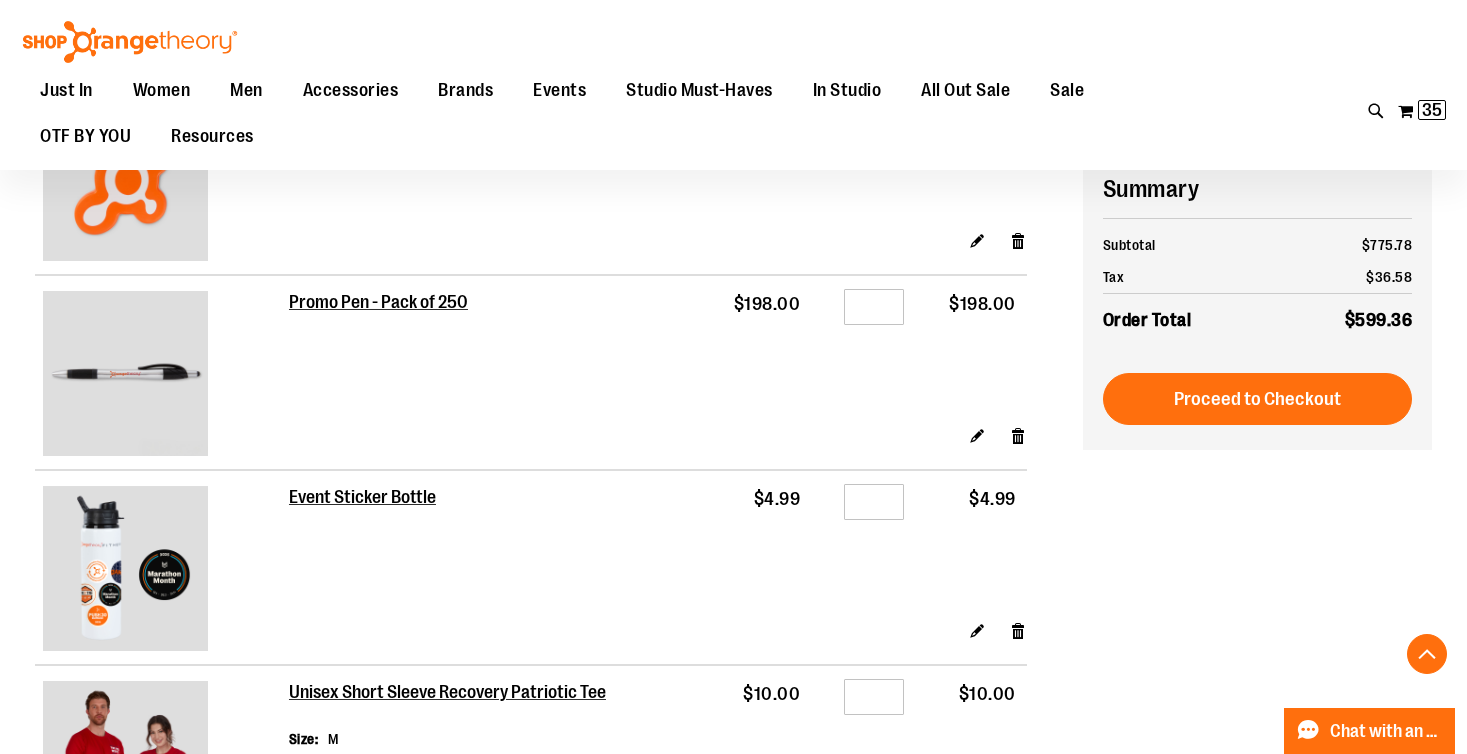 click on "**********" at bounding box center (733, -164) 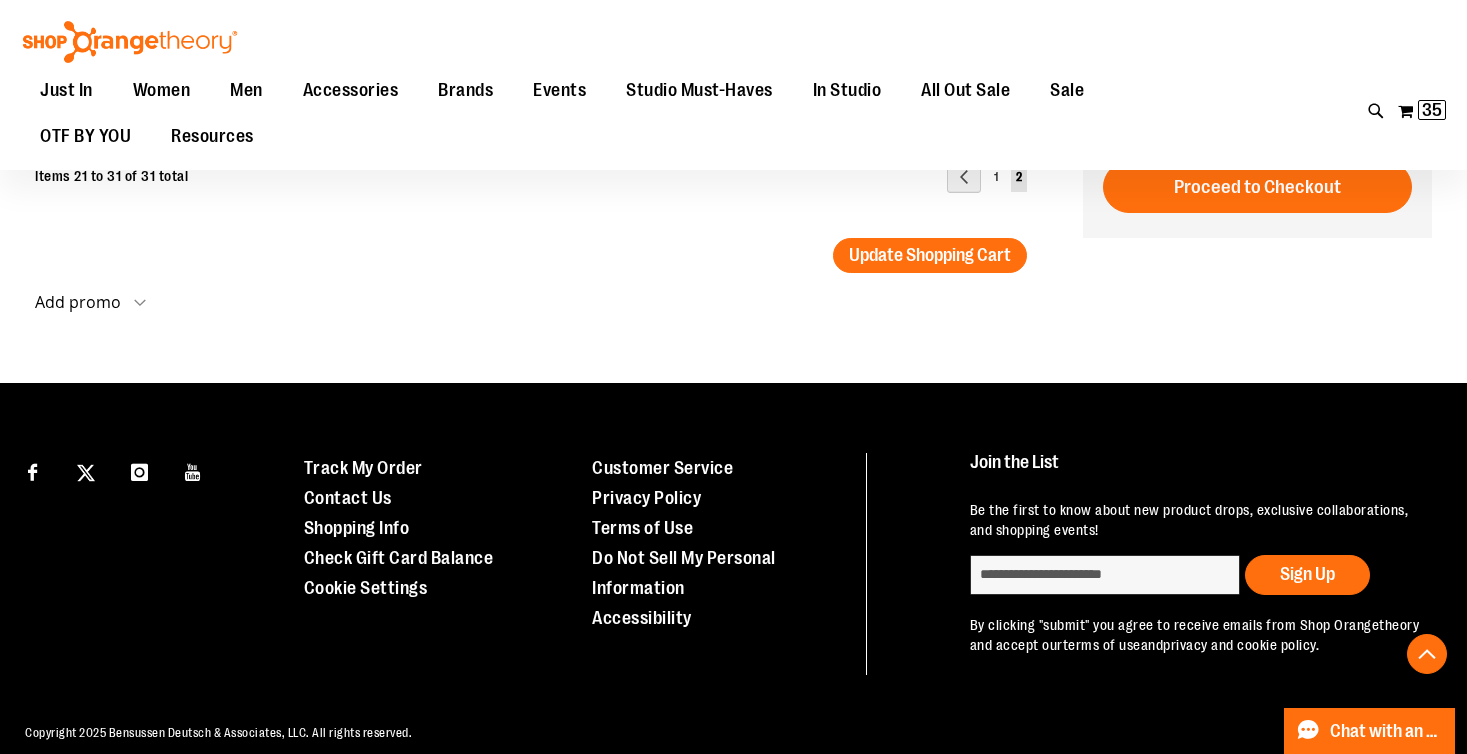 scroll, scrollTop: 2418, scrollLeft: 0, axis: vertical 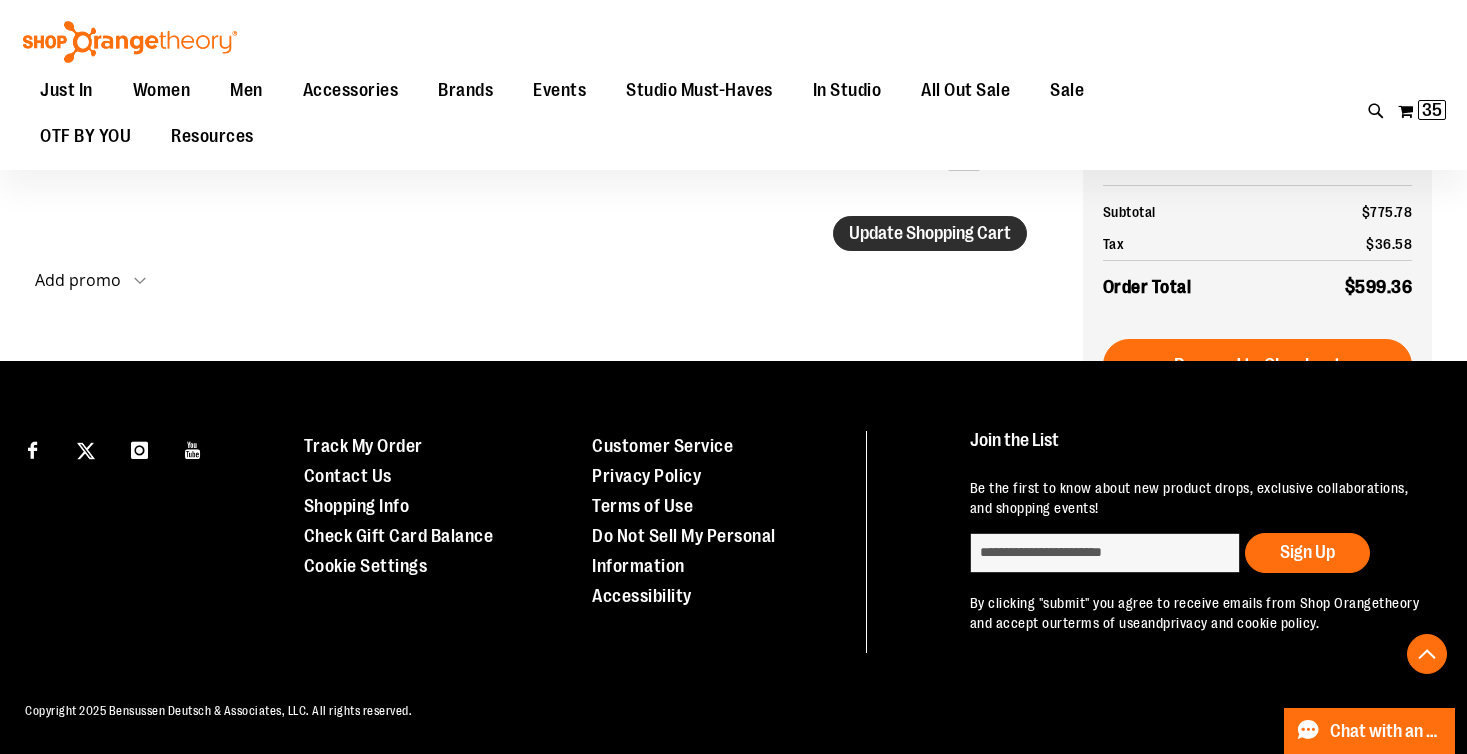 click on "Update Shopping Cart" at bounding box center [930, 233] 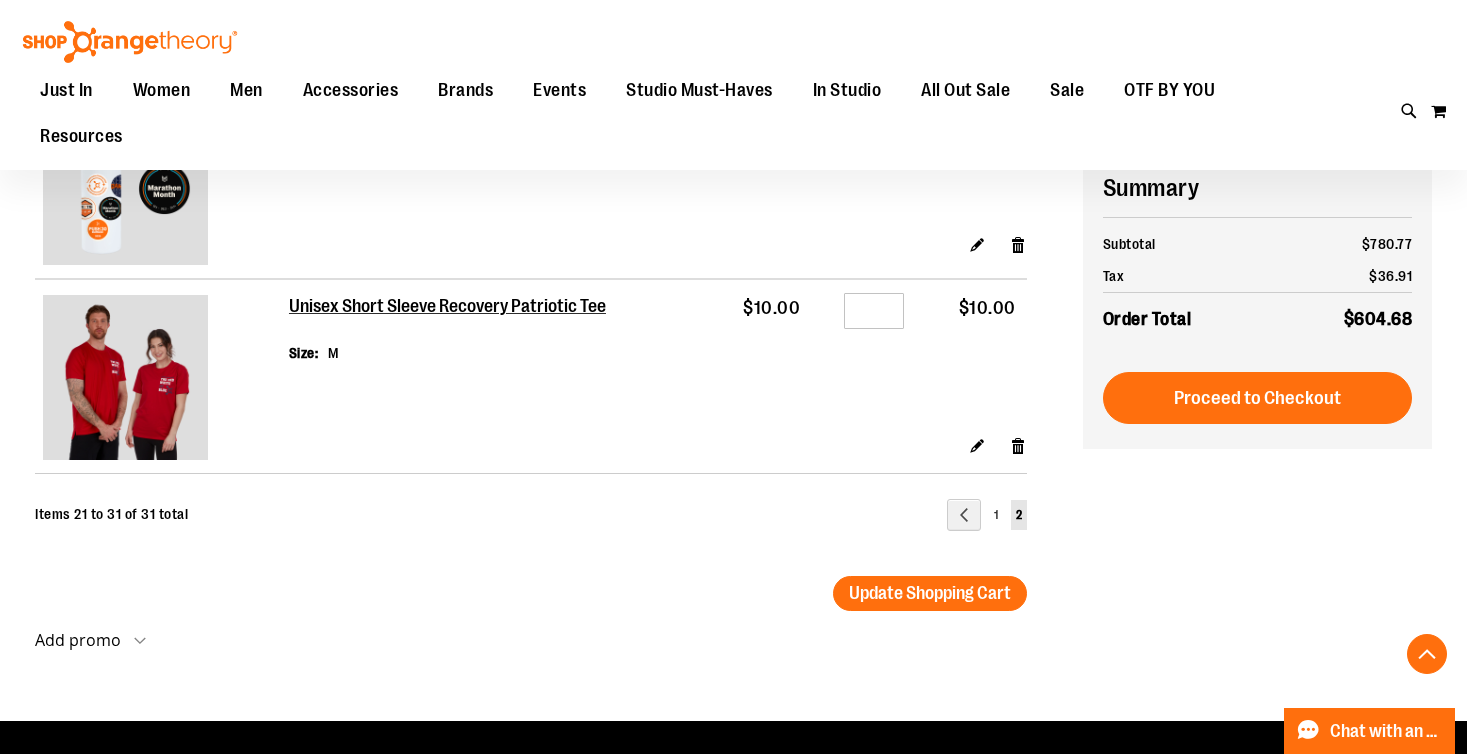 scroll, scrollTop: 2052, scrollLeft: 0, axis: vertical 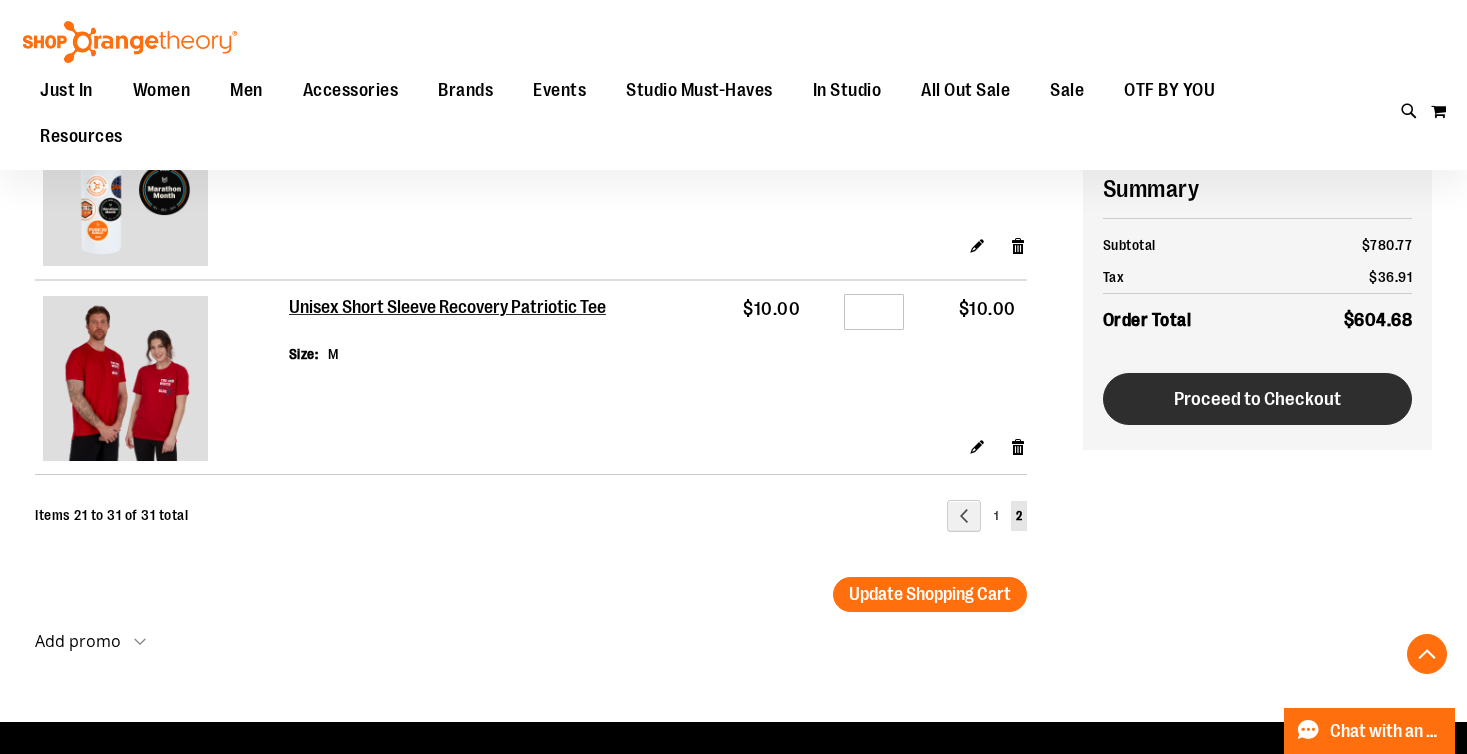 click on "Proceed to Checkout" at bounding box center [1257, 399] 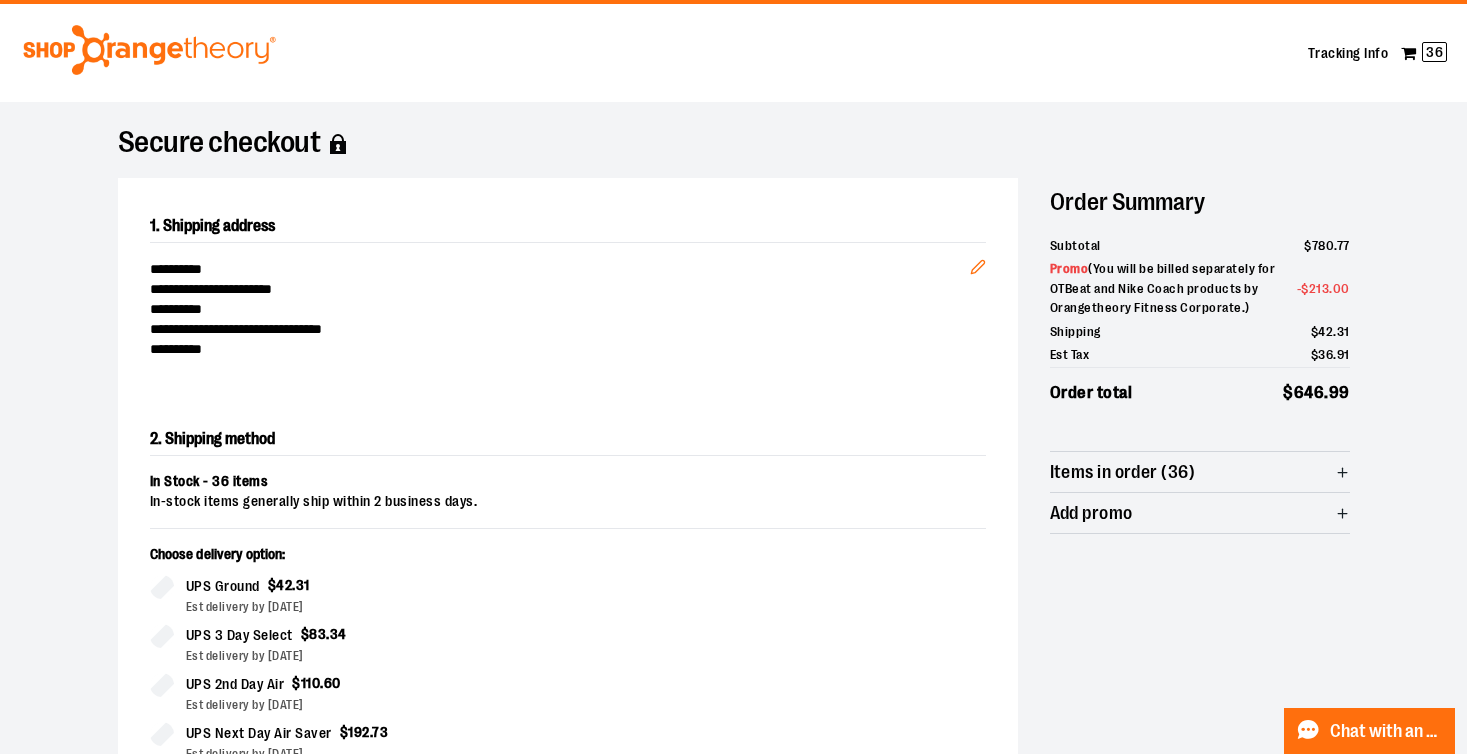 scroll, scrollTop: 0, scrollLeft: 0, axis: both 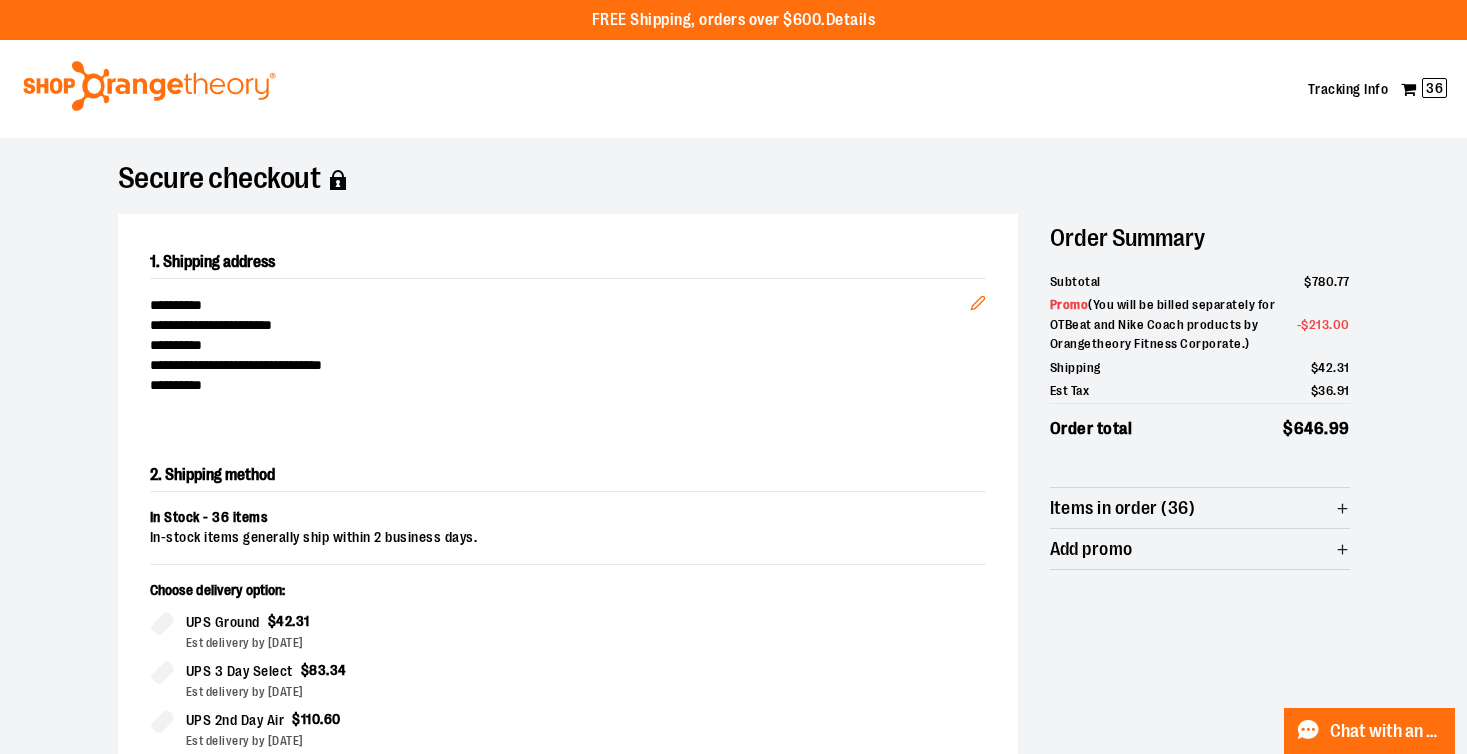 click on "Details" at bounding box center [851, 20] 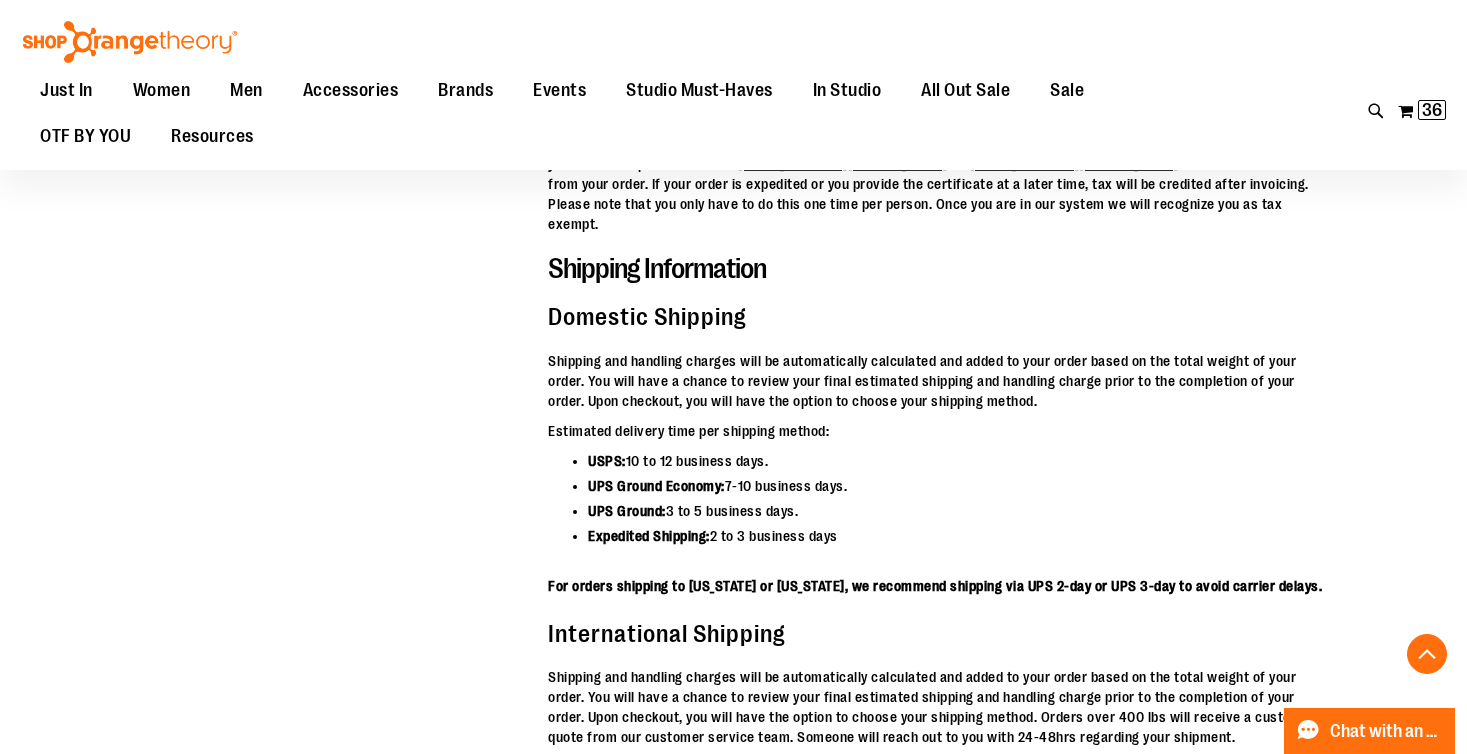 scroll, scrollTop: 5990, scrollLeft: 0, axis: vertical 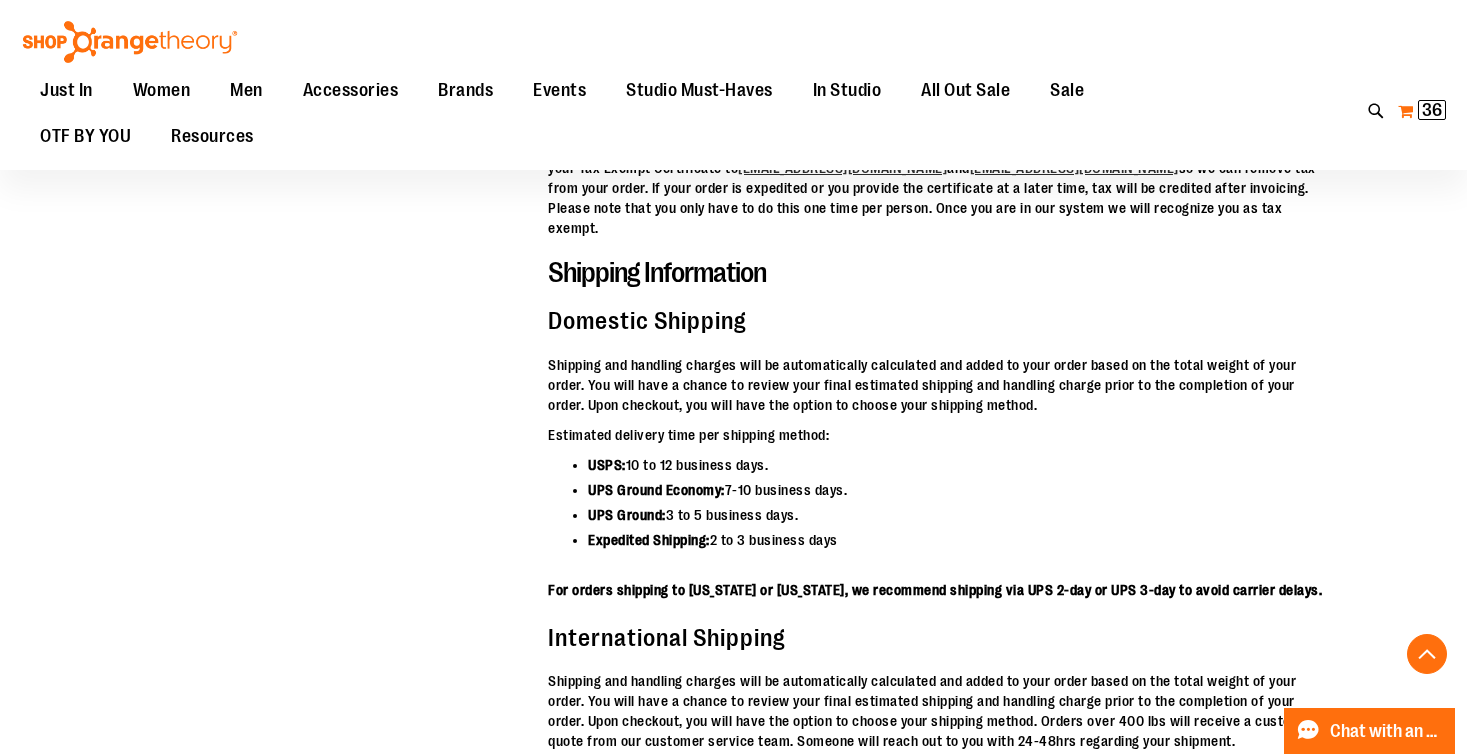 click on "36
36
items" at bounding box center (1432, 110) 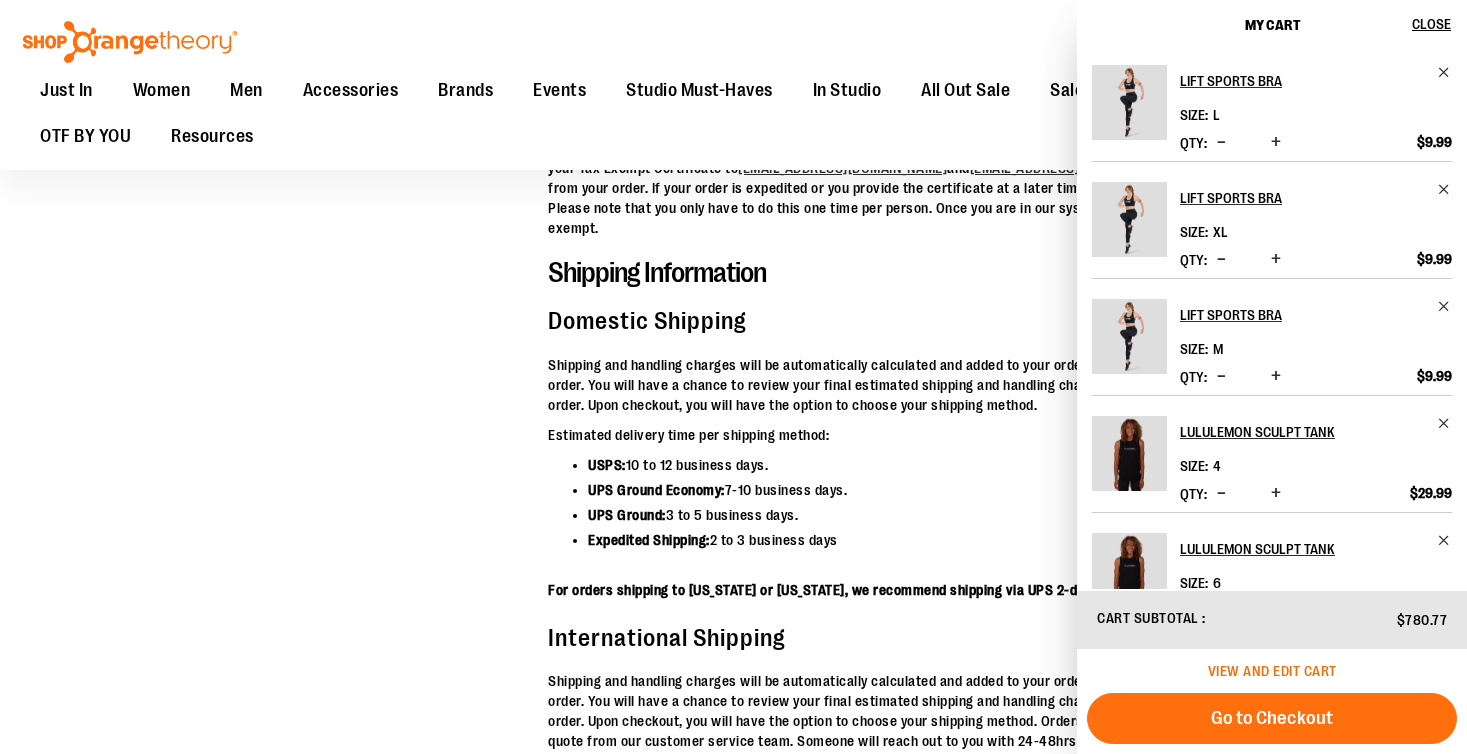 click on "View and edit cart" at bounding box center (1272, 671) 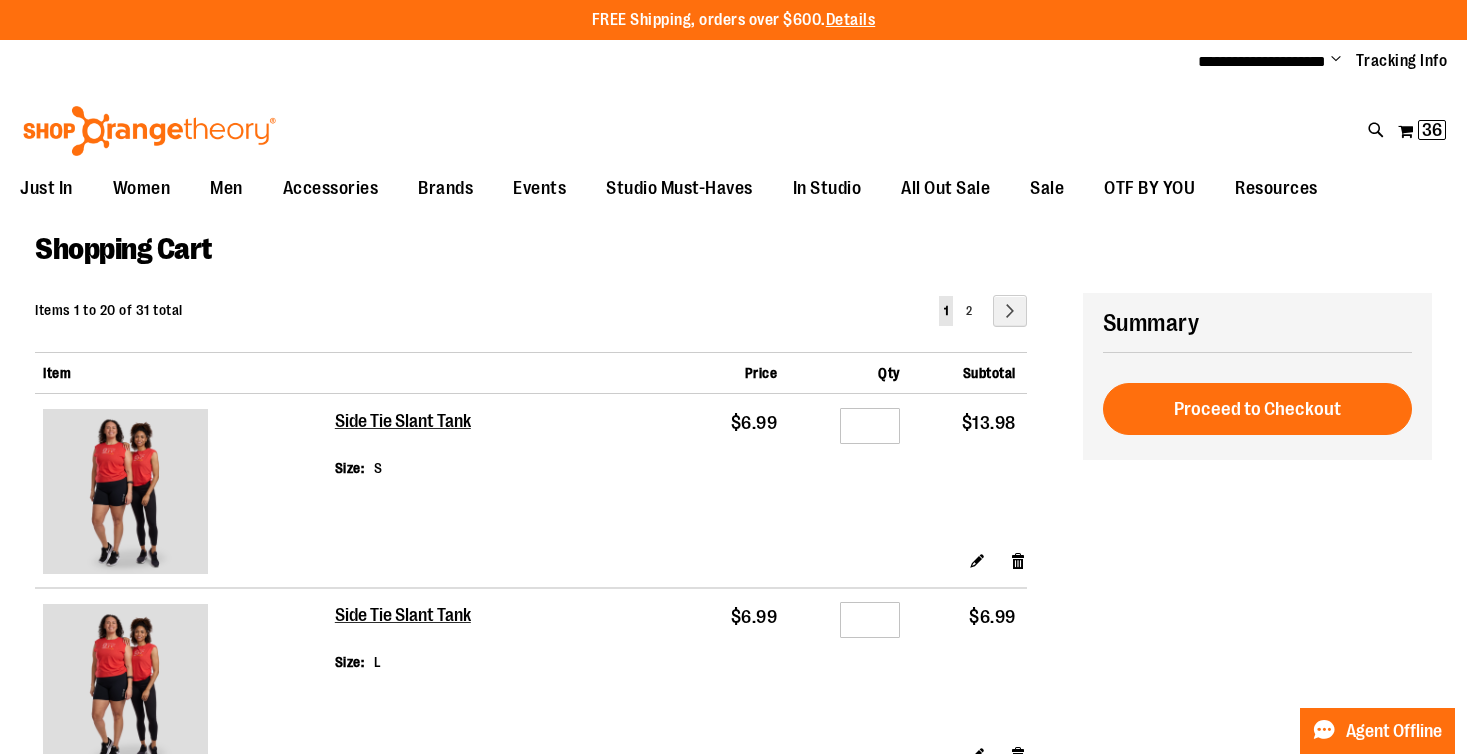 scroll, scrollTop: 0, scrollLeft: 0, axis: both 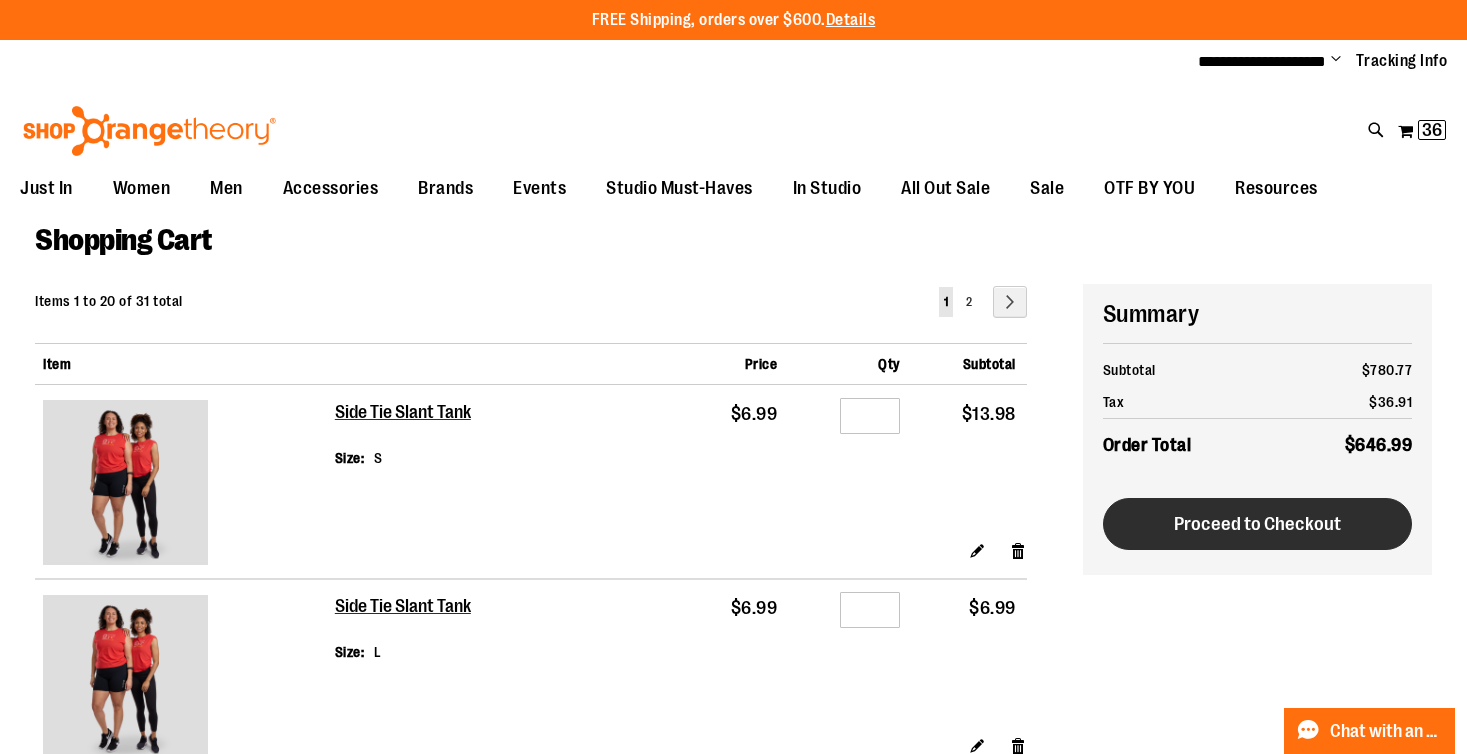 click on "Proceed to Checkout" at bounding box center [1257, 524] 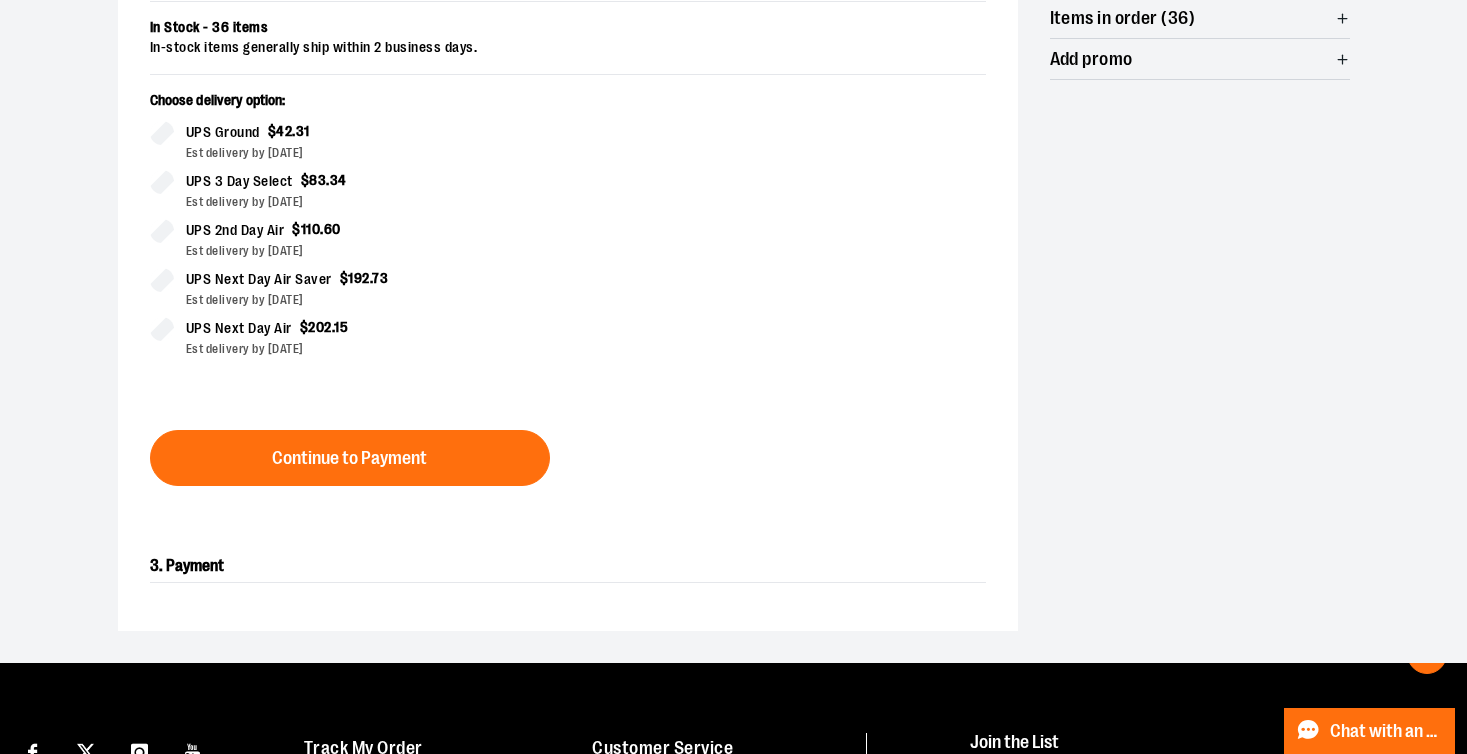 scroll, scrollTop: 485, scrollLeft: 0, axis: vertical 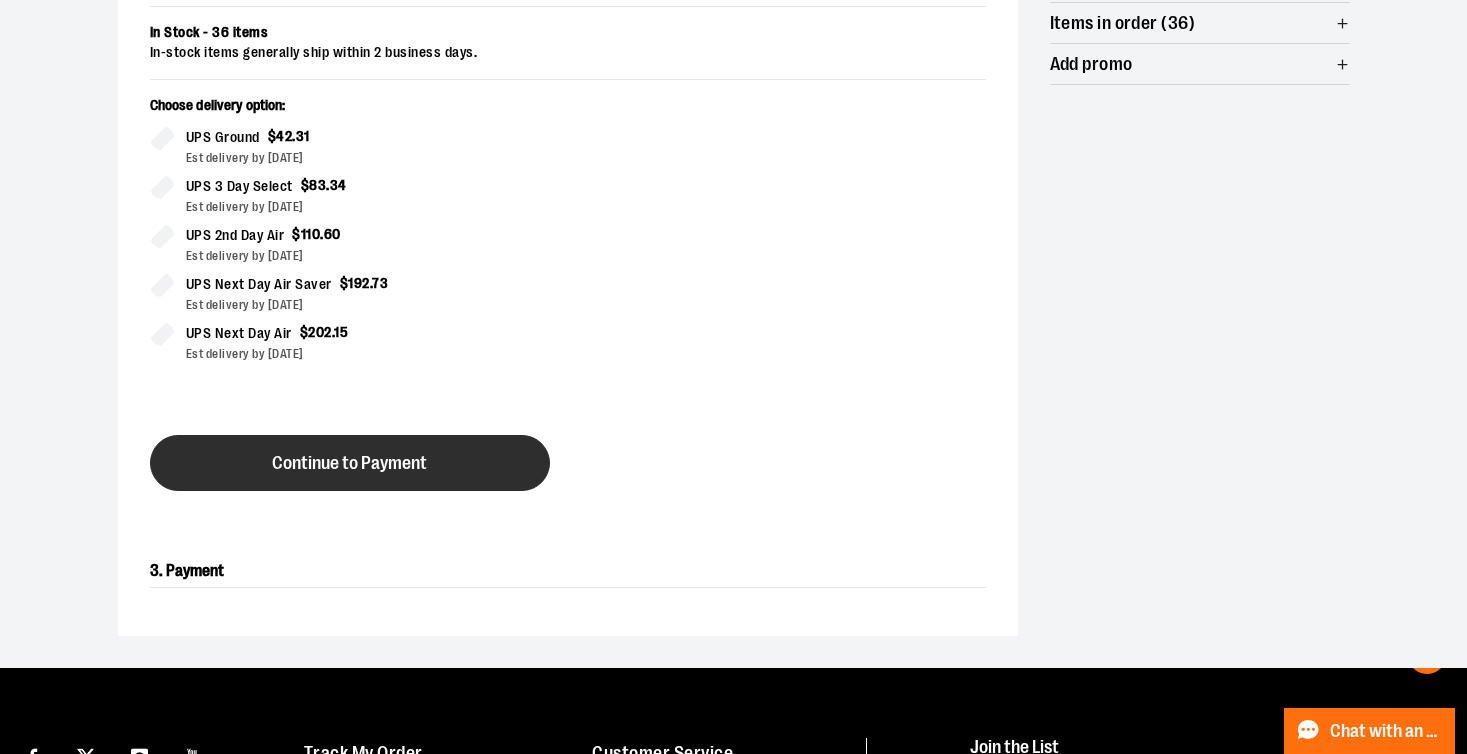 click on "Continue to Payment" at bounding box center (350, 463) 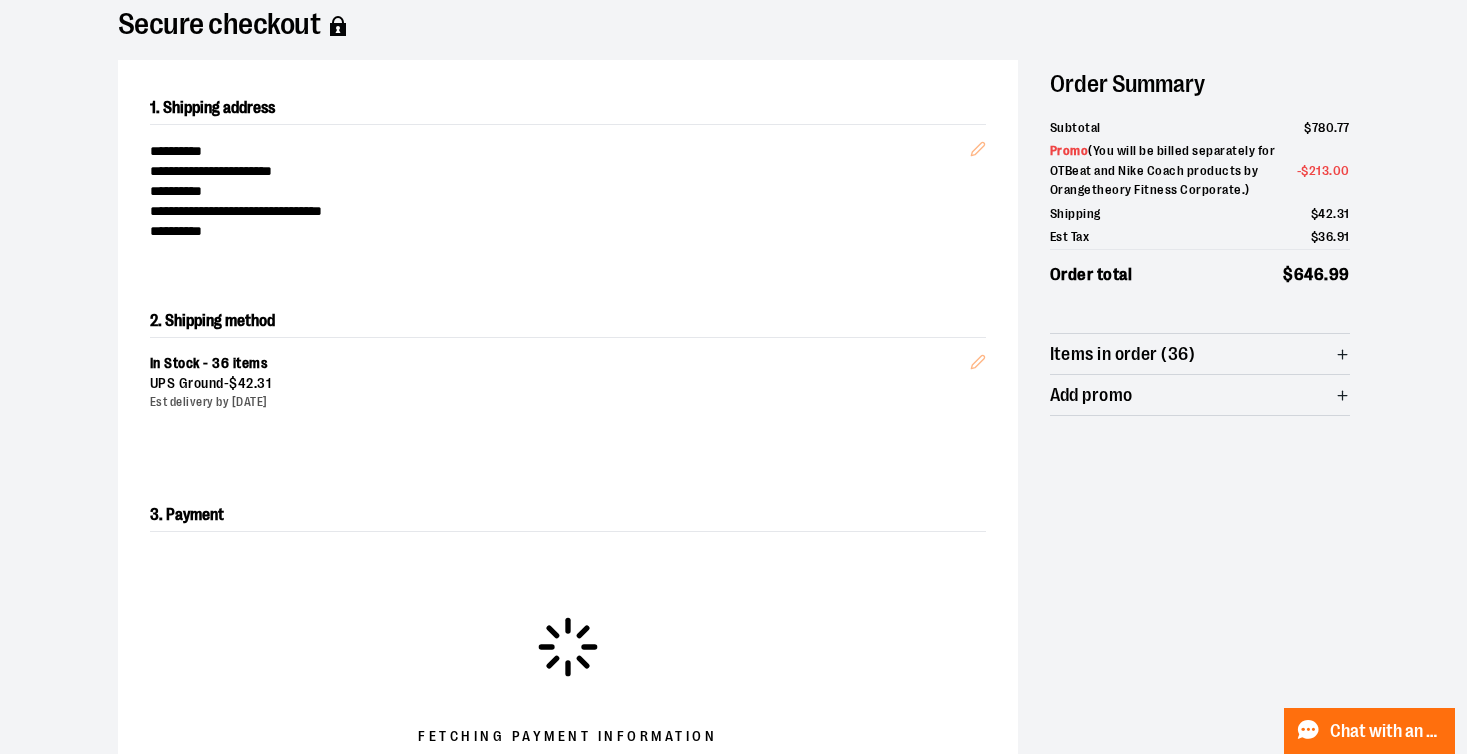 scroll, scrollTop: 153, scrollLeft: 0, axis: vertical 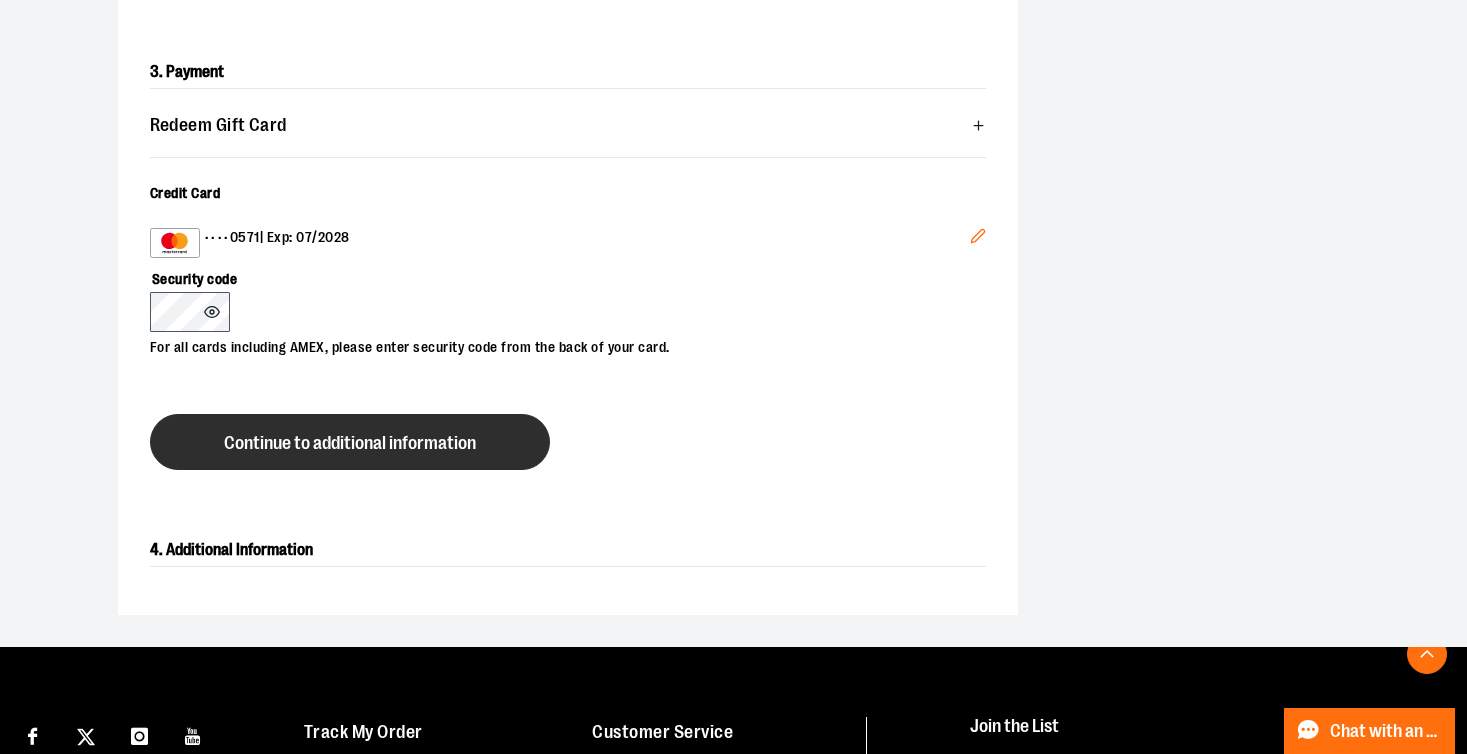 click on "Continue to additional information" at bounding box center (350, 443) 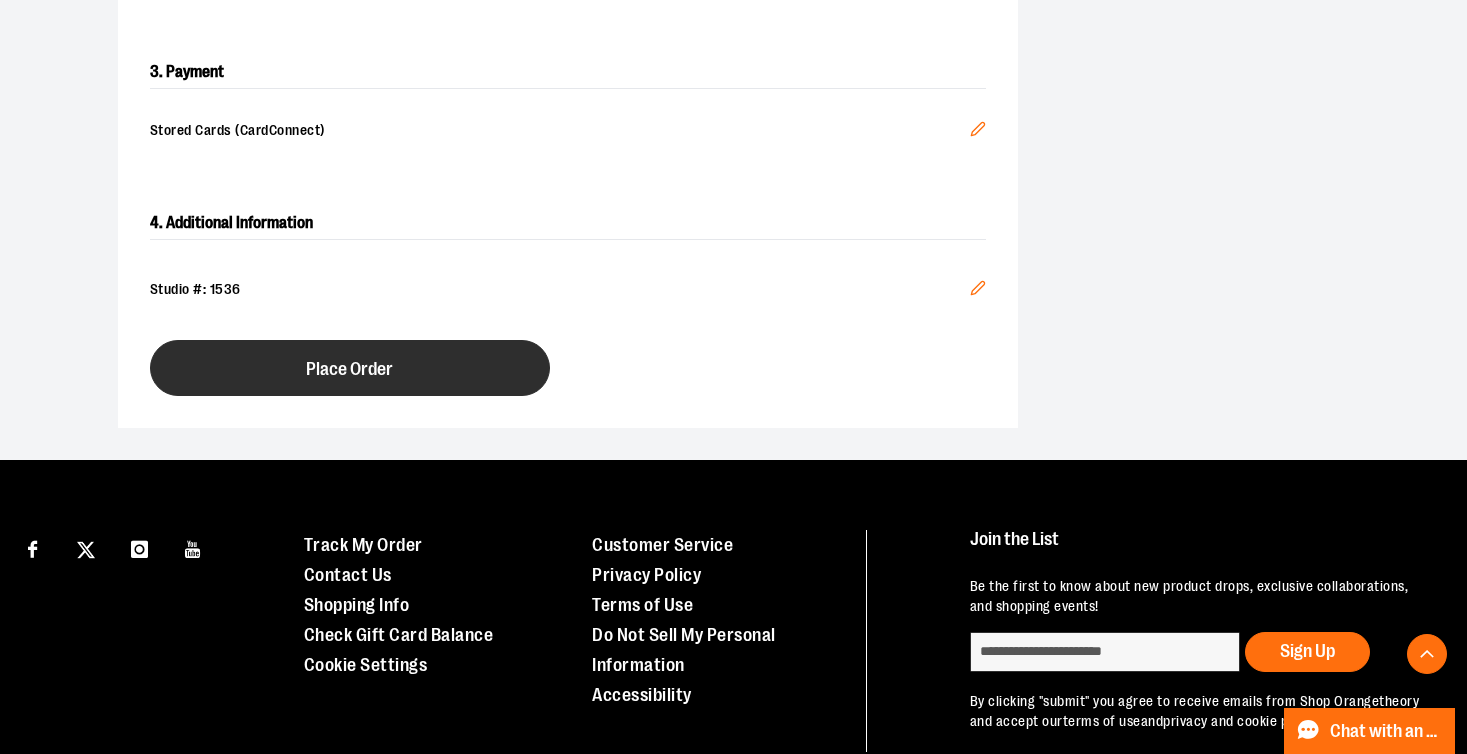 click on "Place Order" at bounding box center (350, 368) 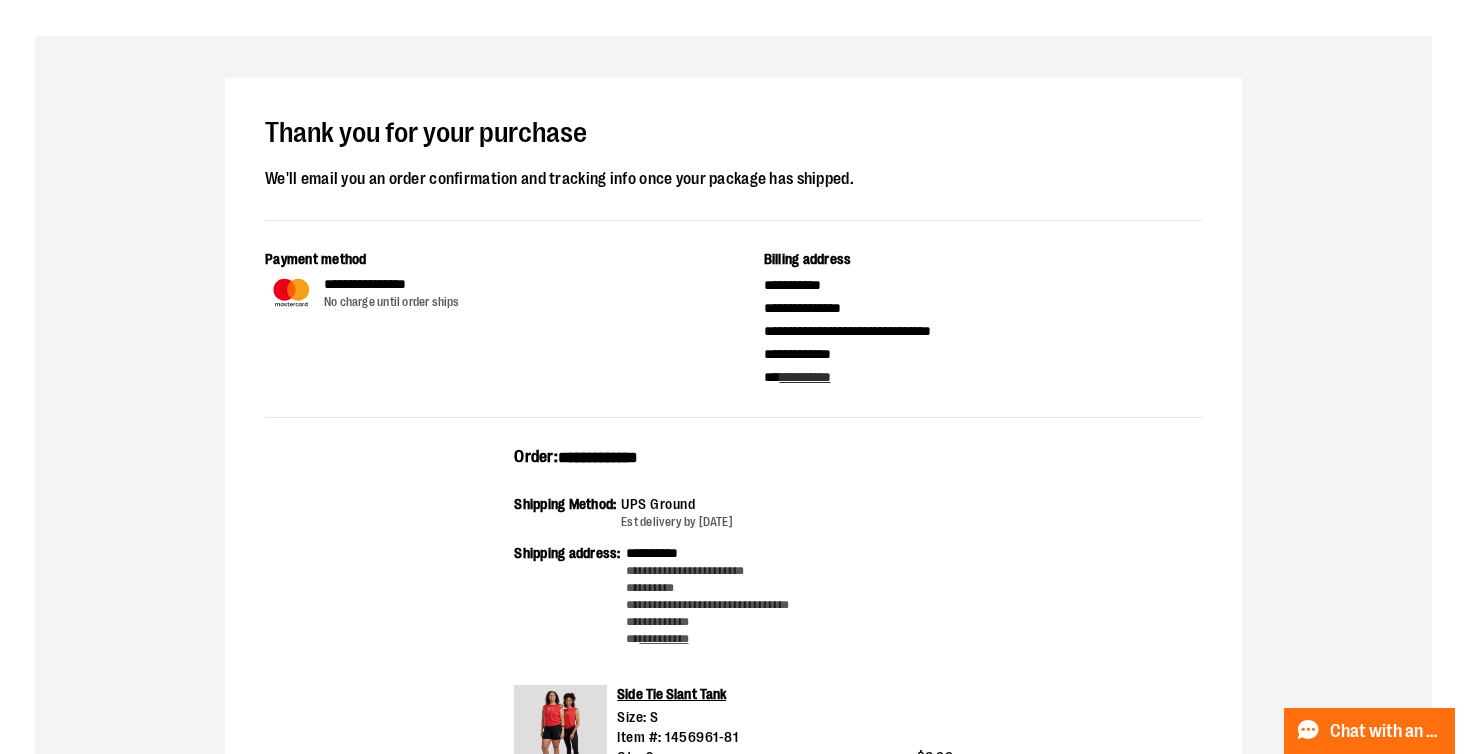 scroll, scrollTop: 0, scrollLeft: 0, axis: both 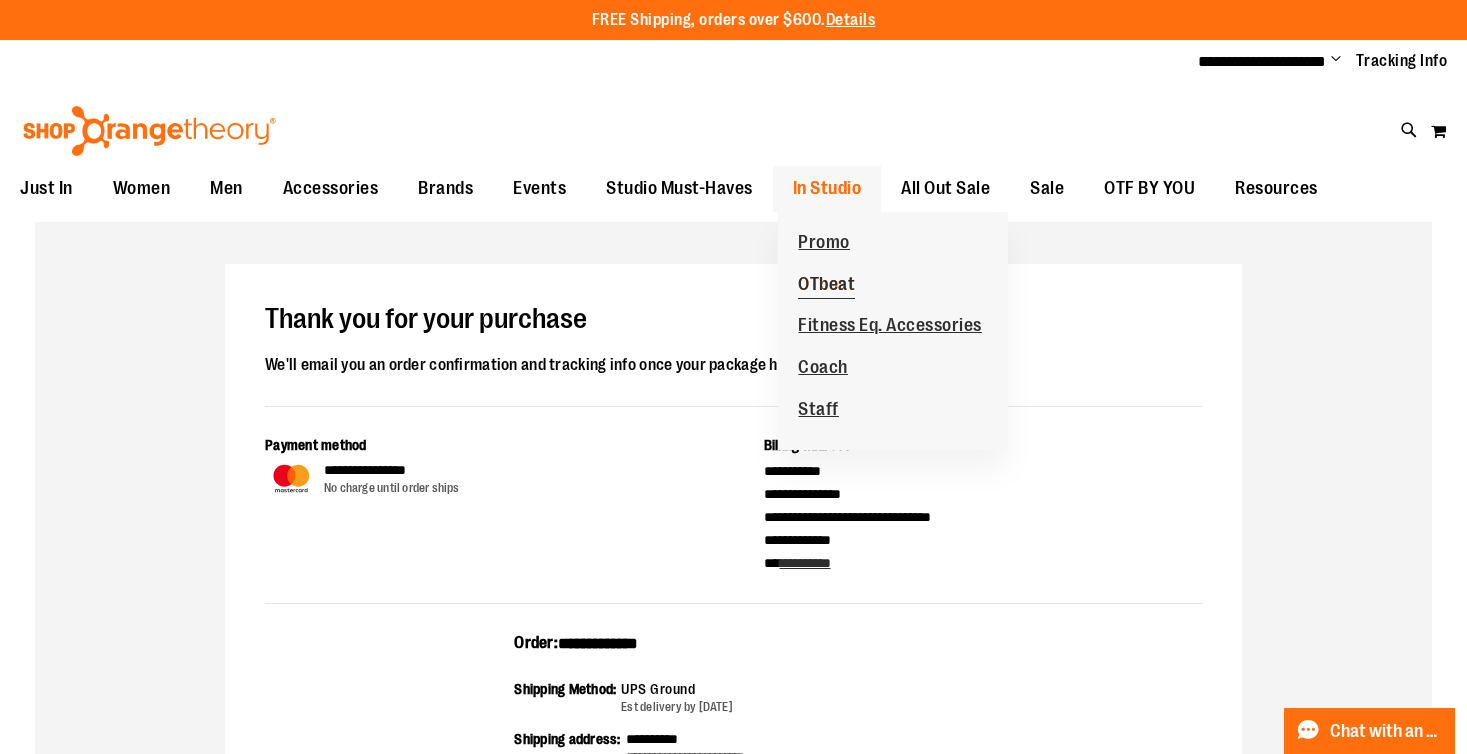 click on "OTbeat" at bounding box center (826, 286) 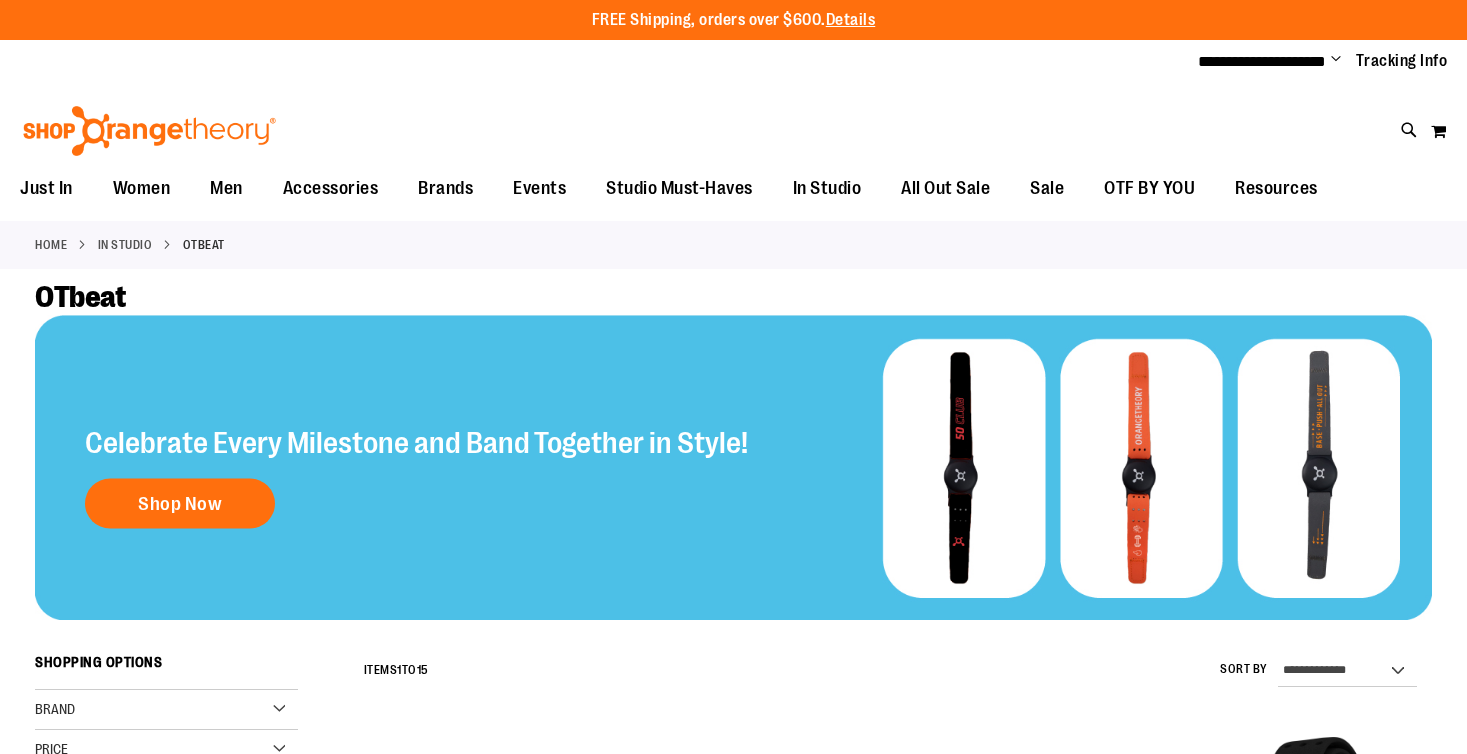 scroll, scrollTop: 0, scrollLeft: 0, axis: both 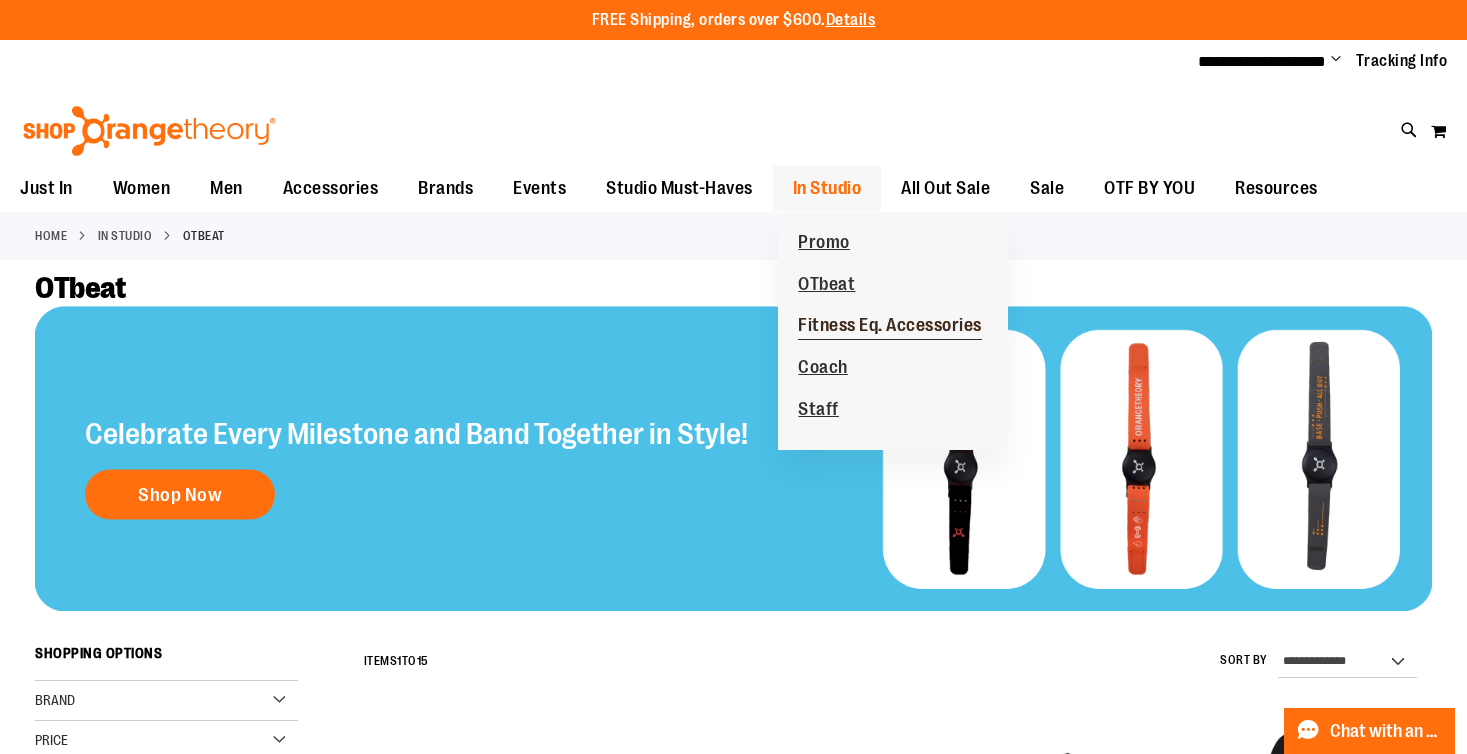 click on "Fitness Eq. Accessories" at bounding box center [890, 327] 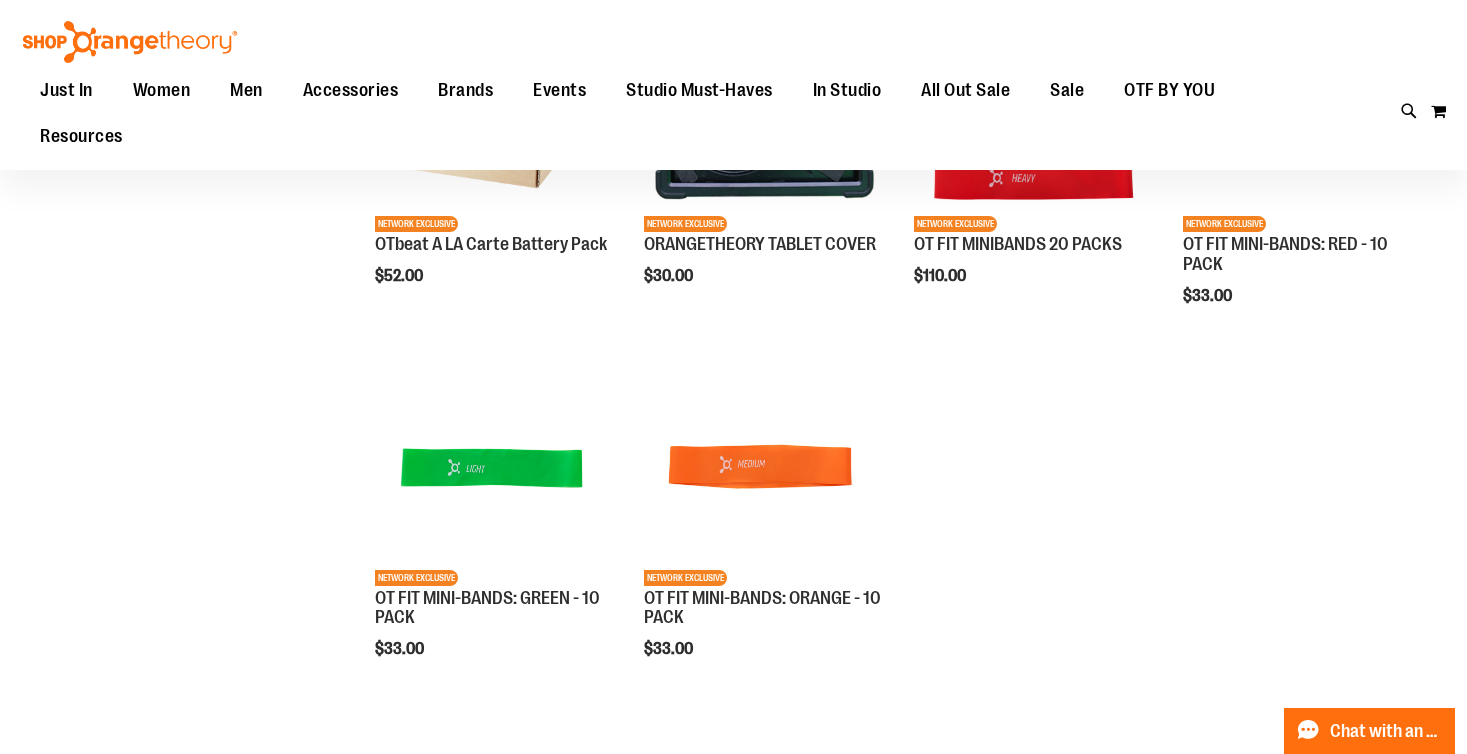 scroll, scrollTop: 0, scrollLeft: 0, axis: both 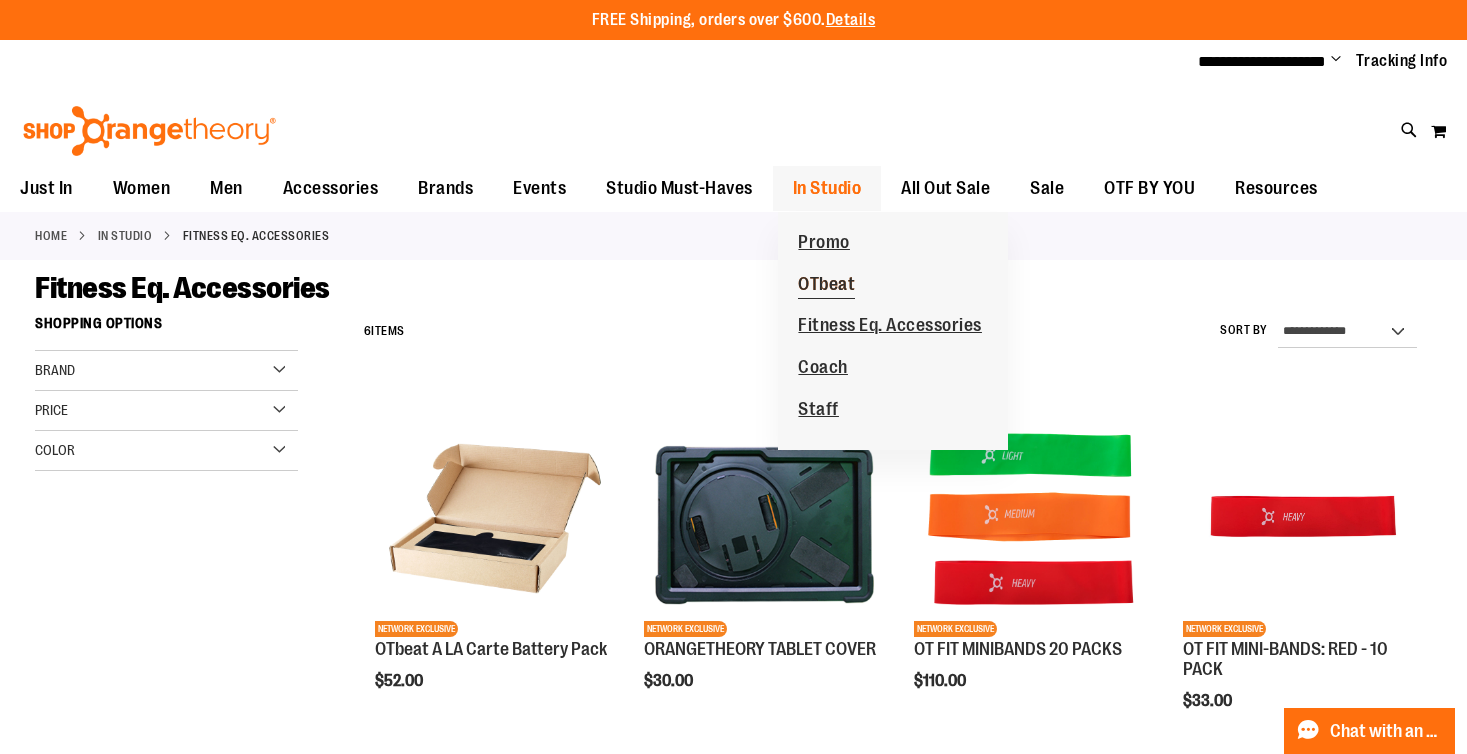 click on "OTbeat" at bounding box center (826, 286) 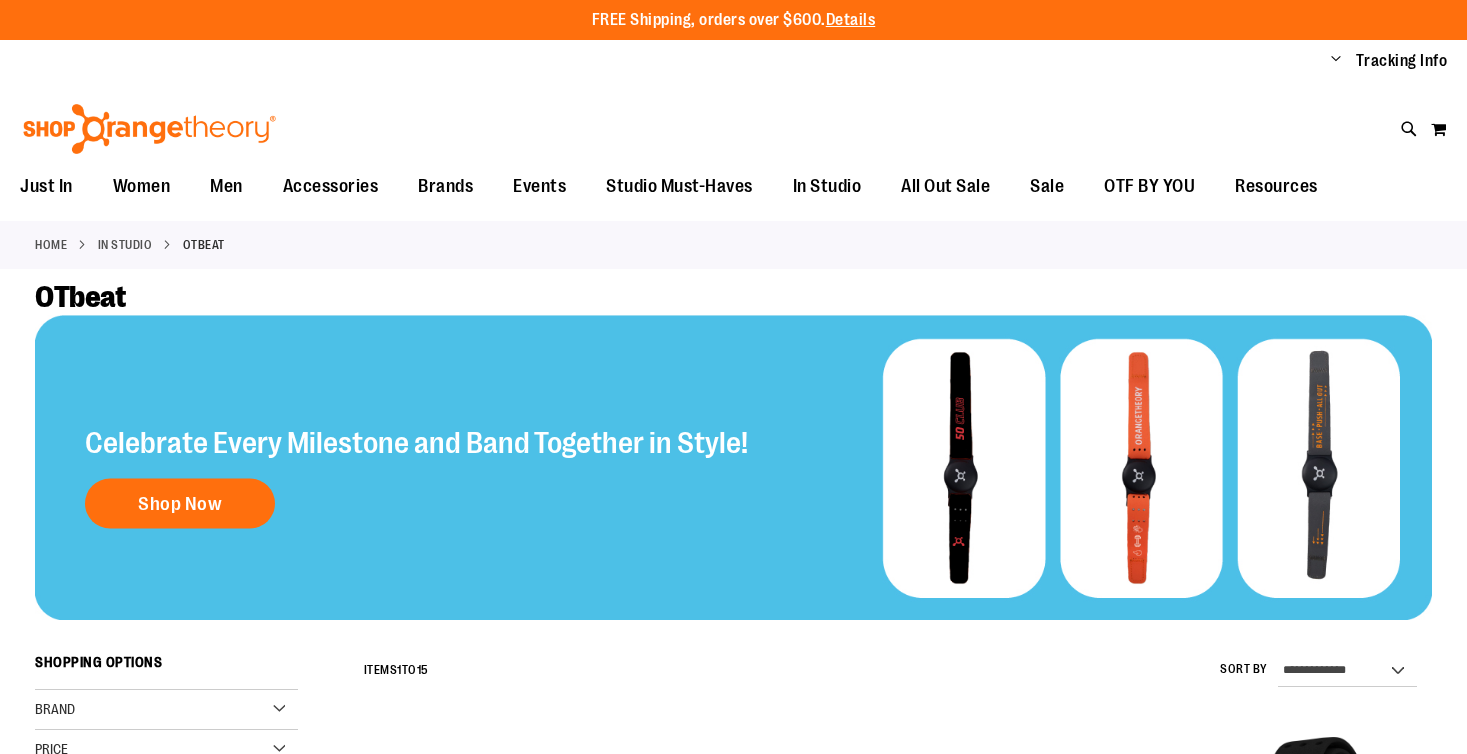 scroll, scrollTop: 0, scrollLeft: 0, axis: both 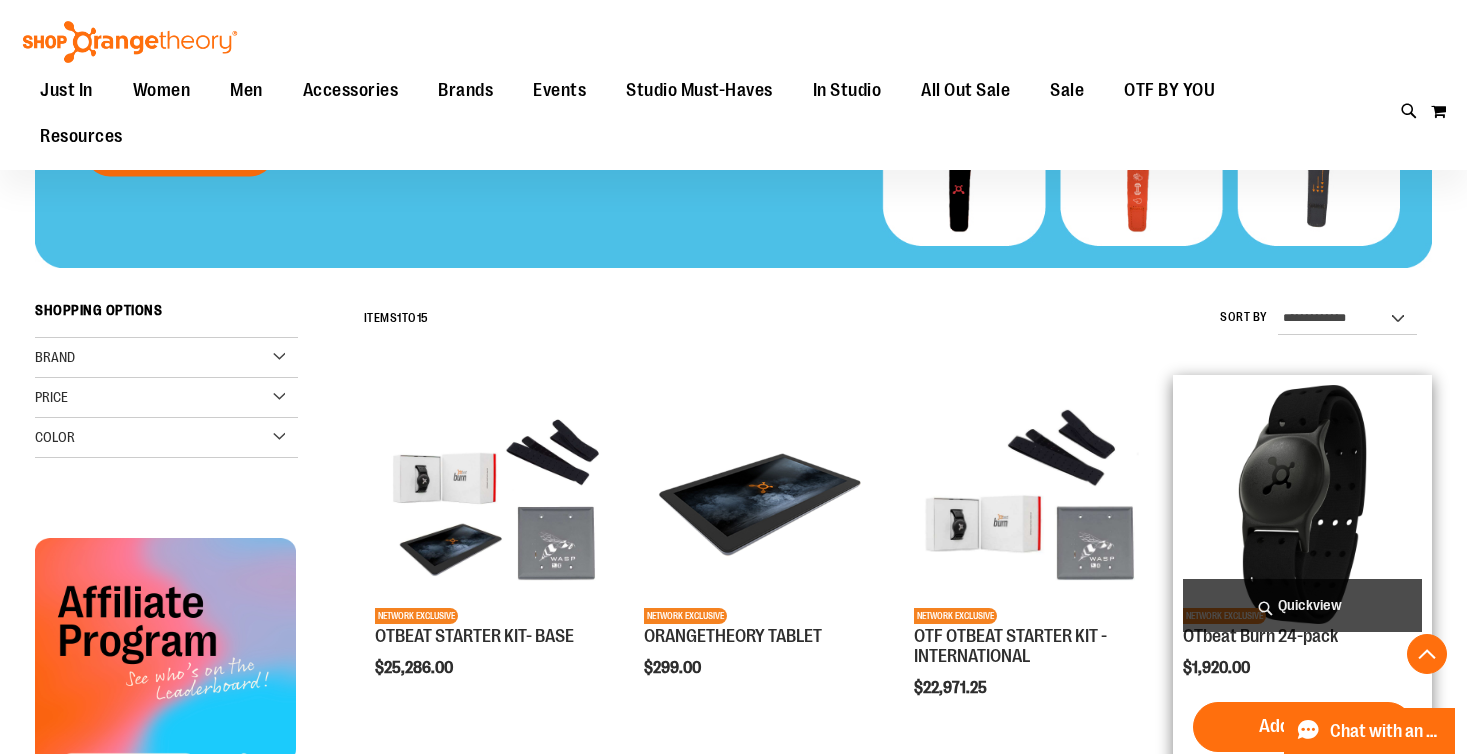 click at bounding box center (1302, 504) 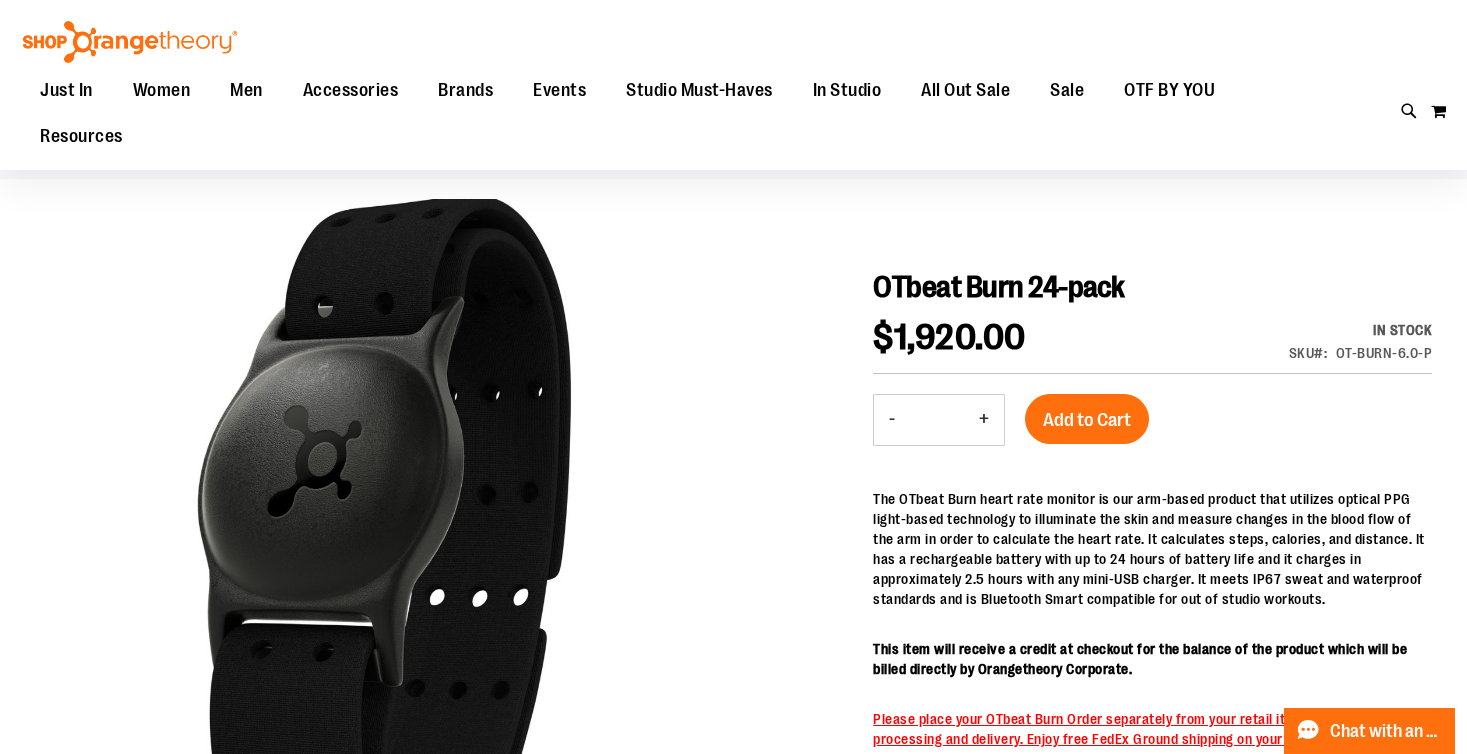 scroll, scrollTop: 77, scrollLeft: 0, axis: vertical 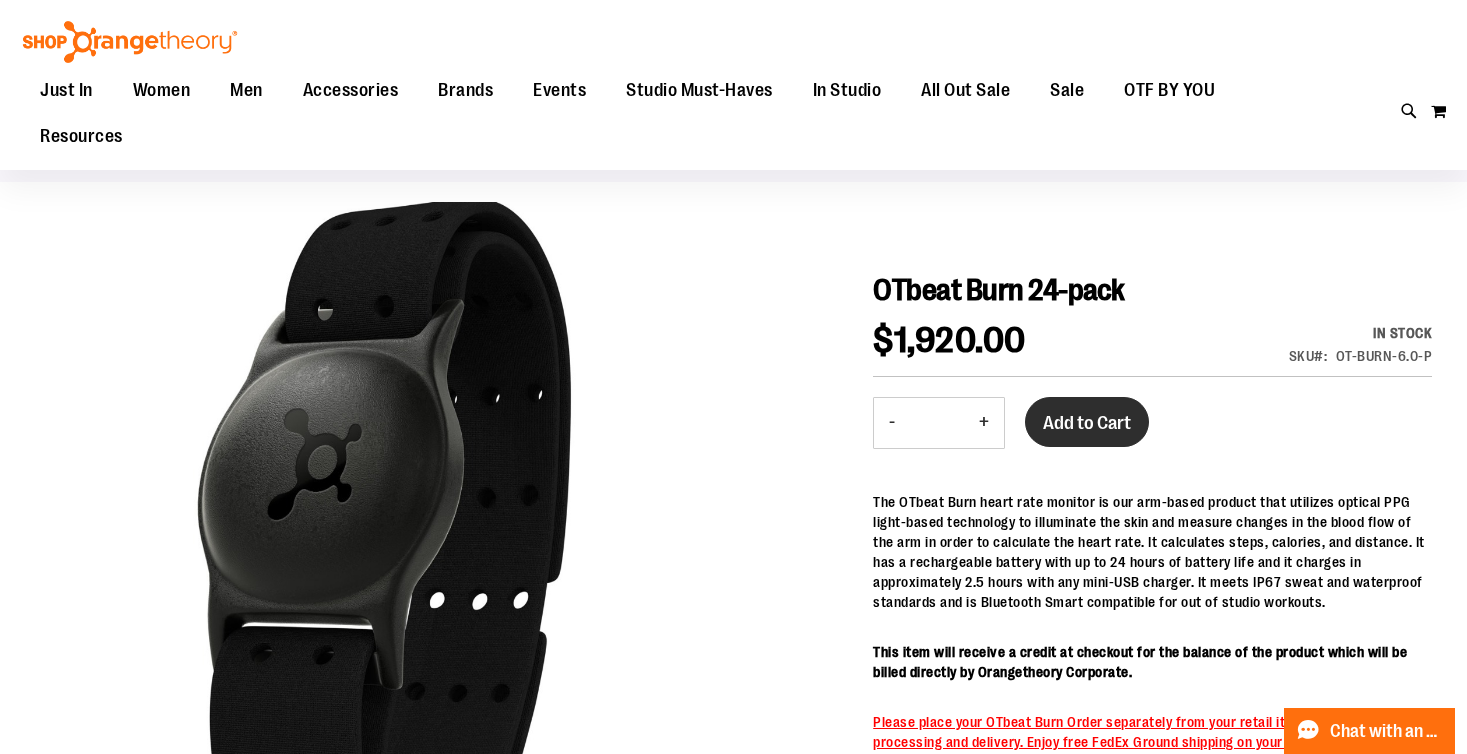 click on "Add to Cart" at bounding box center [1087, 423] 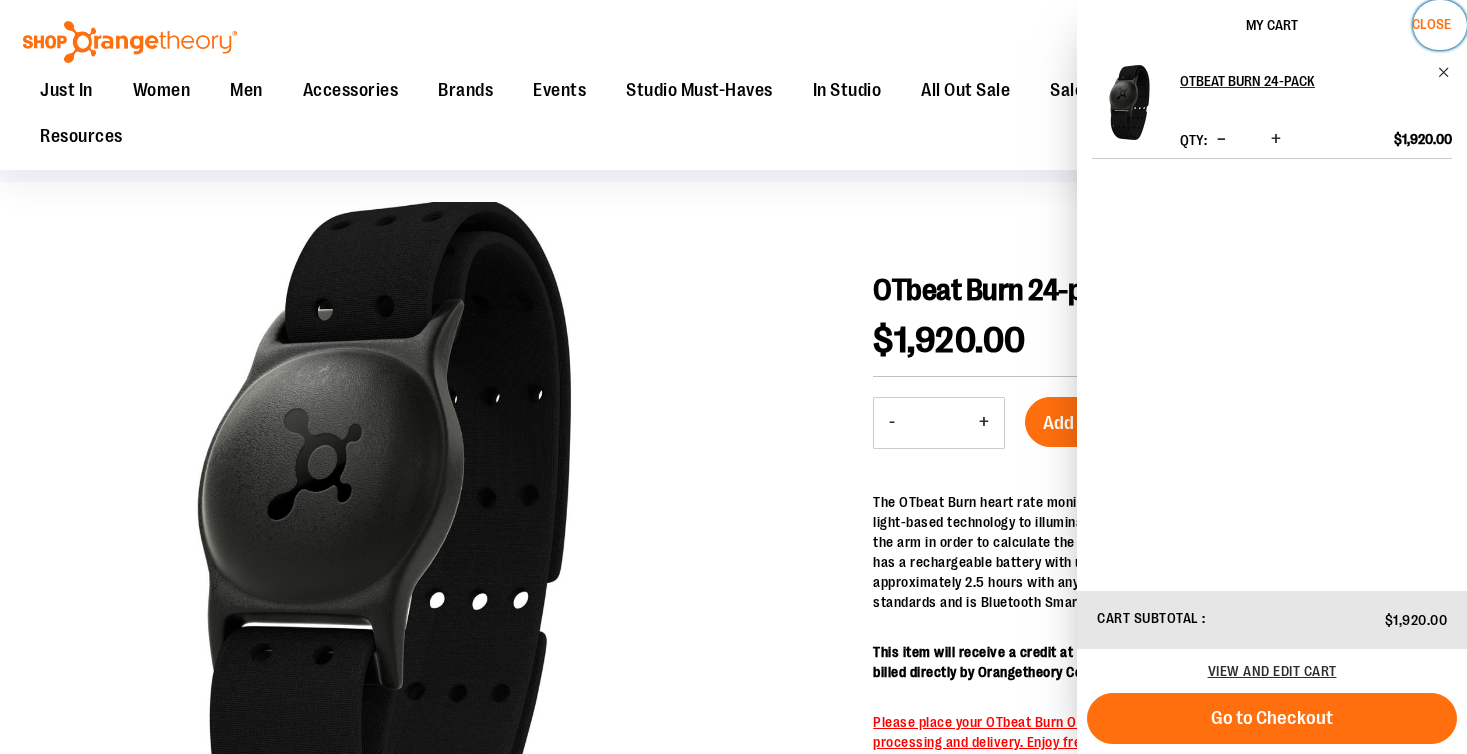 click on "Close" at bounding box center (1431, 24) 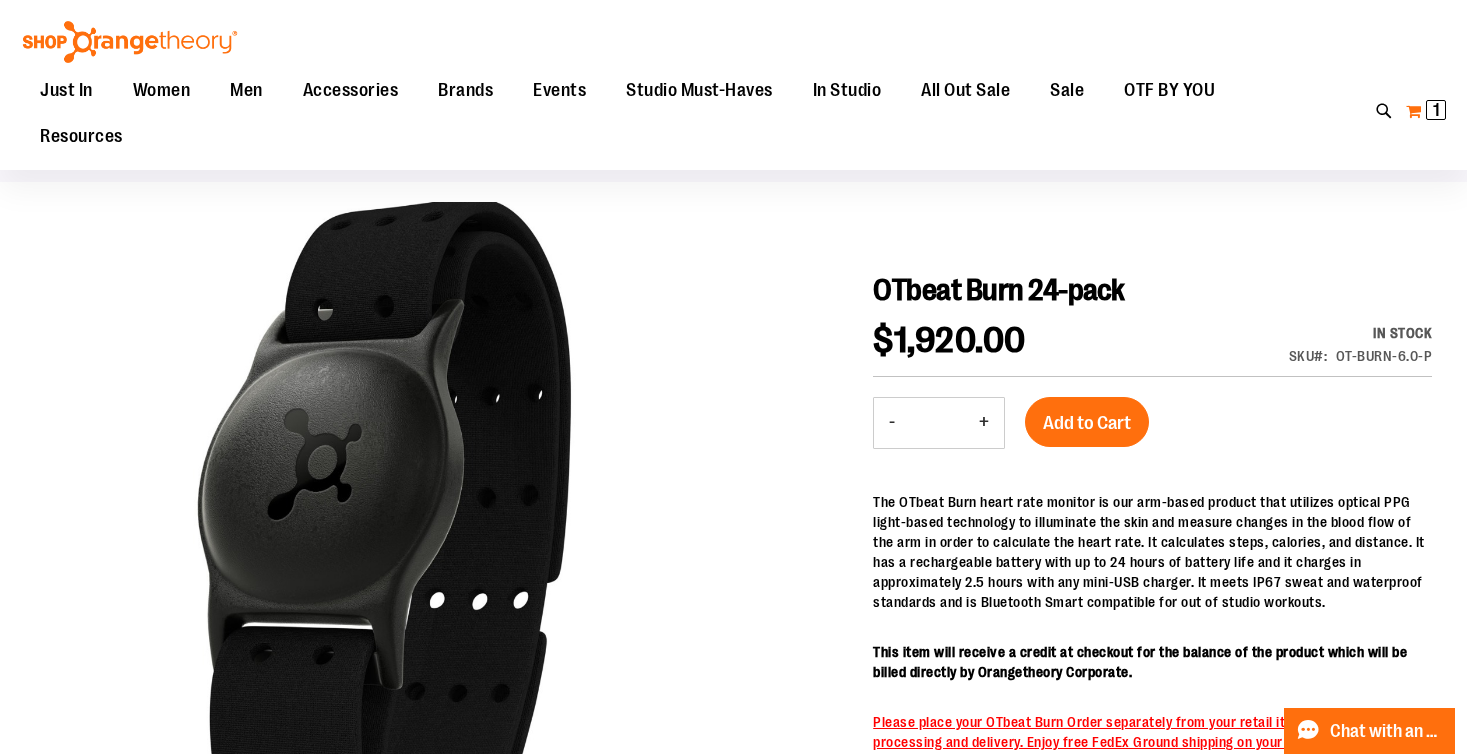 click on "My Cart
1
1
items" at bounding box center [1426, 111] 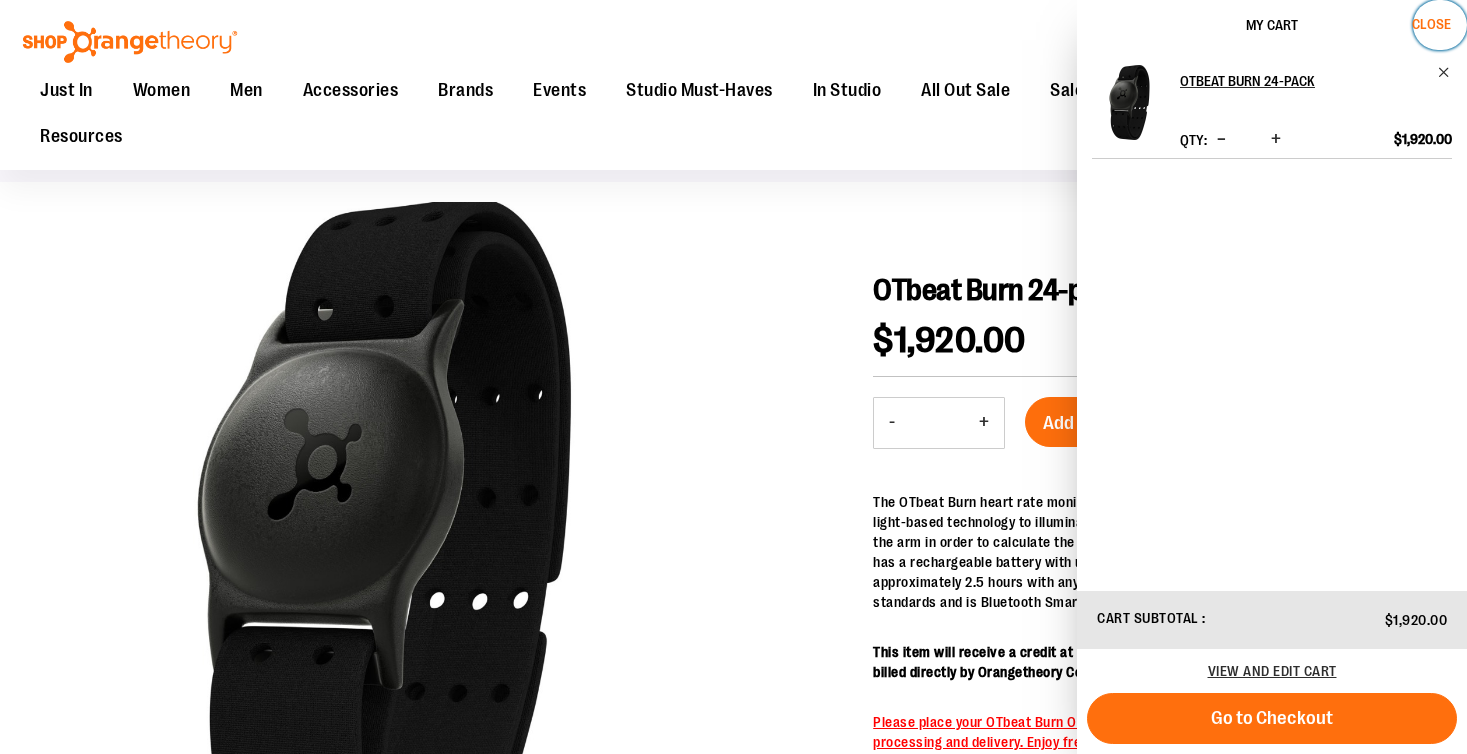 click on "Close" at bounding box center [1431, 24] 